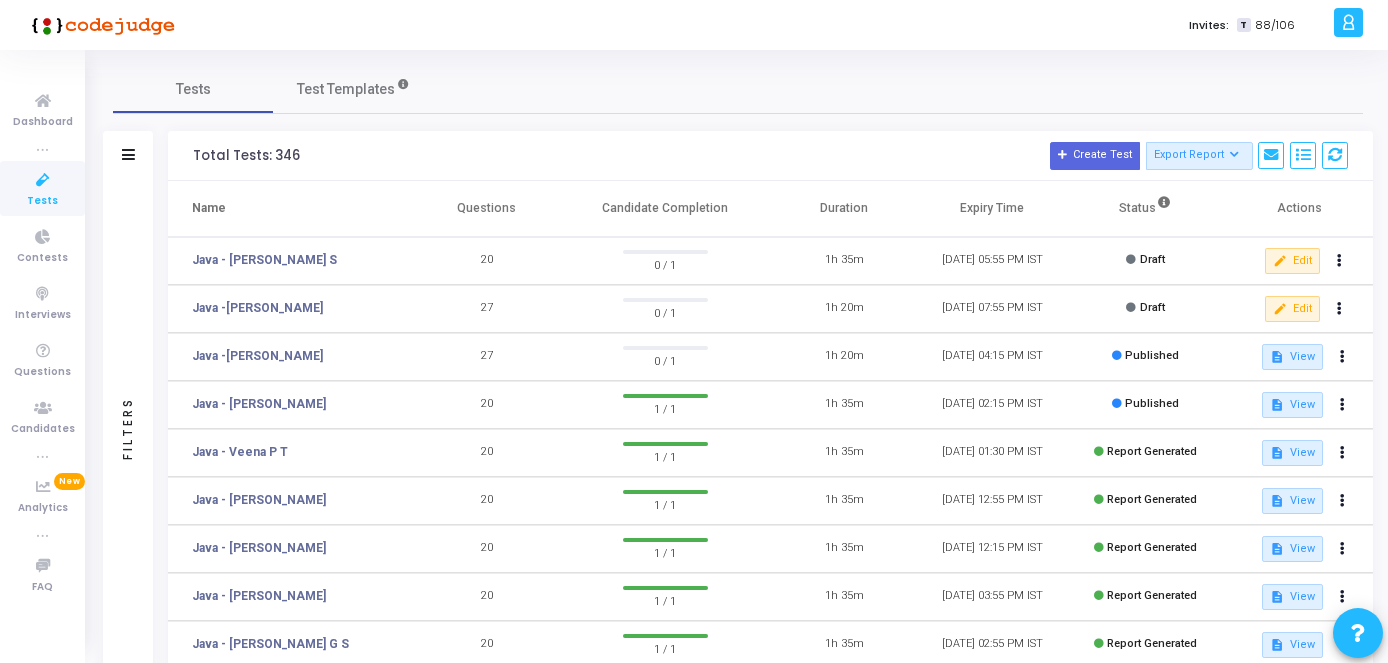 scroll, scrollTop: 0, scrollLeft: 0, axis: both 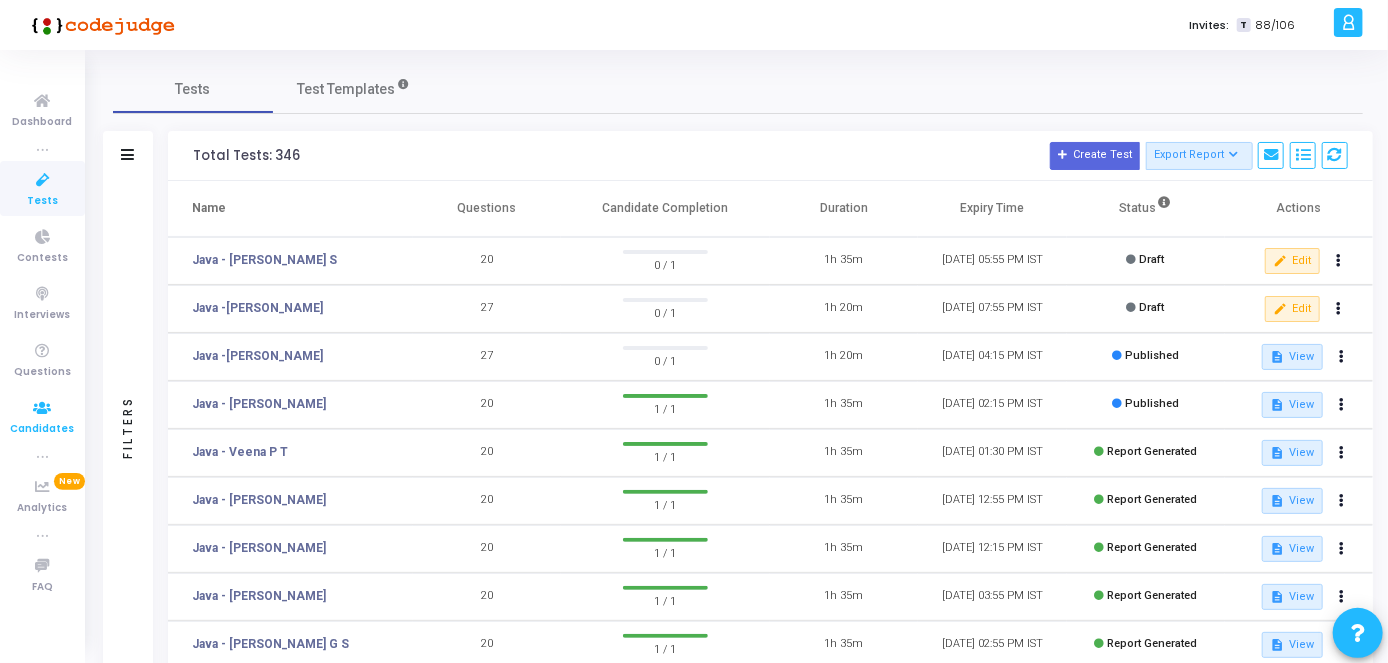 click on "Candidates" at bounding box center [43, 429] 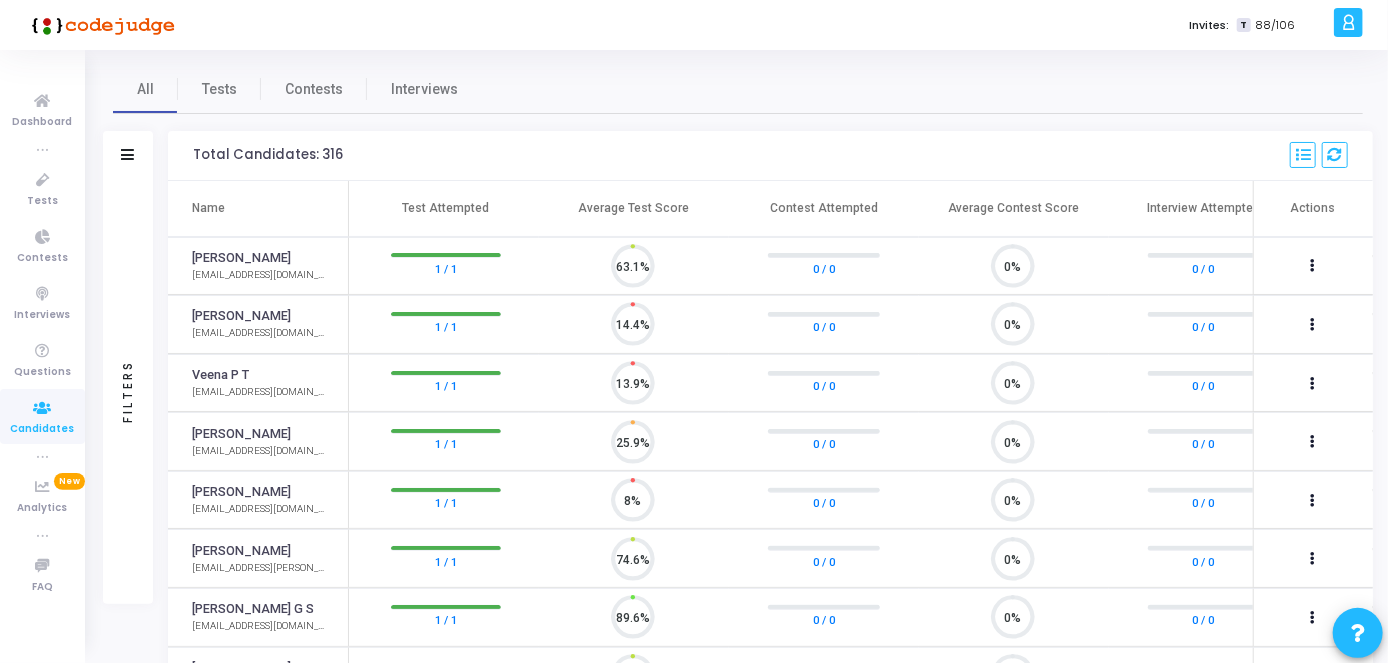 scroll, scrollTop: 8, scrollLeft: 9, axis: both 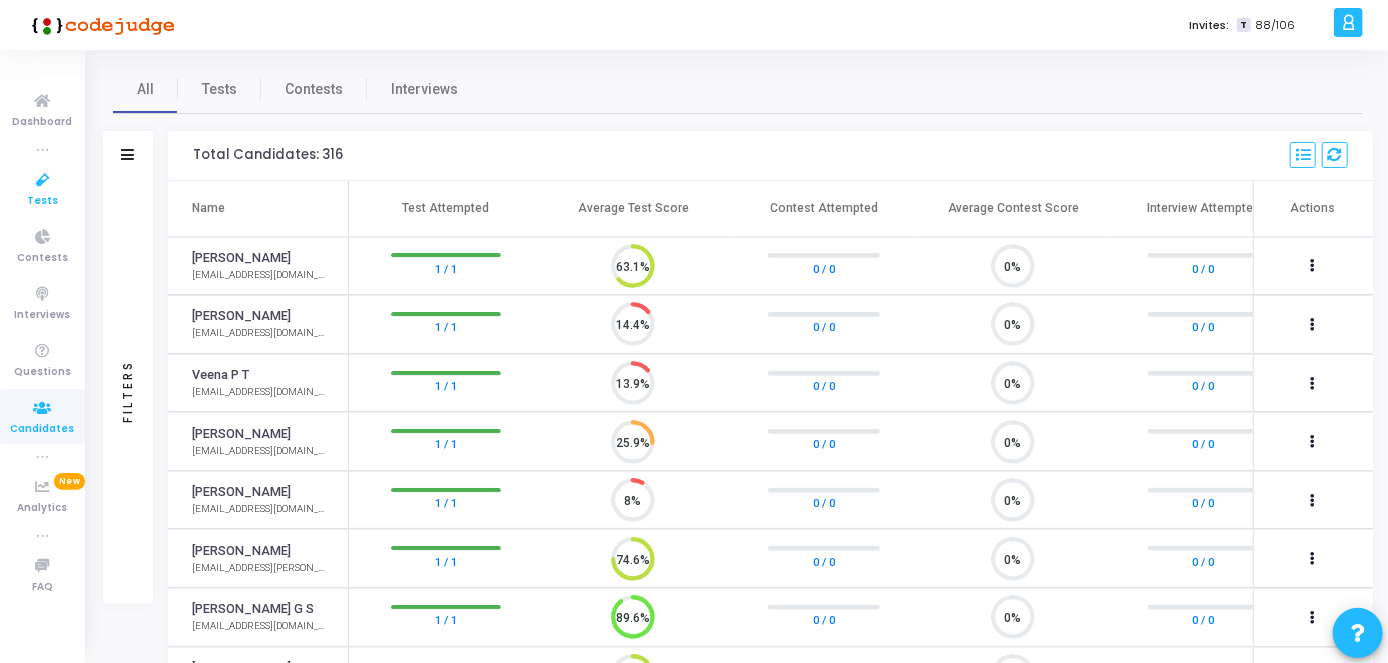 click at bounding box center (43, 180) 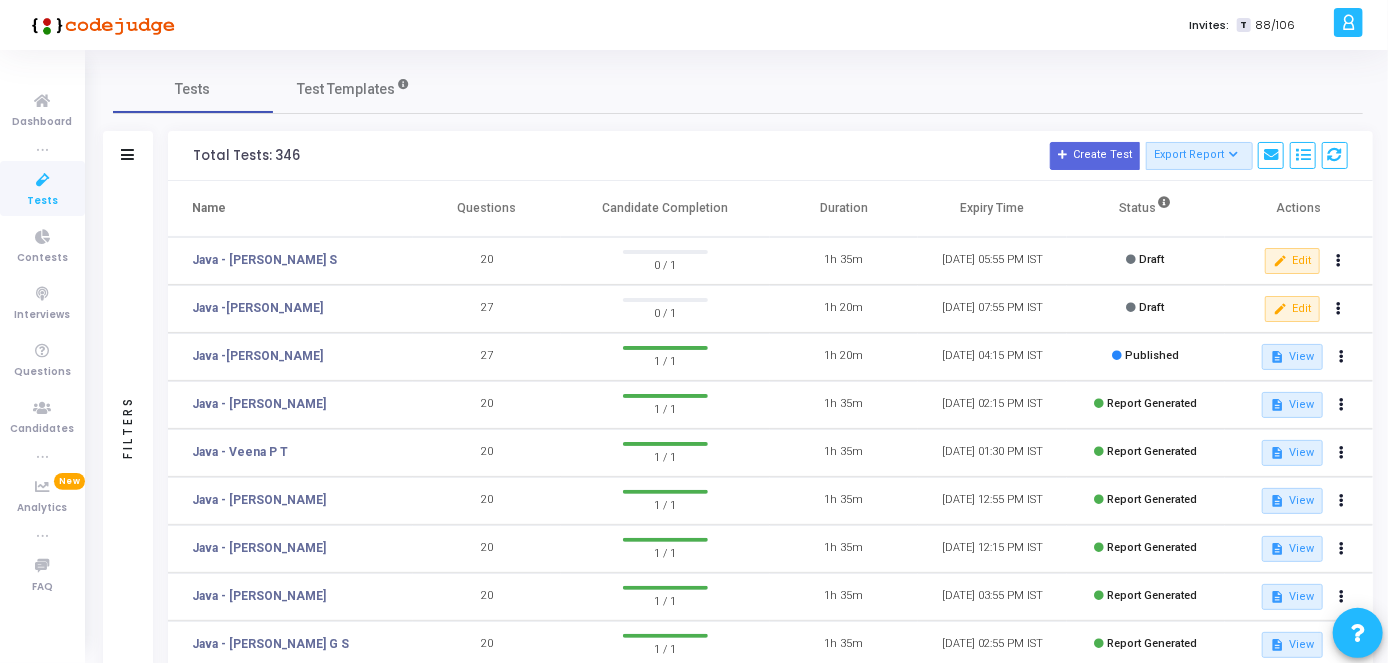 click at bounding box center (43, 180) 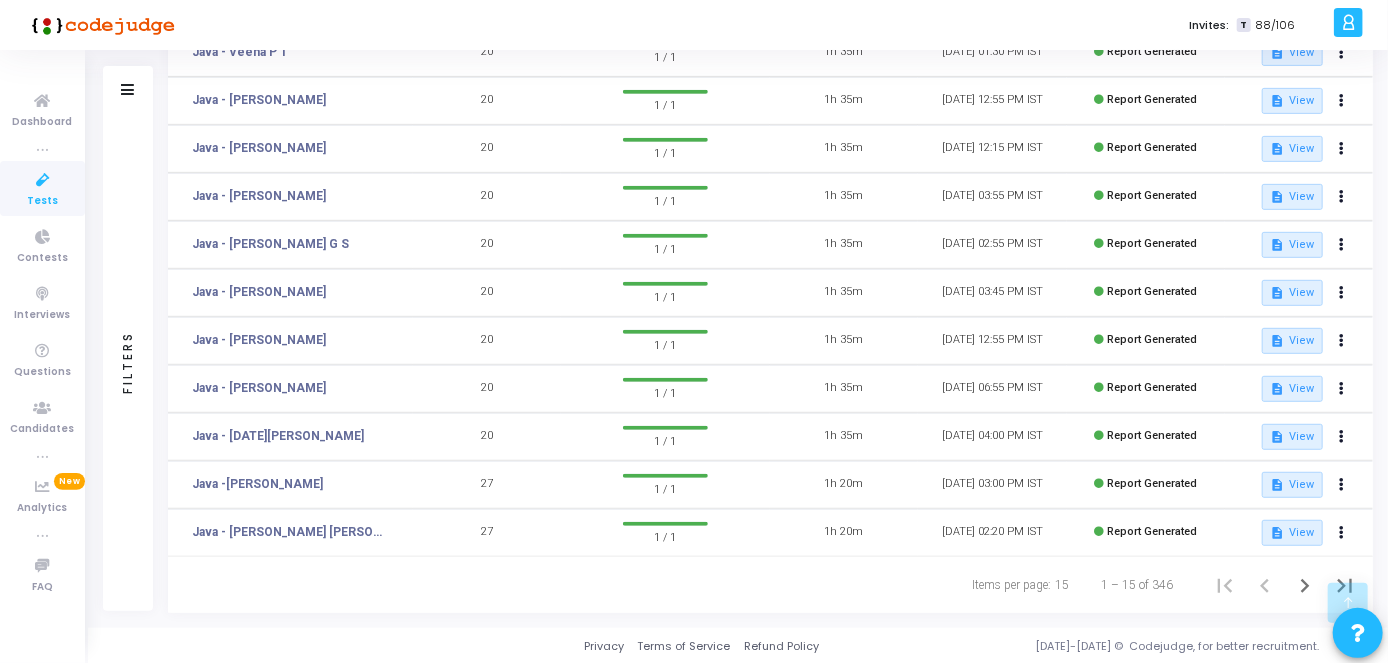 click on "1h 35m" 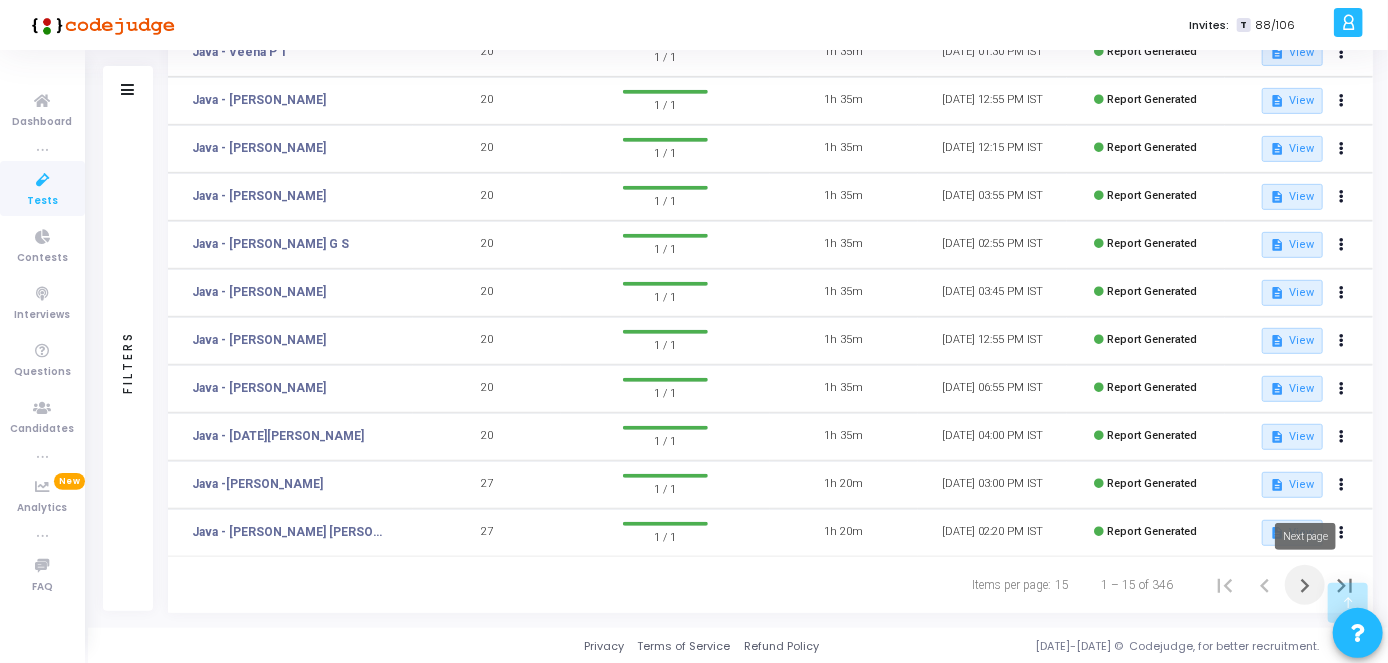 click 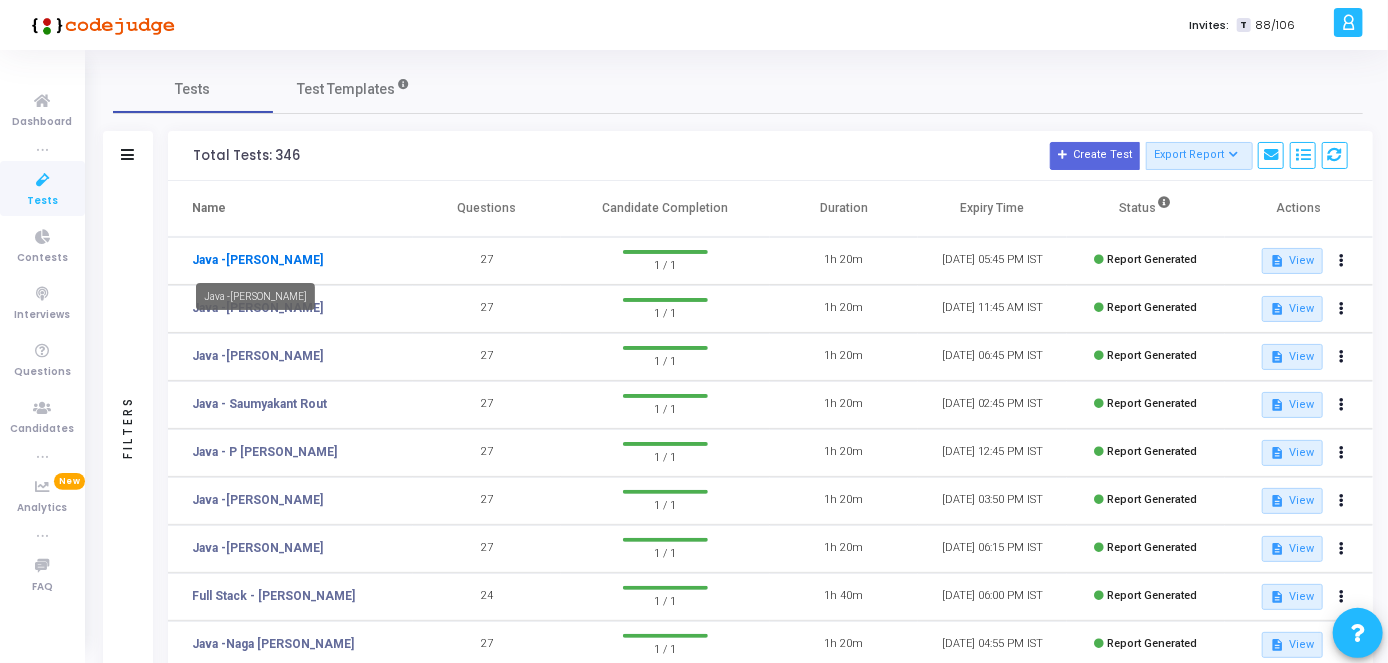 click on "Java -Satyam Pandey" at bounding box center (257, 260) 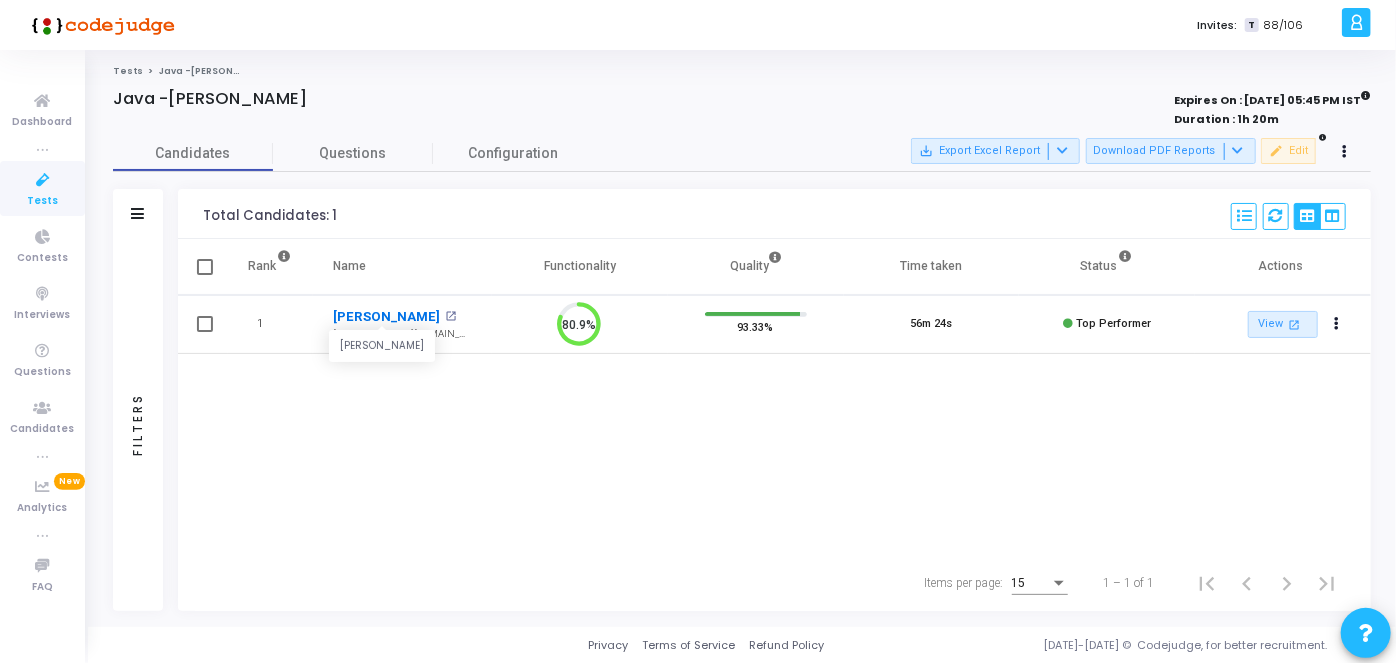 click on "Satyam Pandey" at bounding box center (386, 317) 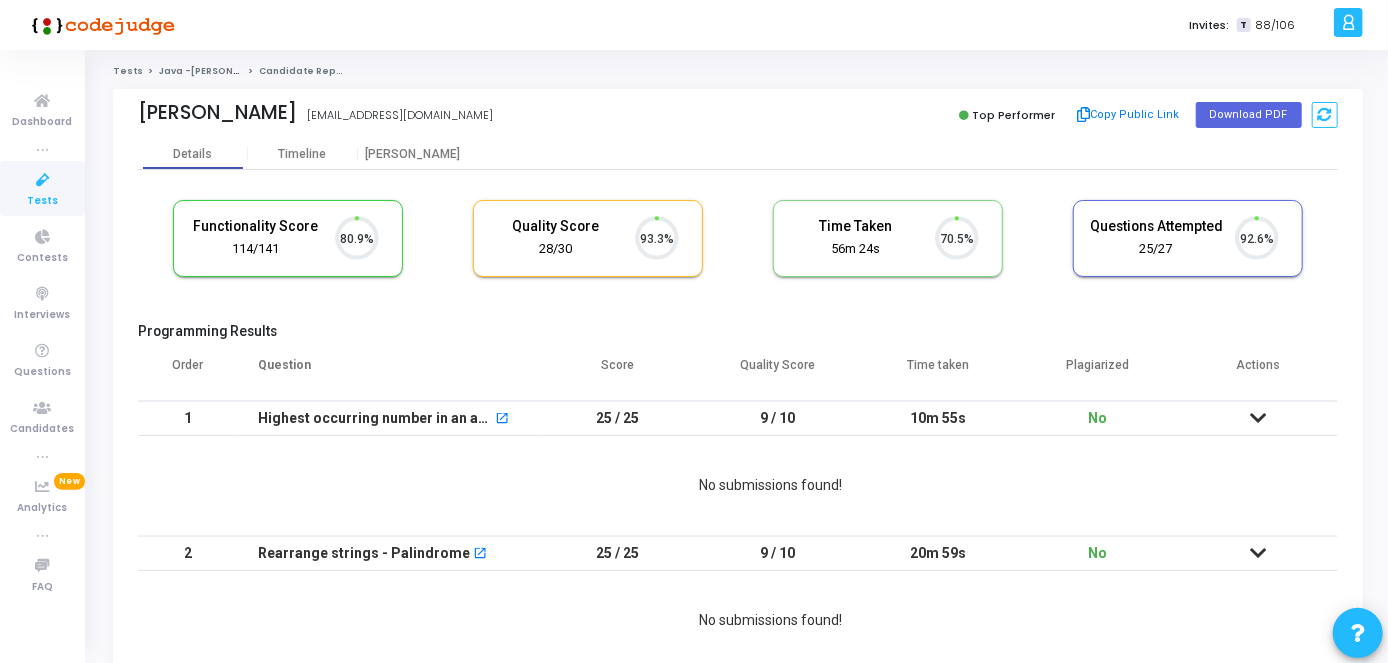 scroll, scrollTop: 8, scrollLeft: 9, axis: both 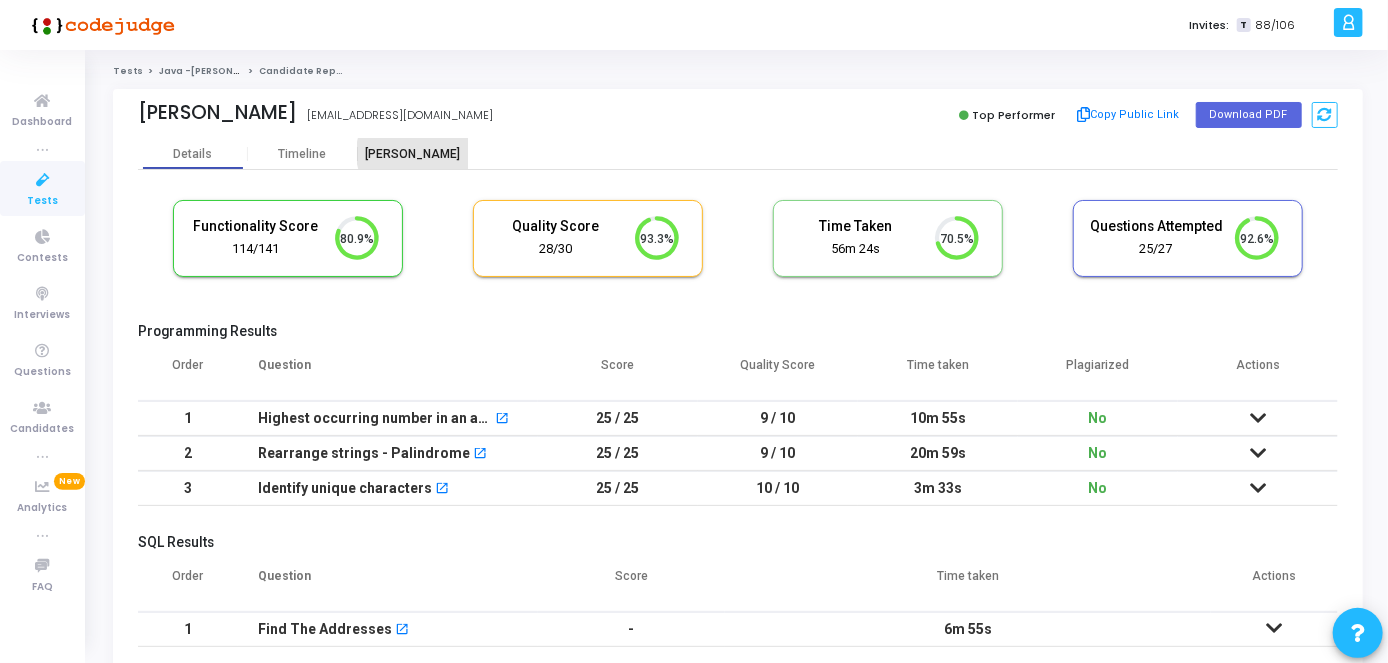 click on "Proctor" at bounding box center (413, 154) 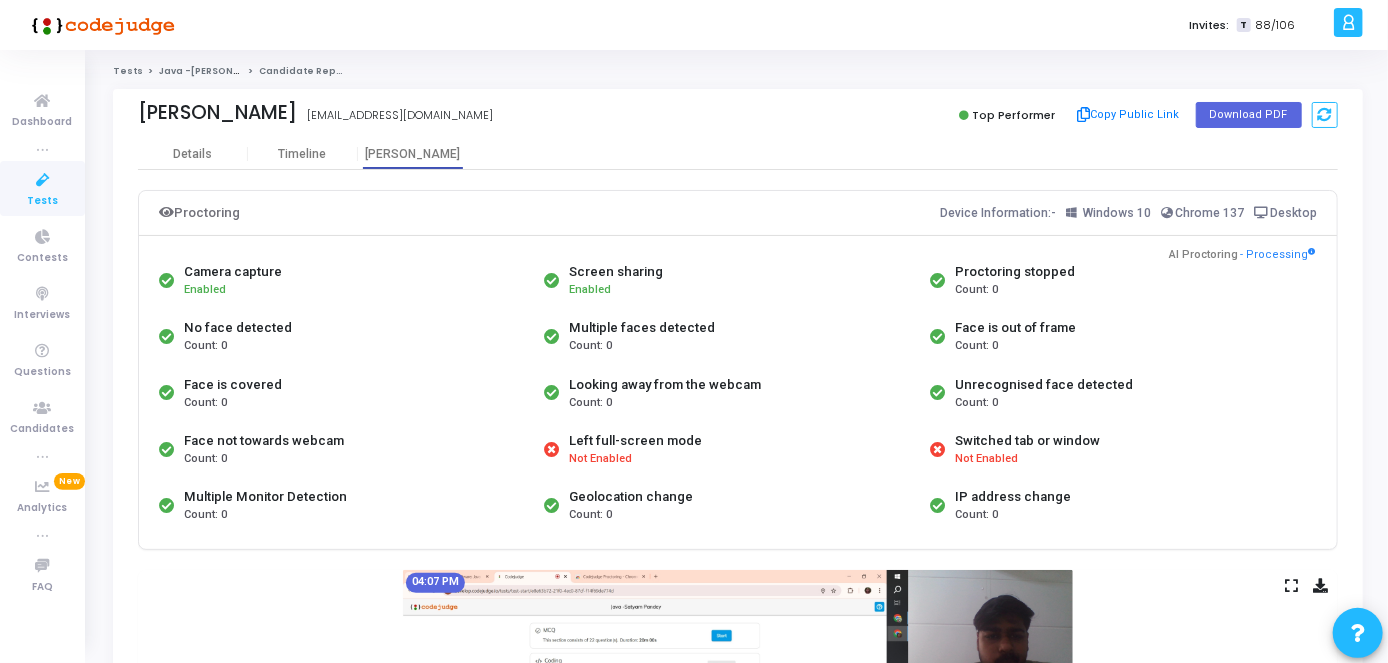 click on "Satyam Pandey   spsatyamsp@gmail.com   Top Performer   Copy Public Link   Download PDF" 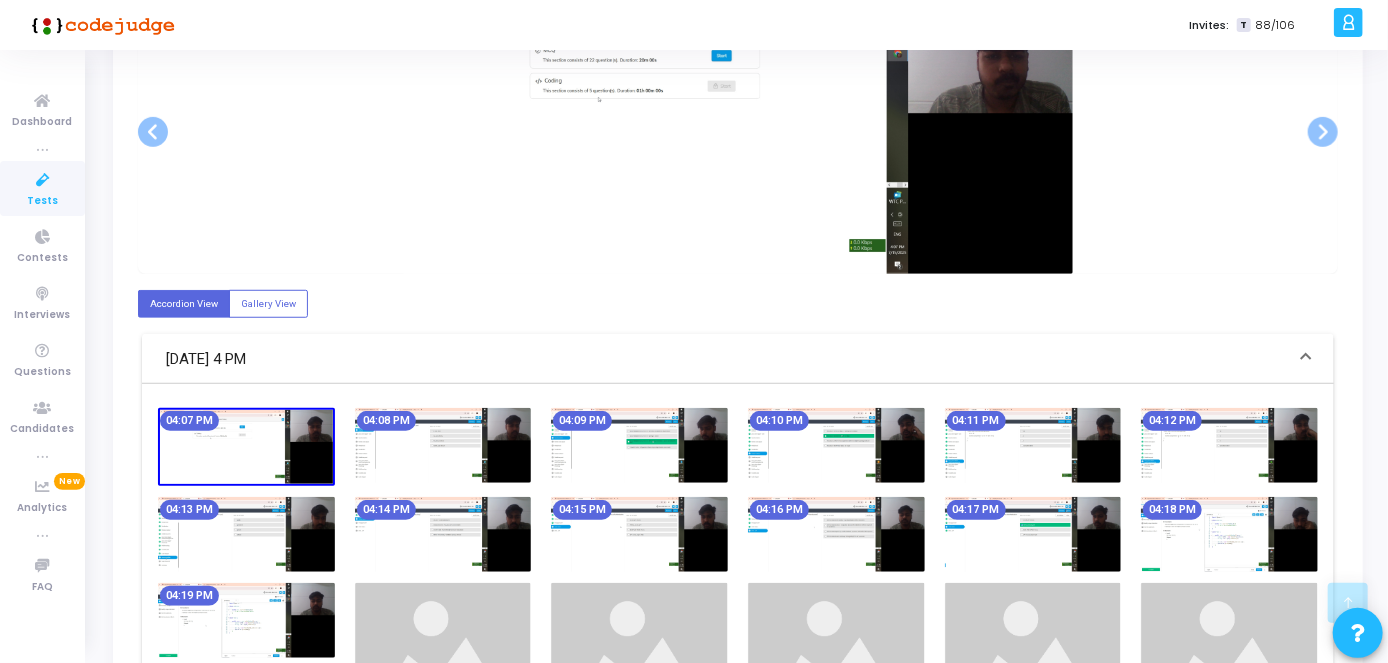 click at bounding box center (738, 132) 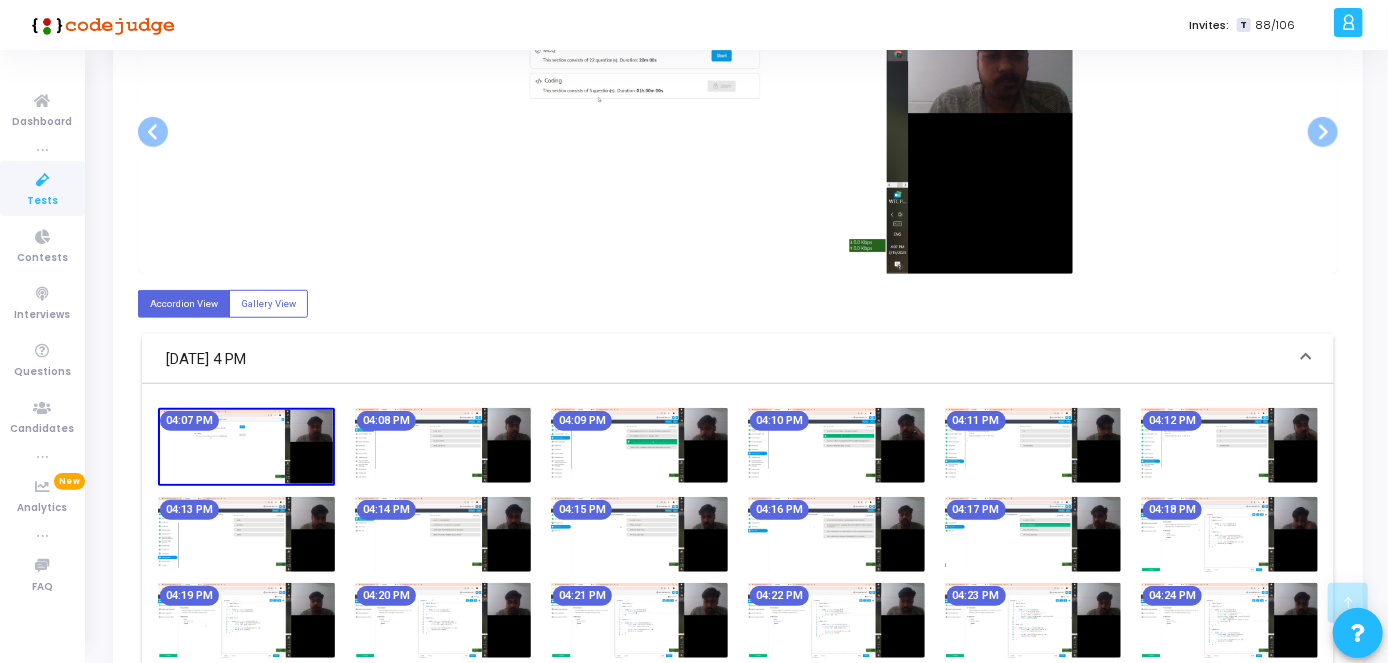 scroll, scrollTop: 0, scrollLeft: 0, axis: both 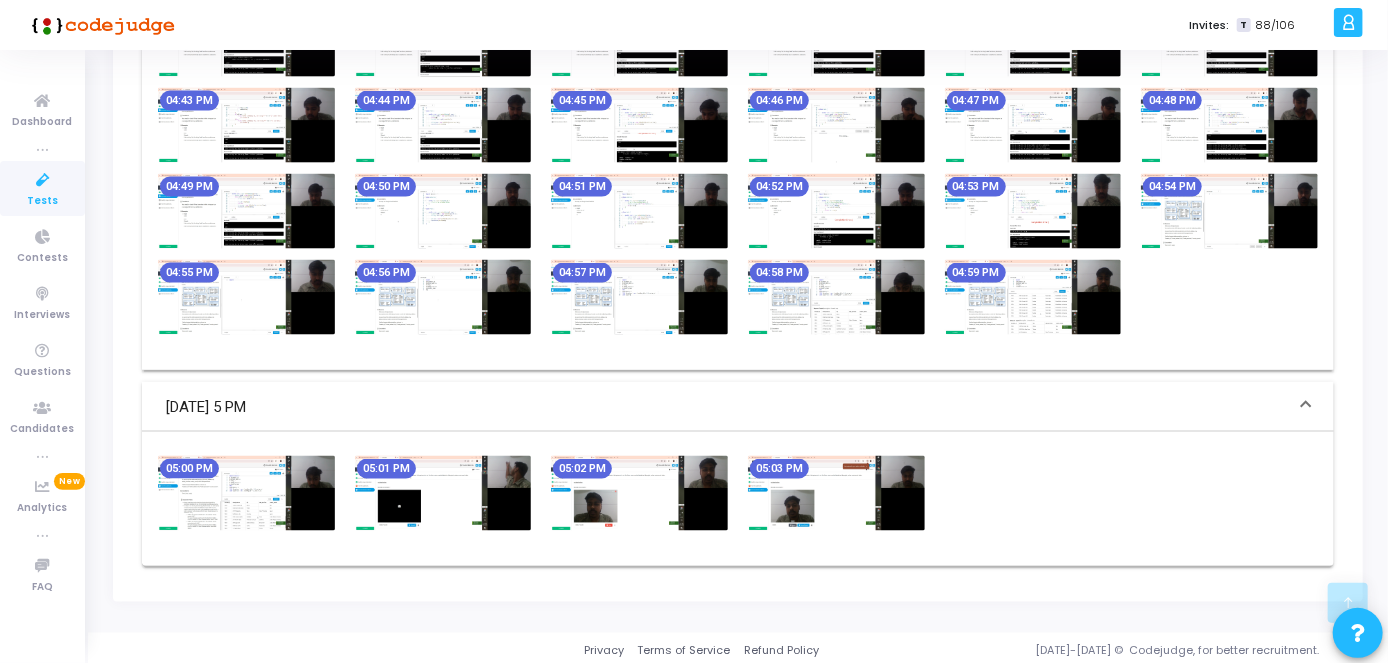 click at bounding box center (836, 493) 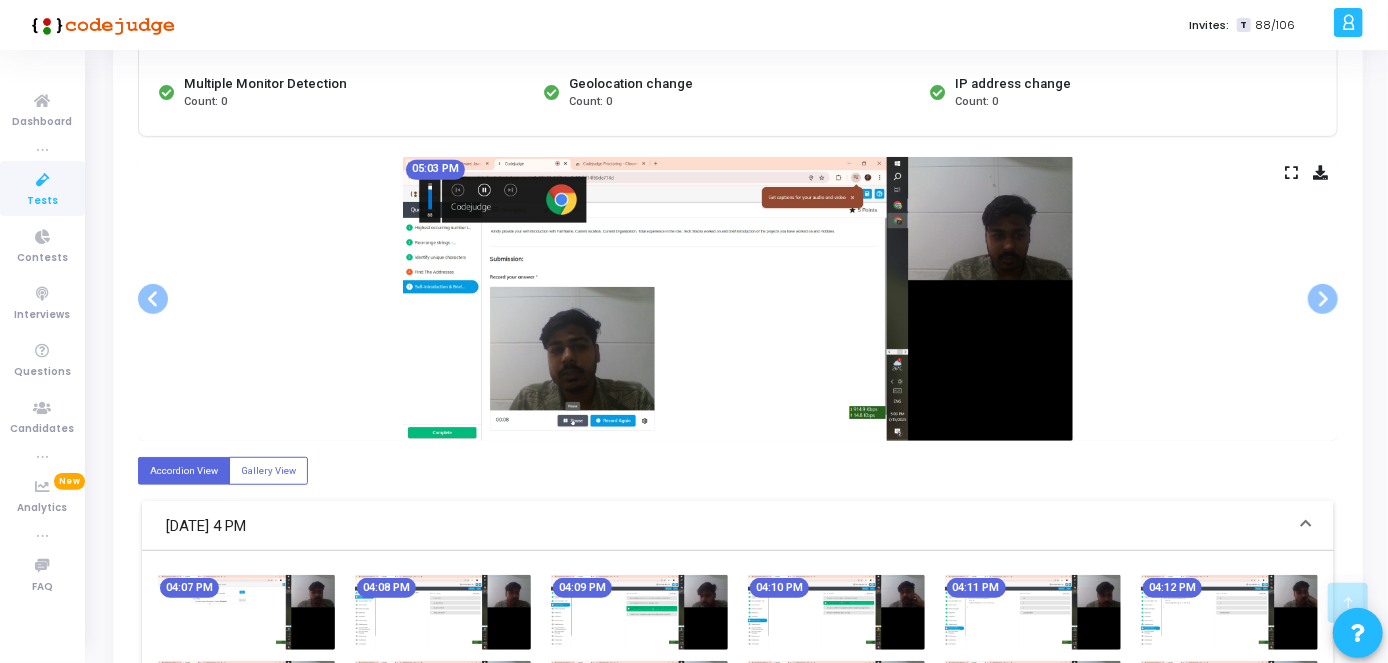 scroll, scrollTop: 410, scrollLeft: 0, axis: vertical 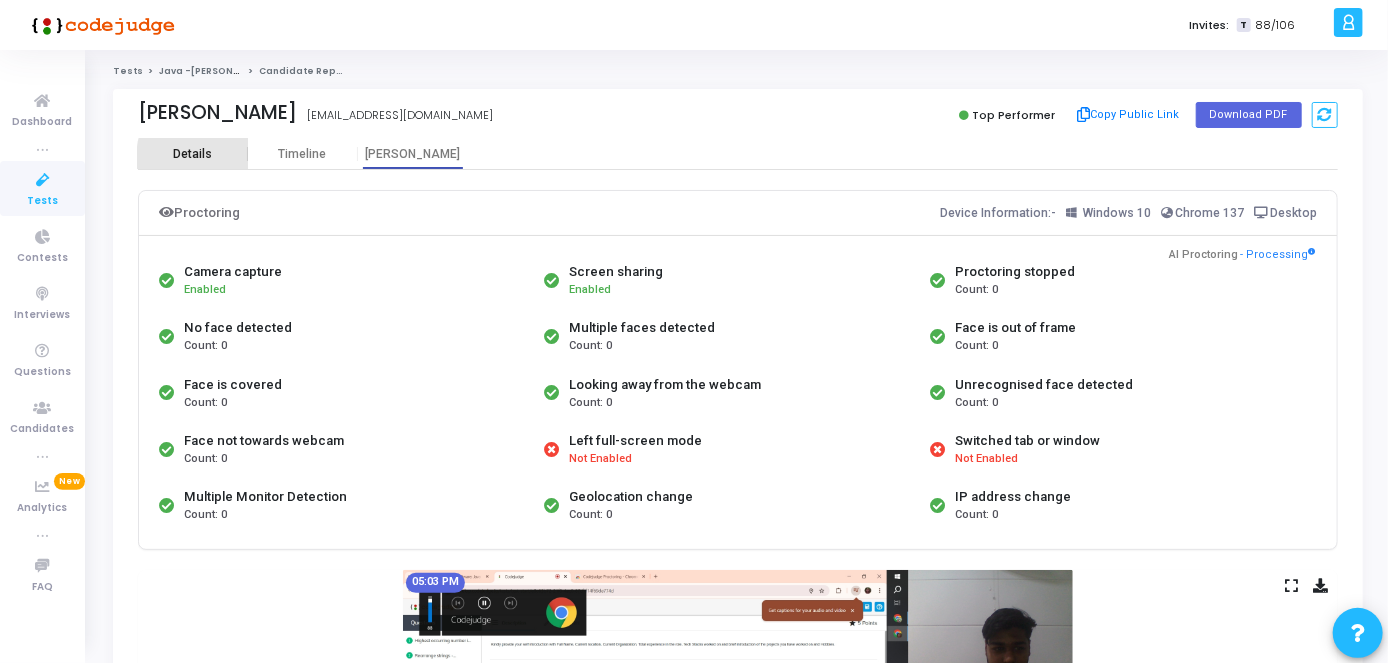click on "Details" at bounding box center [193, 154] 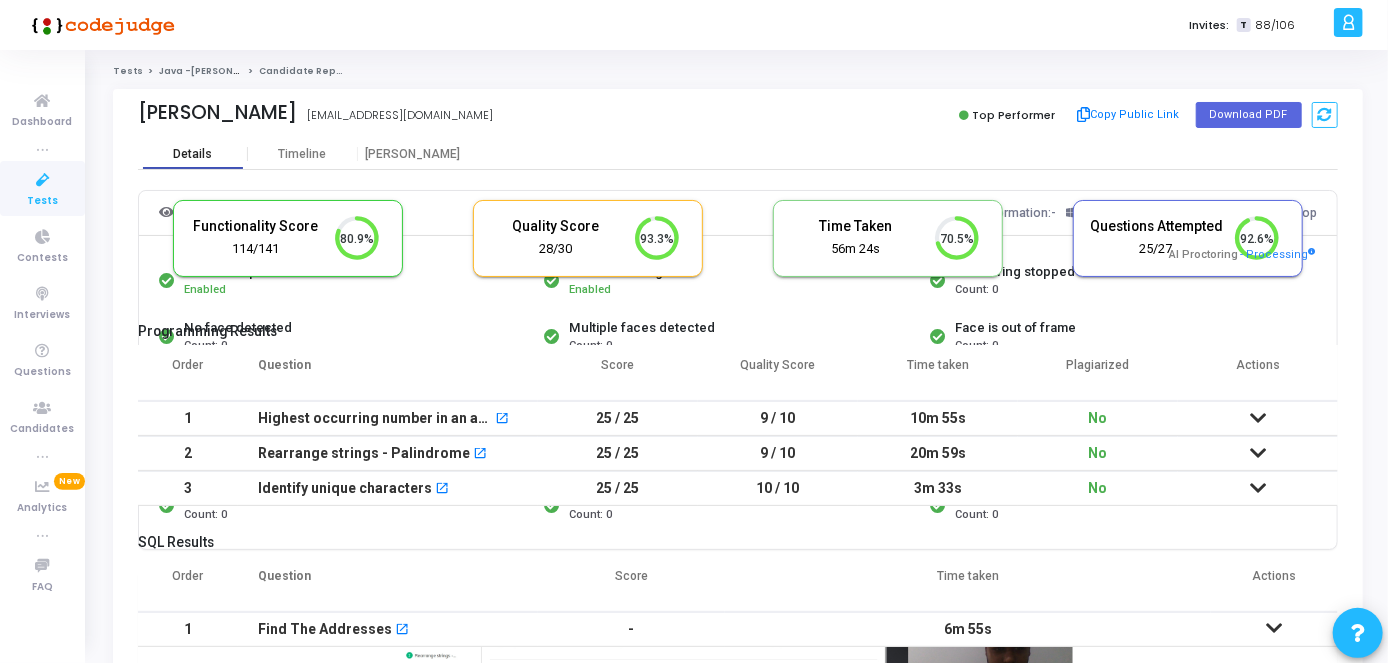 scroll, scrollTop: 8, scrollLeft: 9, axis: both 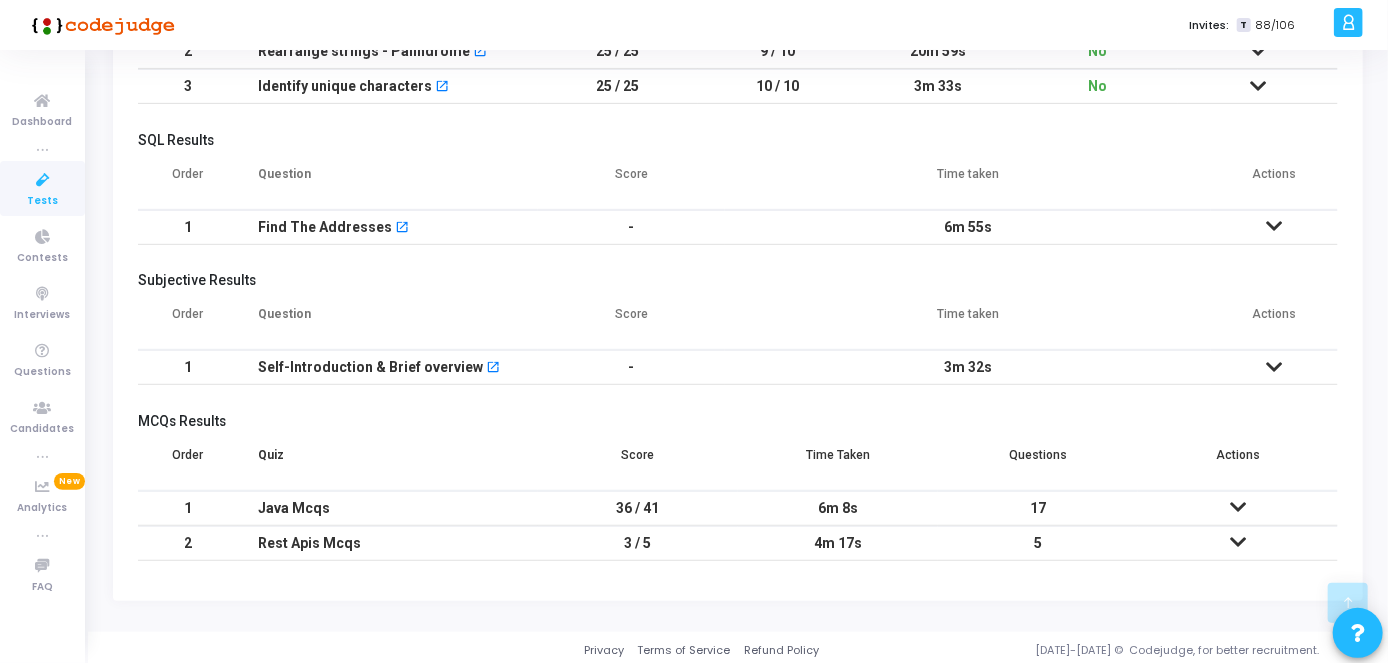 click at bounding box center [1275, 367] 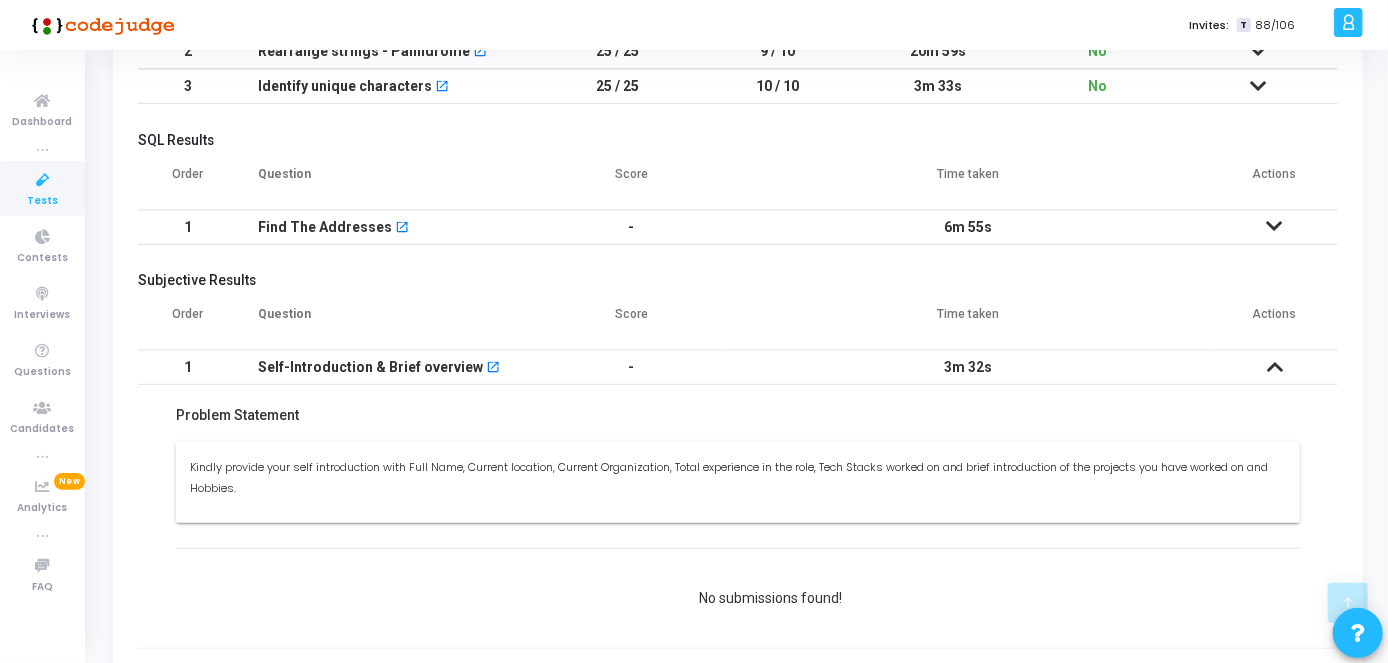click on "Tests" at bounding box center (42, 201) 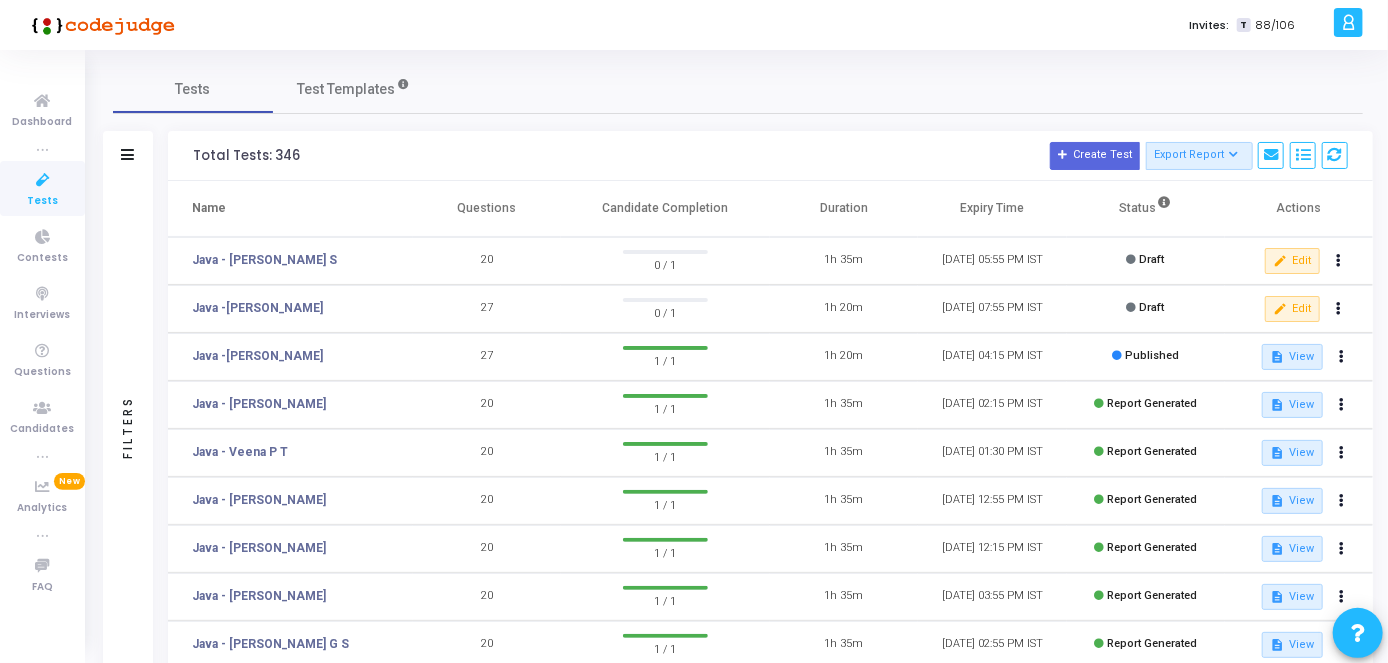 scroll, scrollTop: 400, scrollLeft: 0, axis: vertical 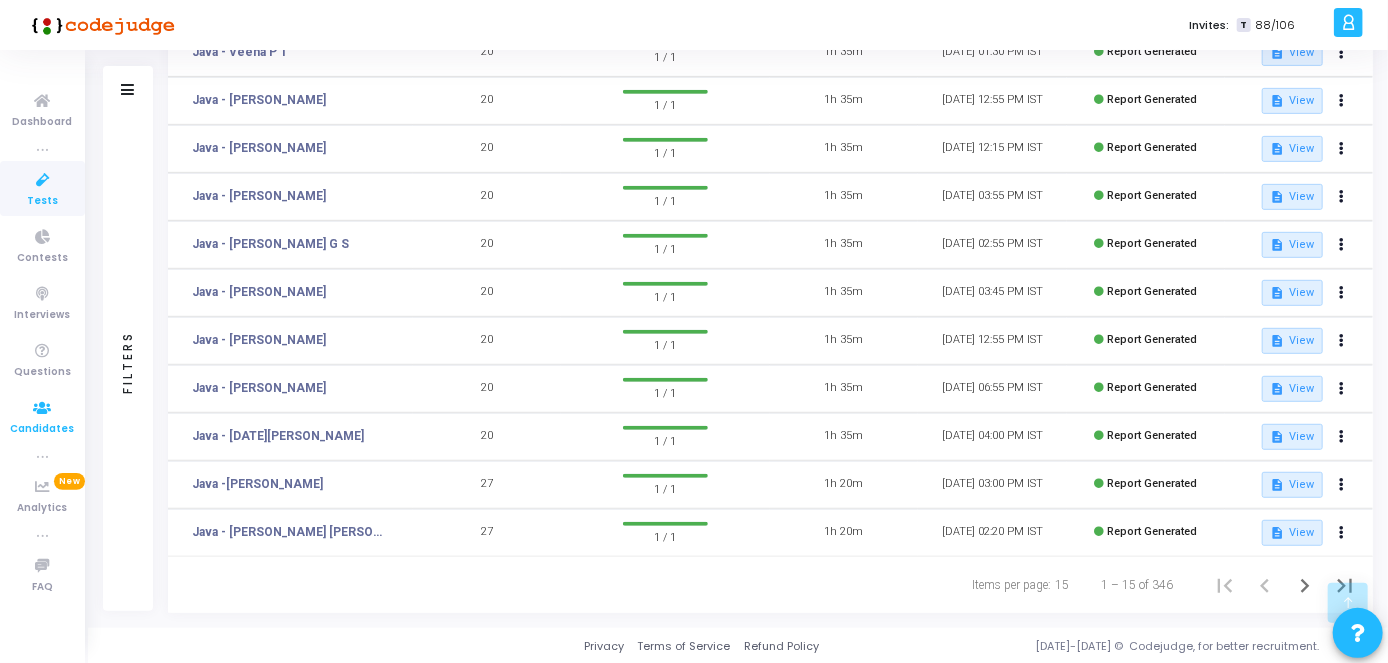 click at bounding box center [43, 408] 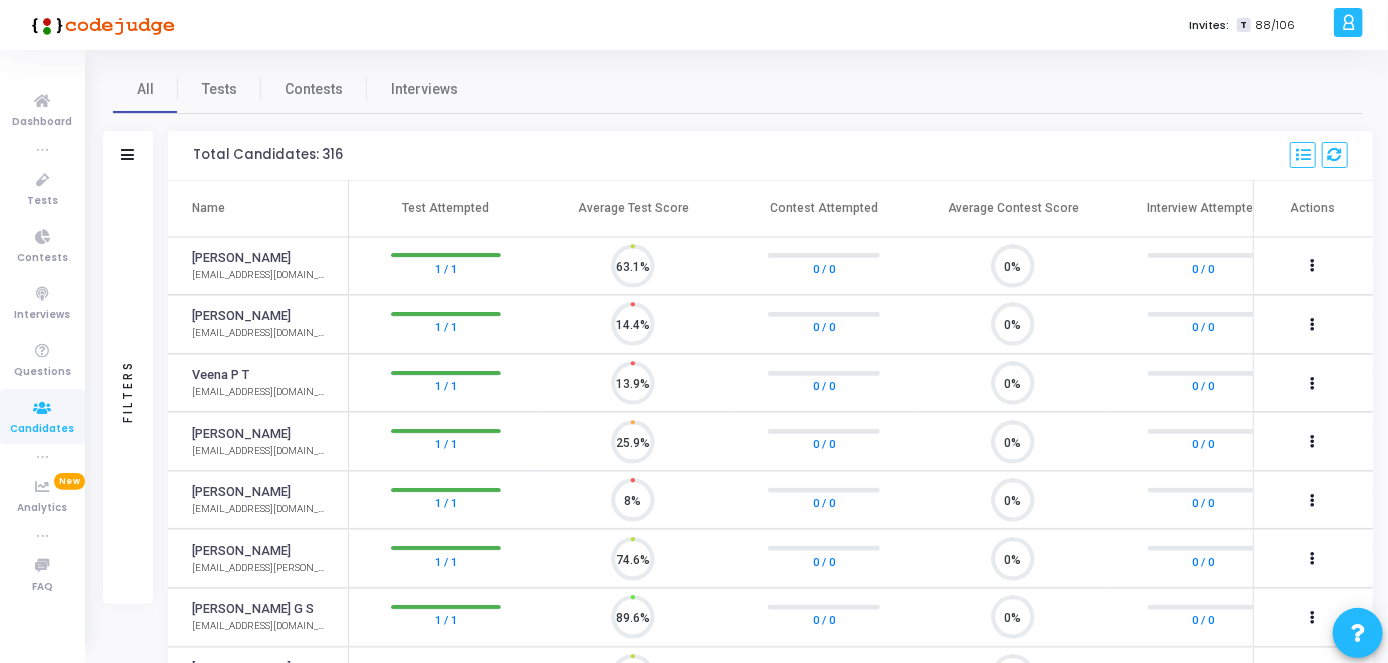 scroll, scrollTop: 8, scrollLeft: 9, axis: both 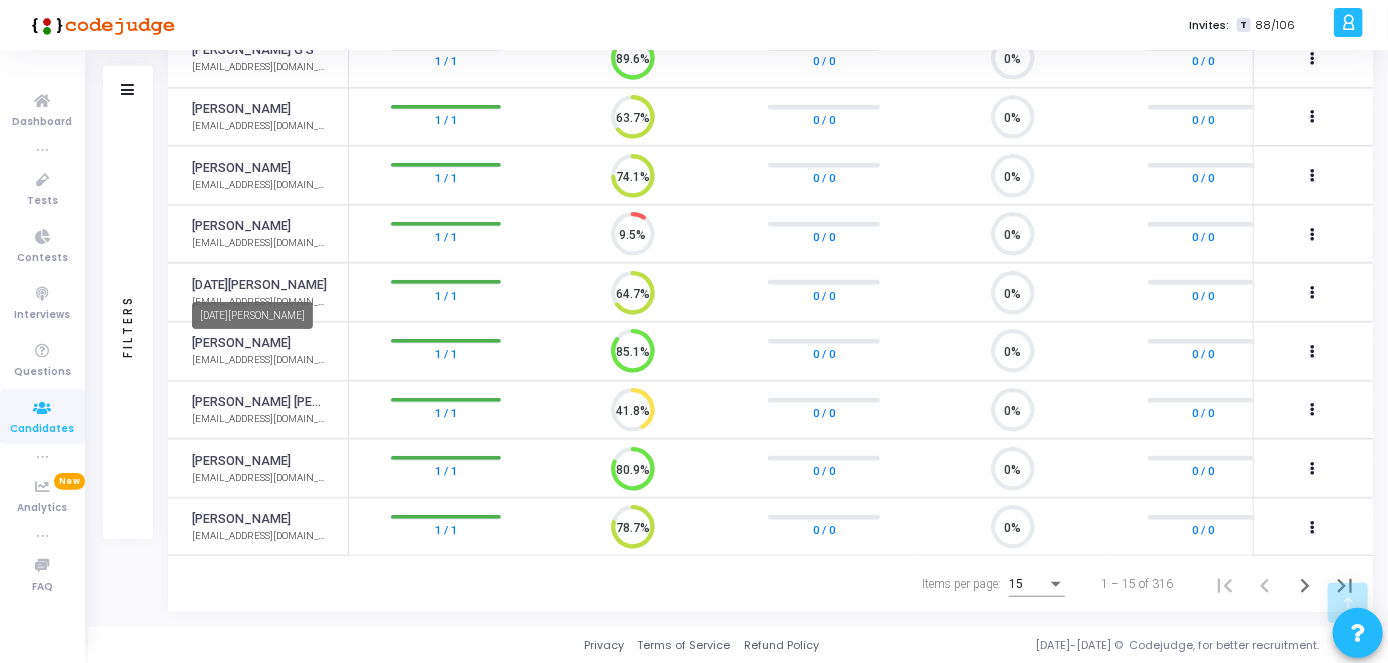 click on "Chaitra Ritti" at bounding box center (259, 285) 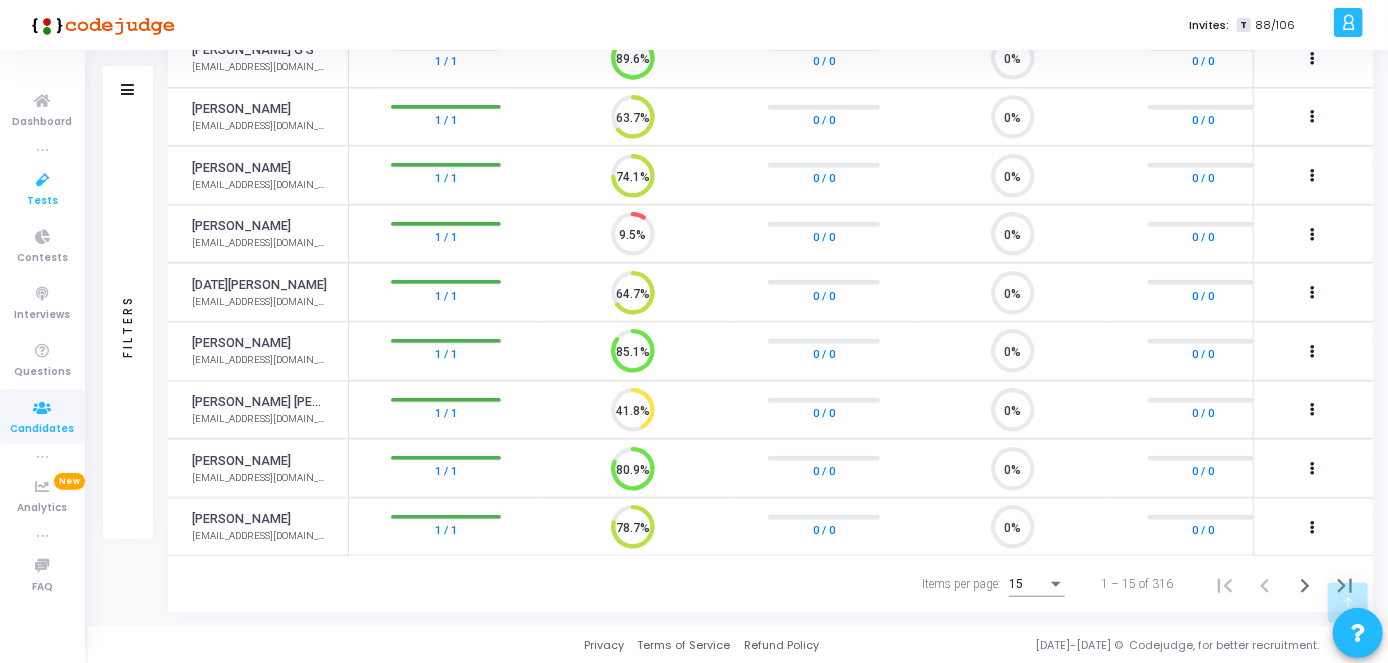 click at bounding box center (43, 180) 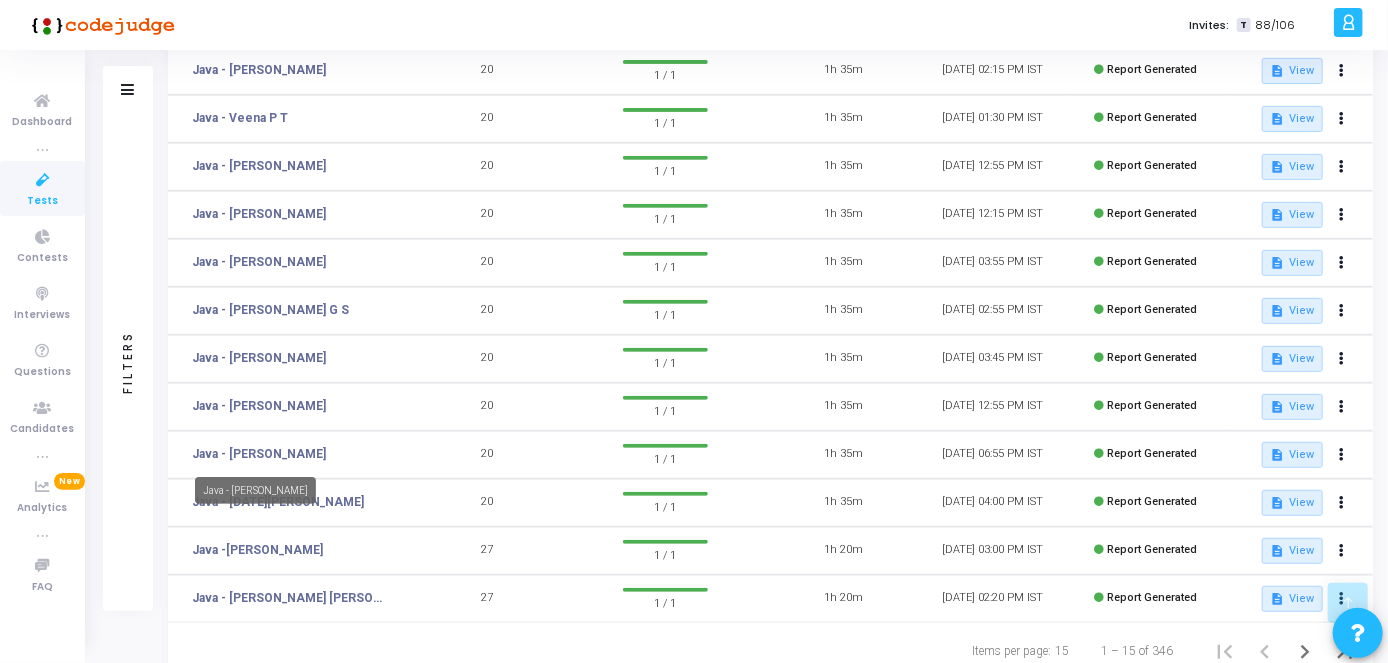click on "Java - Swati Kumari" at bounding box center (255, 490) 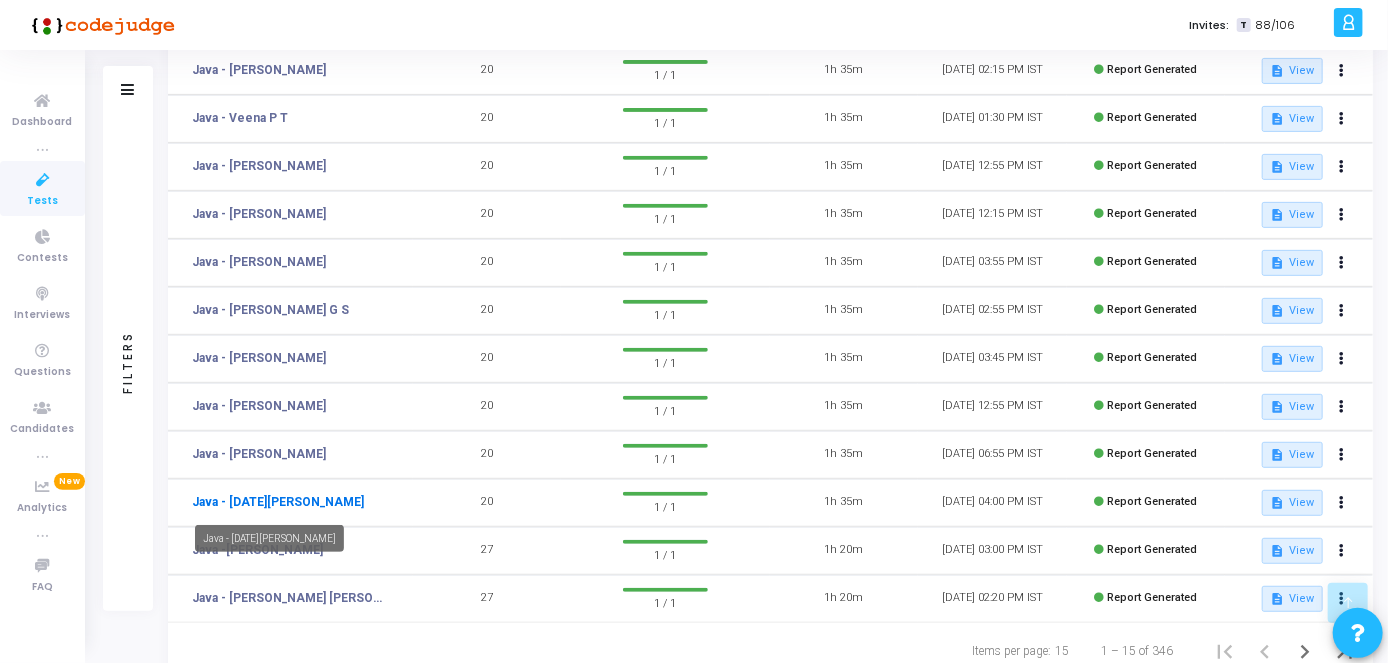 click on "Java - Chaitra Ritti" 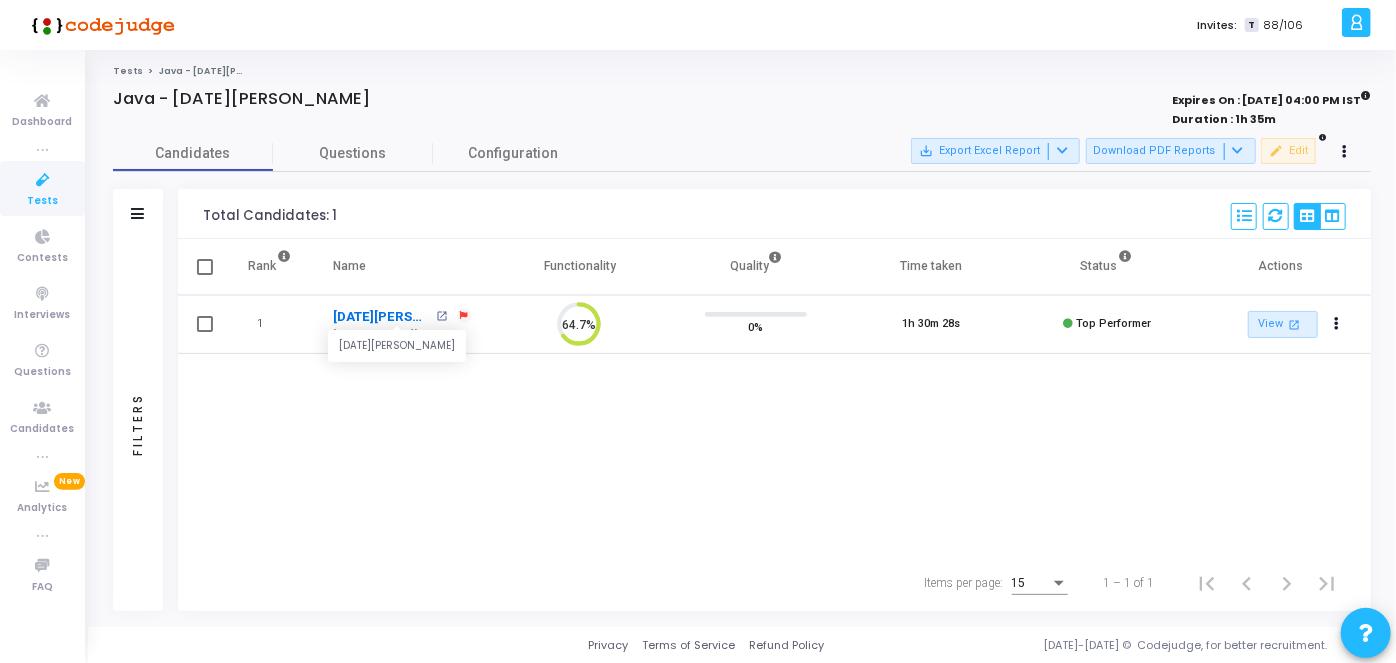 click on "Chaitra Ritti" at bounding box center (381, 317) 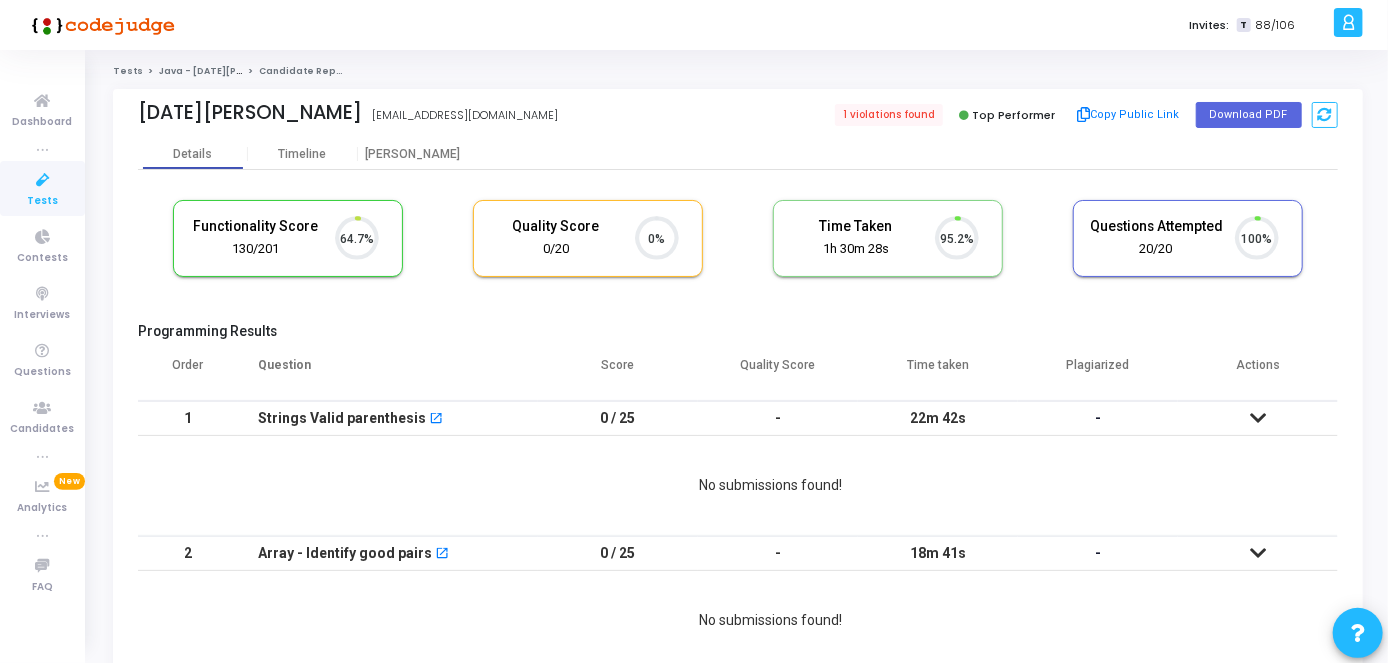 scroll, scrollTop: 8, scrollLeft: 9, axis: both 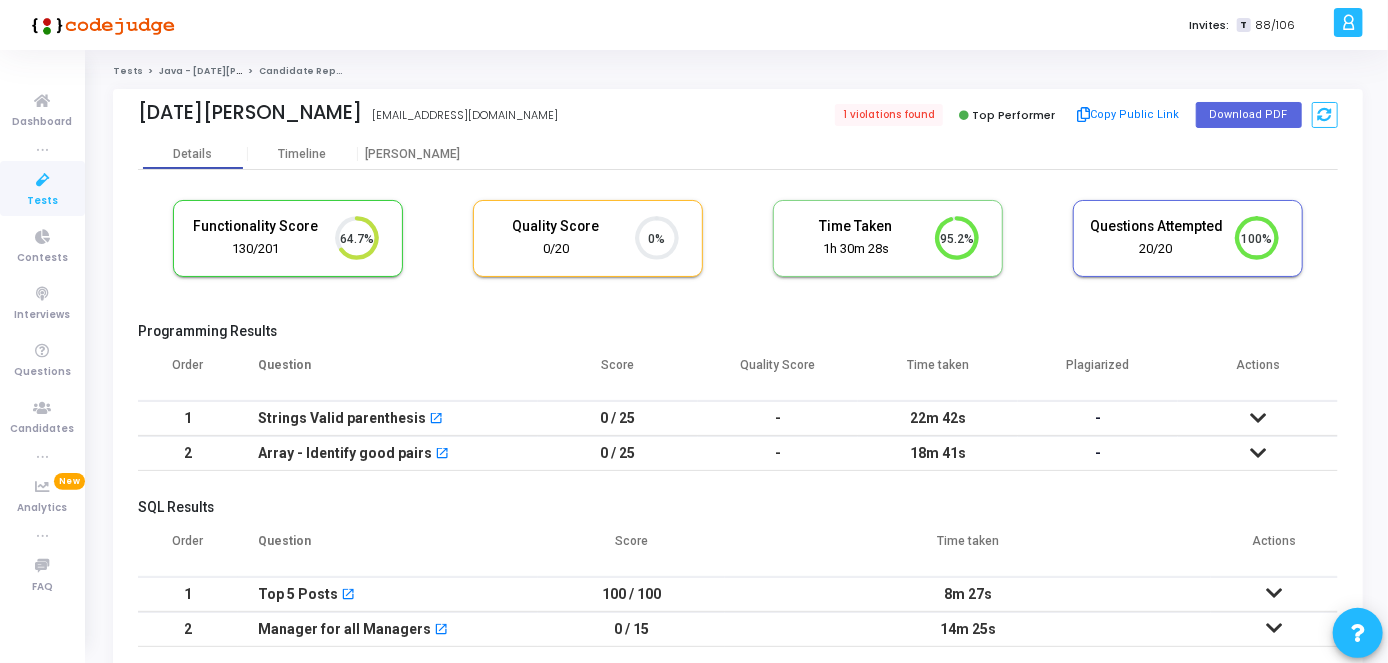 click at bounding box center (1258, 418) 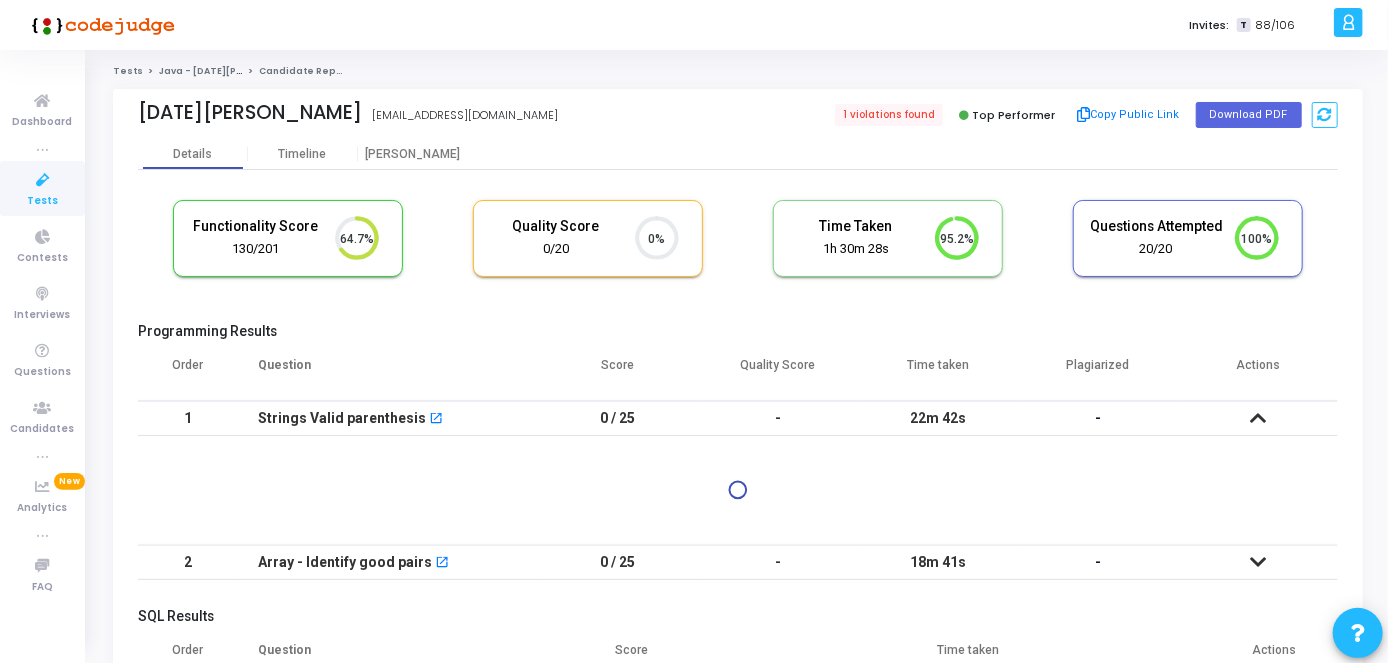 click at bounding box center (1258, 562) 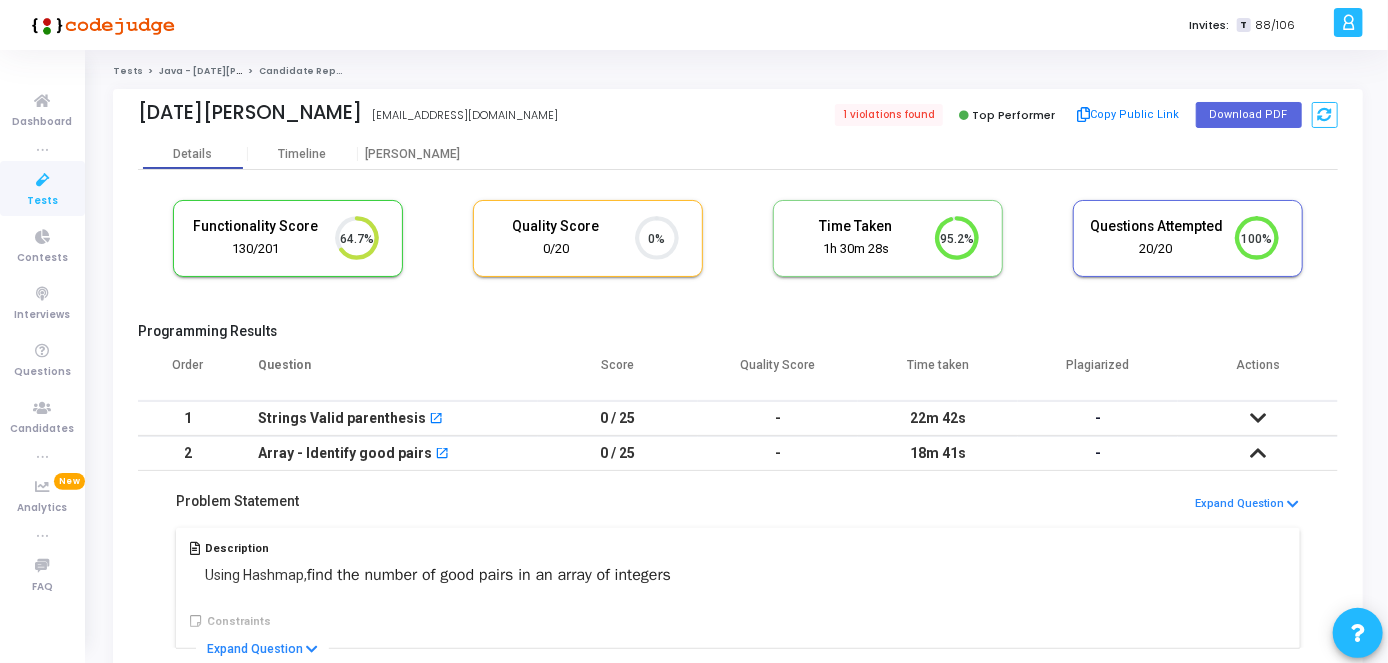 scroll, scrollTop: 580, scrollLeft: 0, axis: vertical 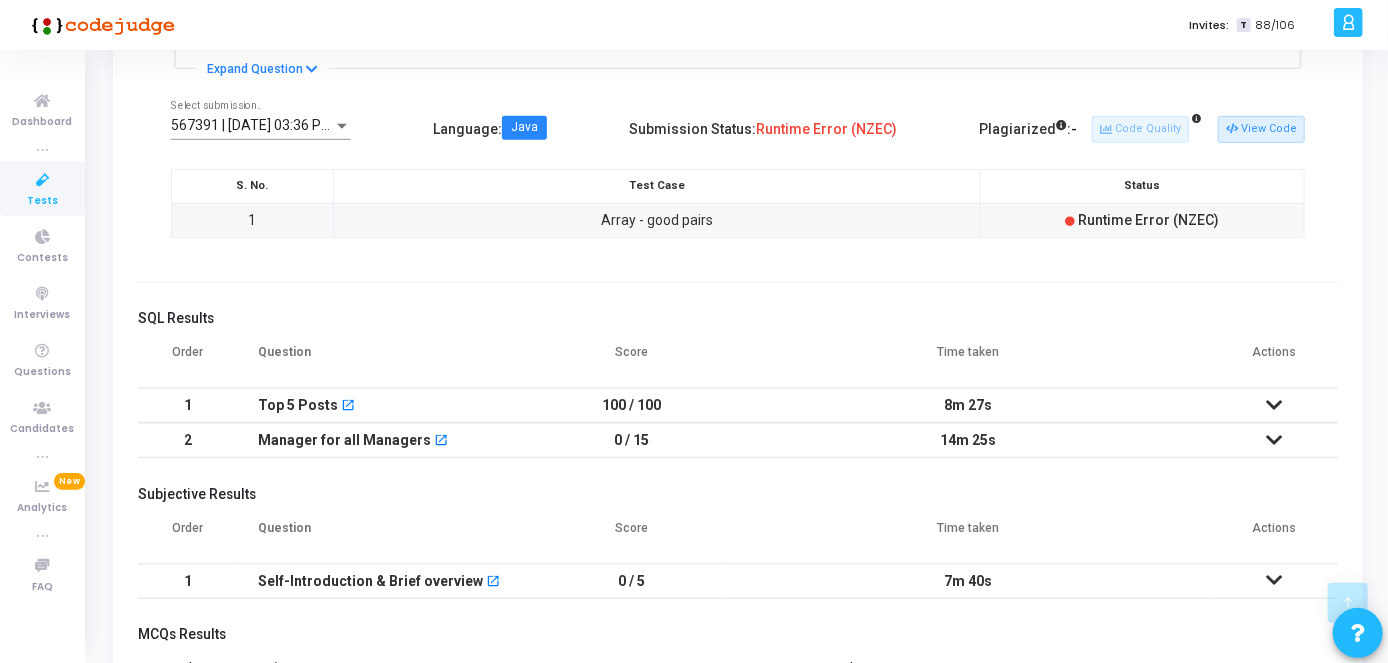 click at bounding box center (1274, 405) 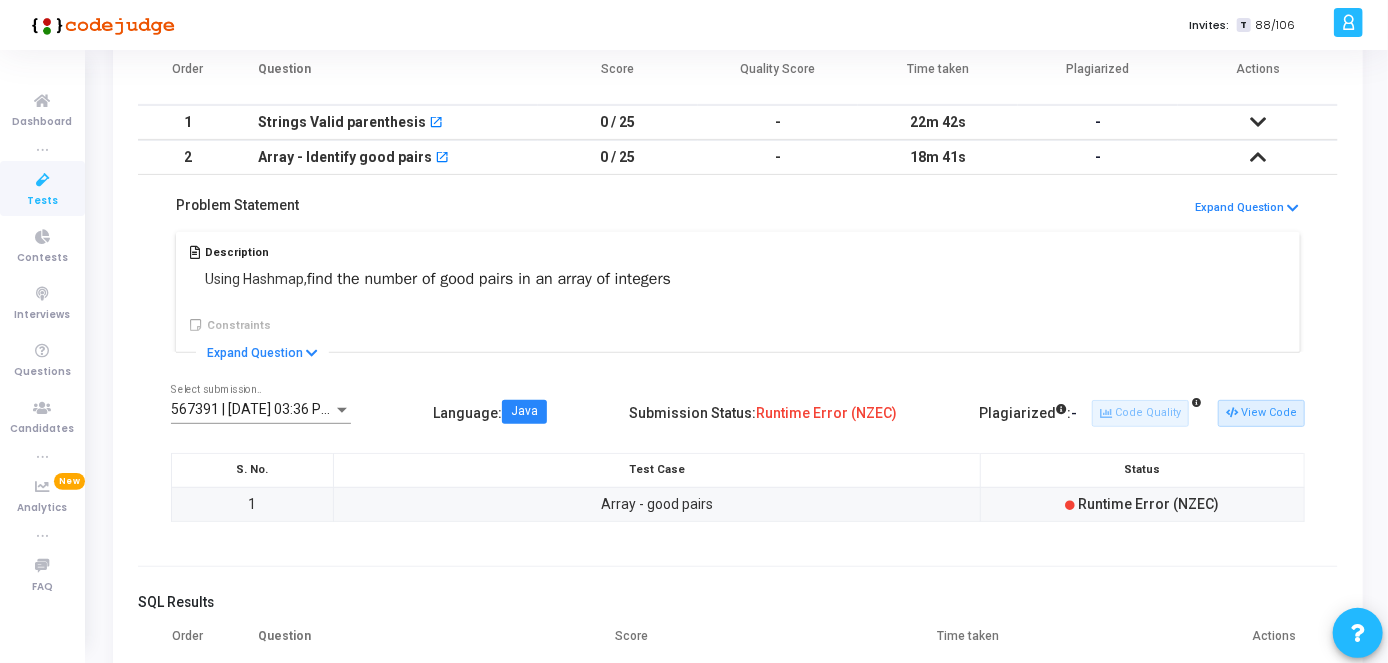 scroll, scrollTop: 293, scrollLeft: 0, axis: vertical 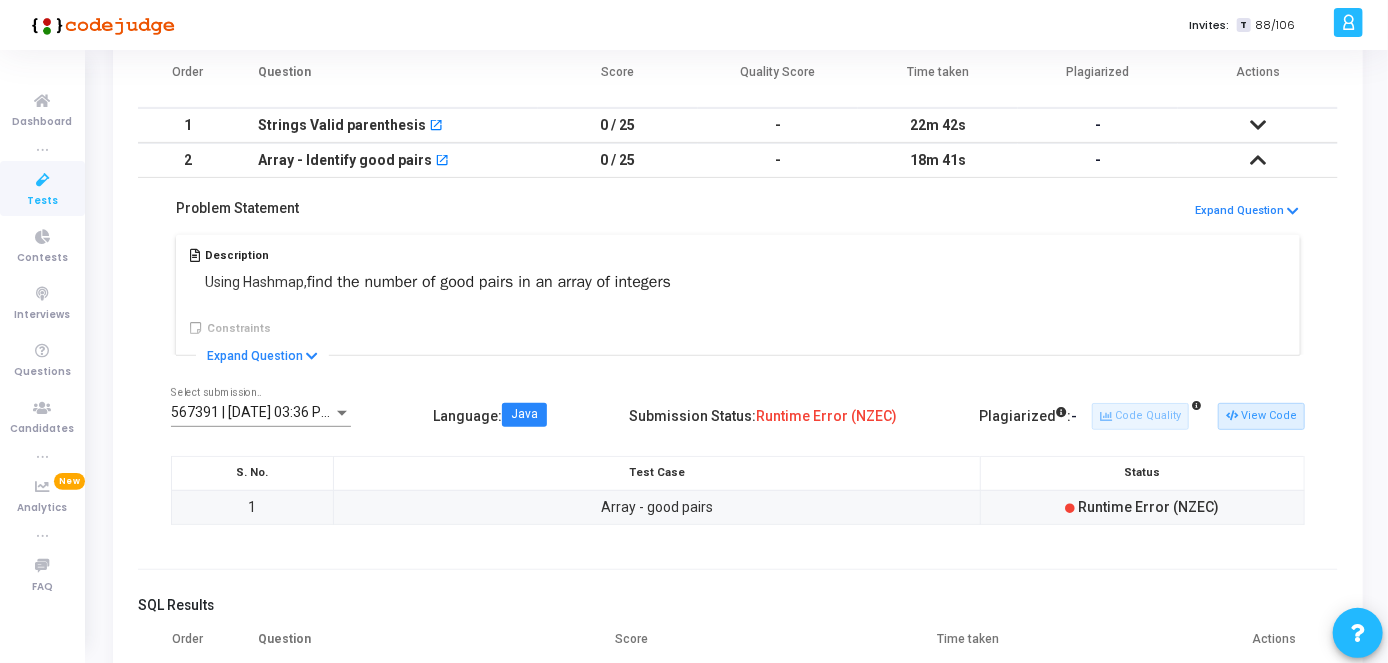 click at bounding box center [1258, 125] 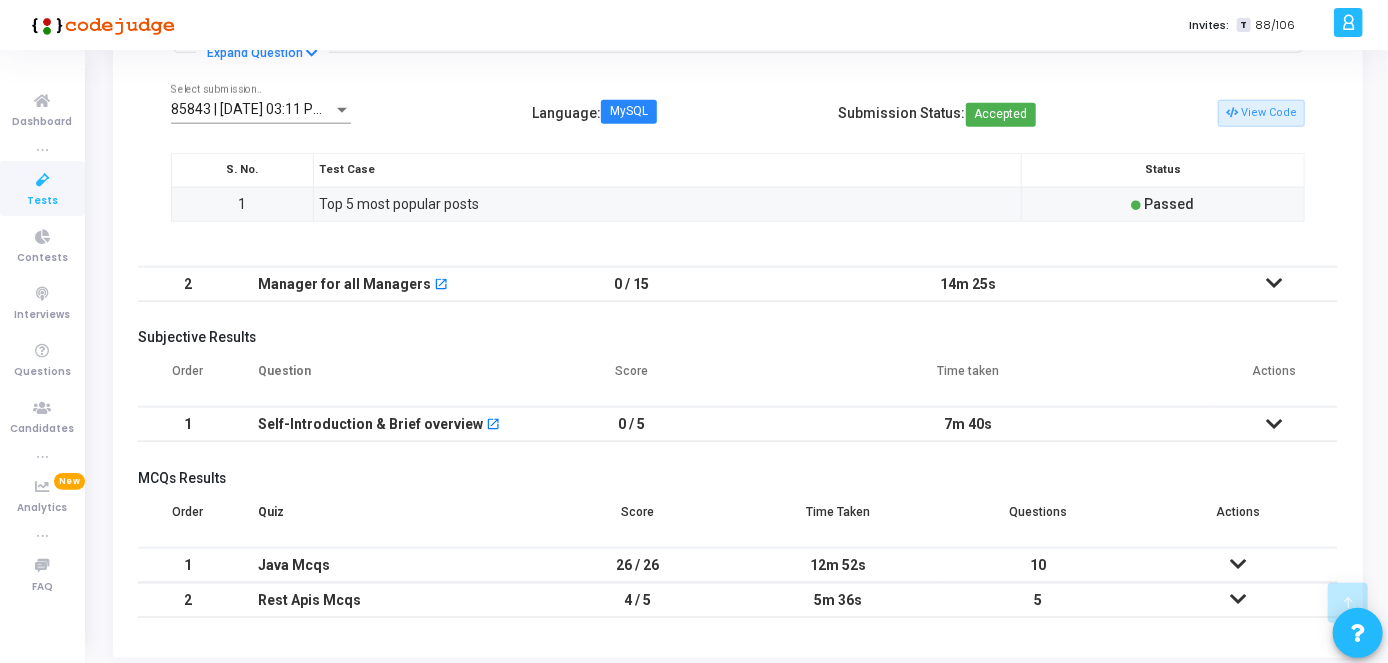 scroll, scrollTop: 1184, scrollLeft: 0, axis: vertical 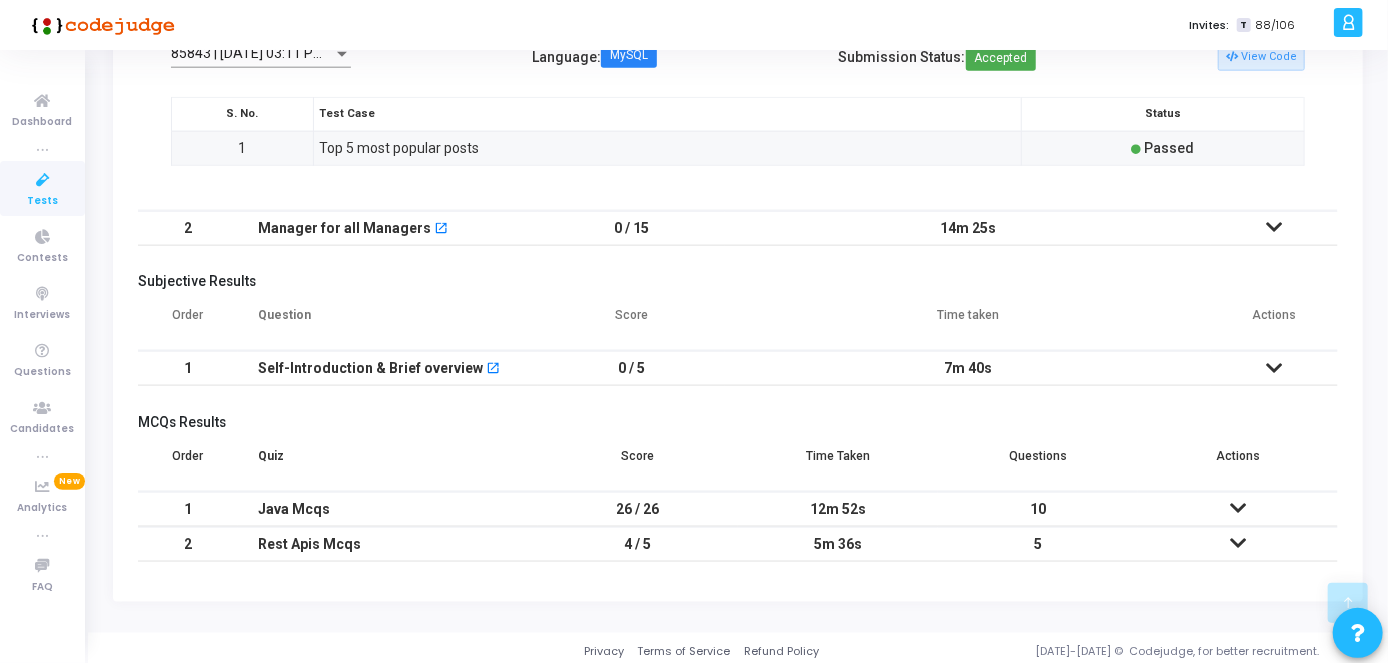 click at bounding box center (1275, 227) 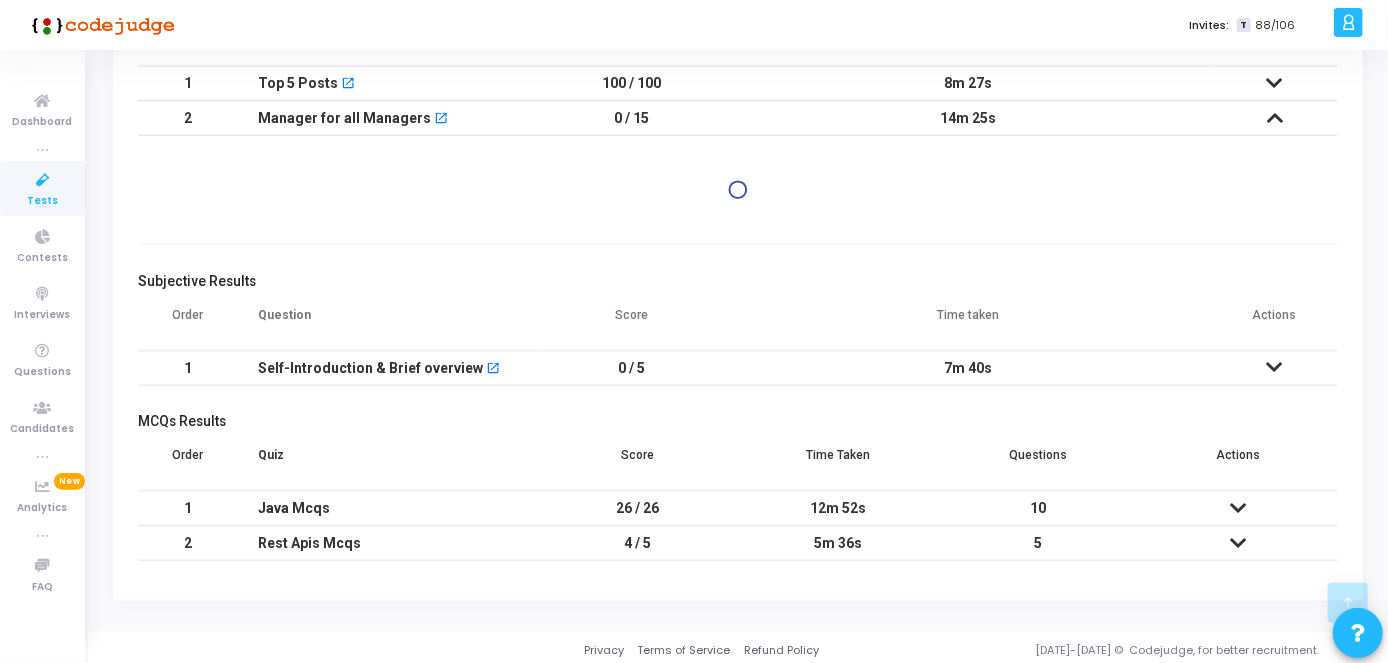 scroll, scrollTop: 996, scrollLeft: 0, axis: vertical 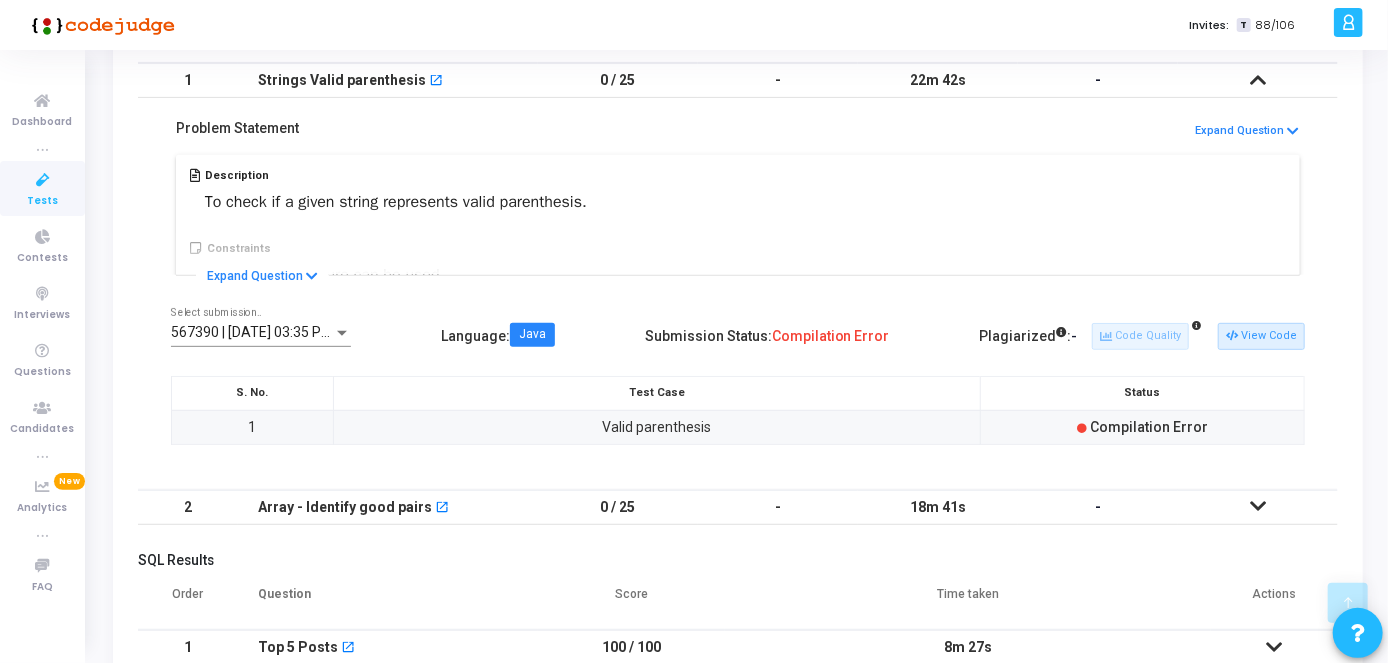 click on "Plagiarized  :   -" at bounding box center [1029, 336] 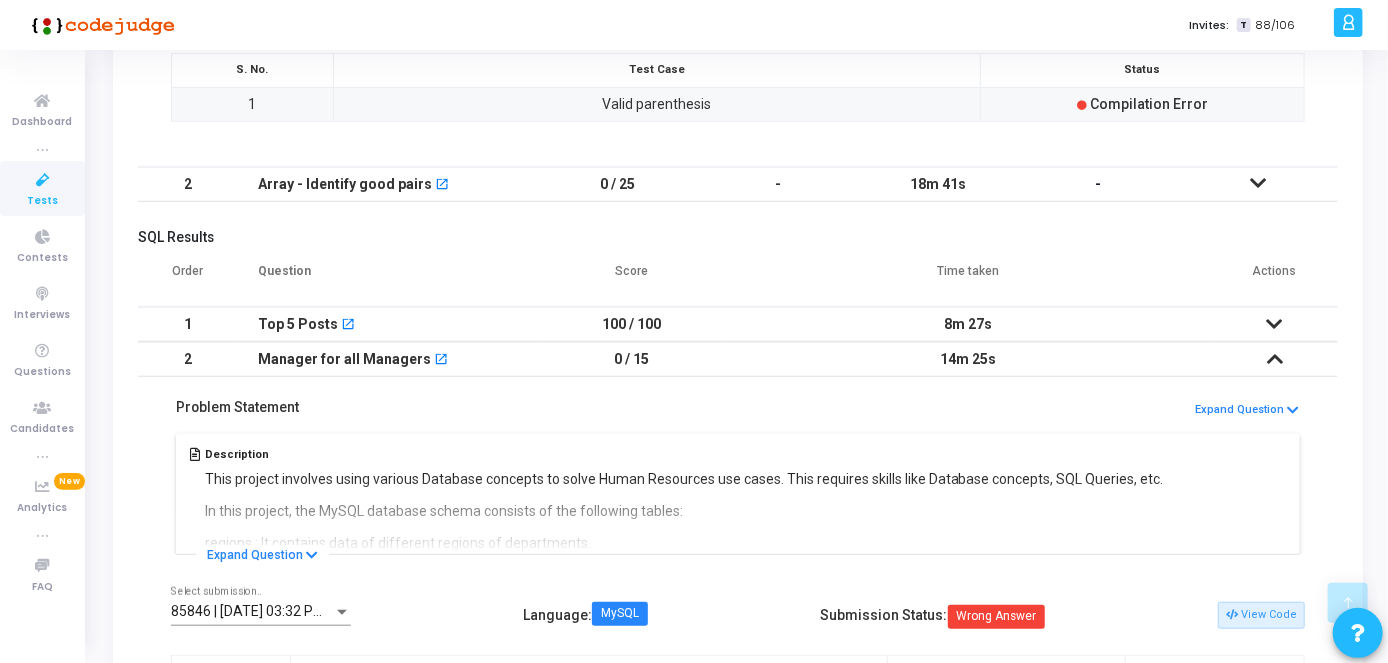 scroll, scrollTop: 664, scrollLeft: 0, axis: vertical 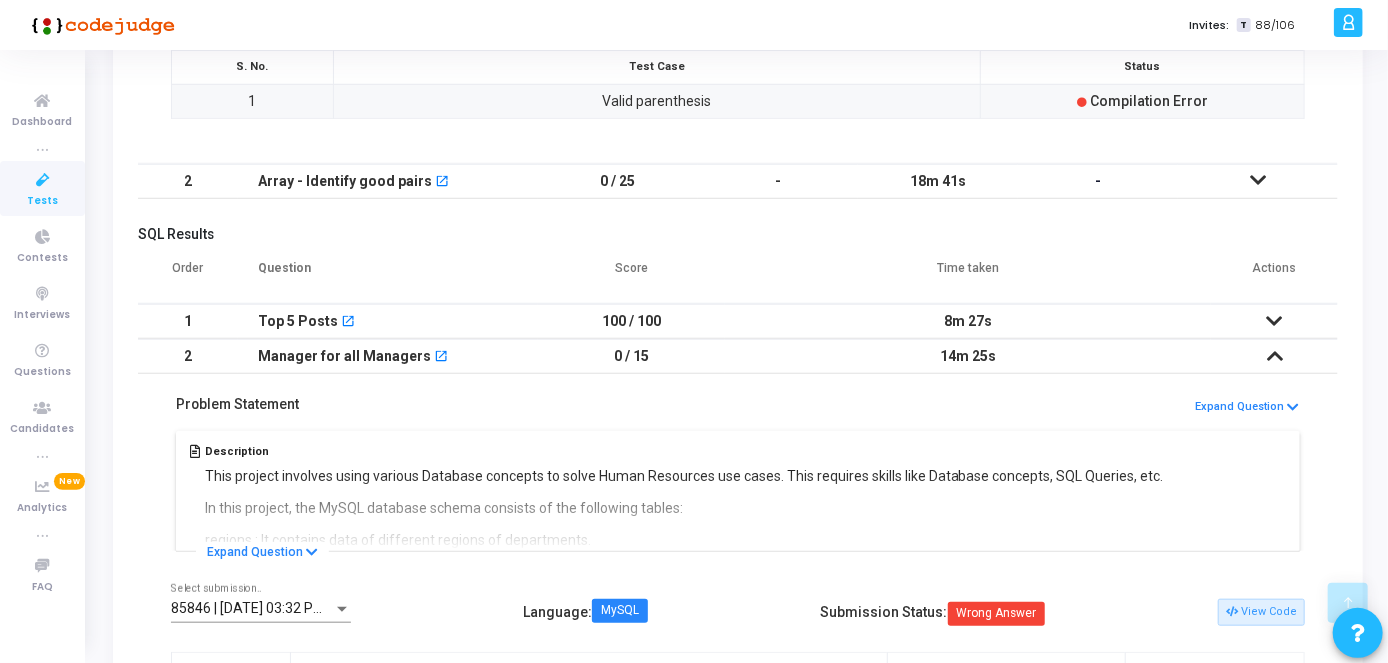 click at bounding box center (1258, 180) 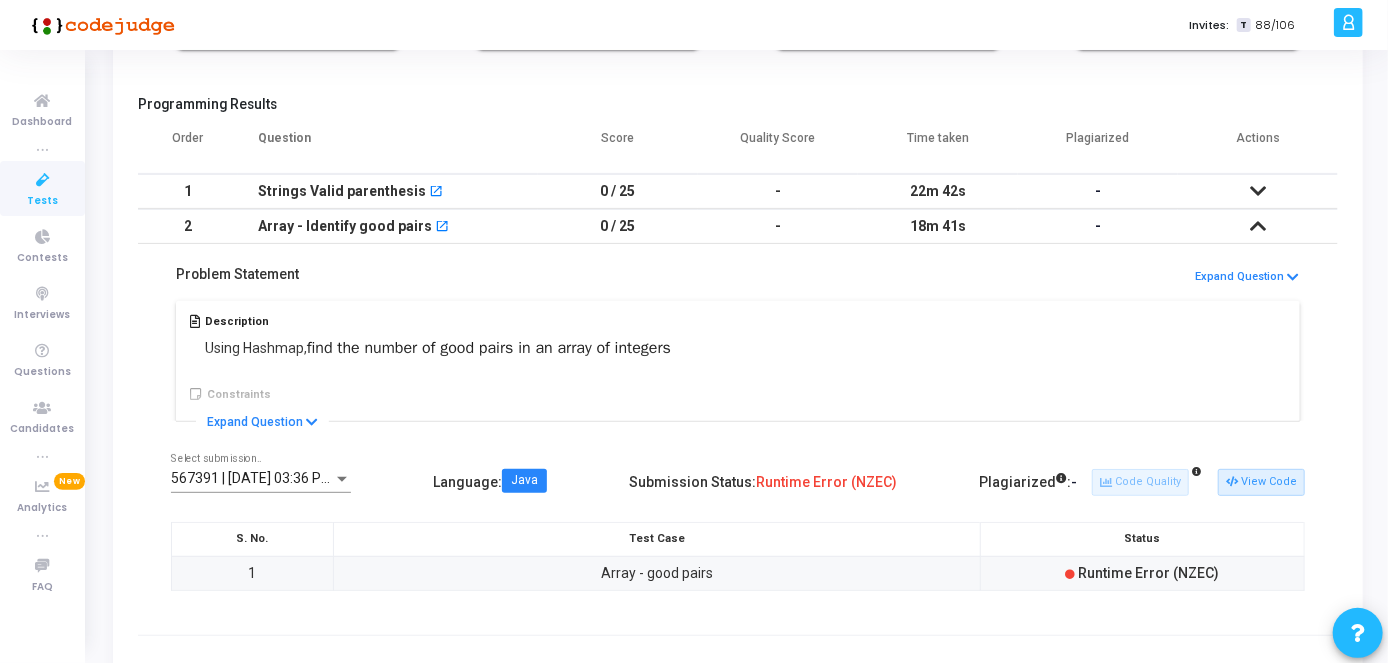 scroll, scrollTop: 0, scrollLeft: 0, axis: both 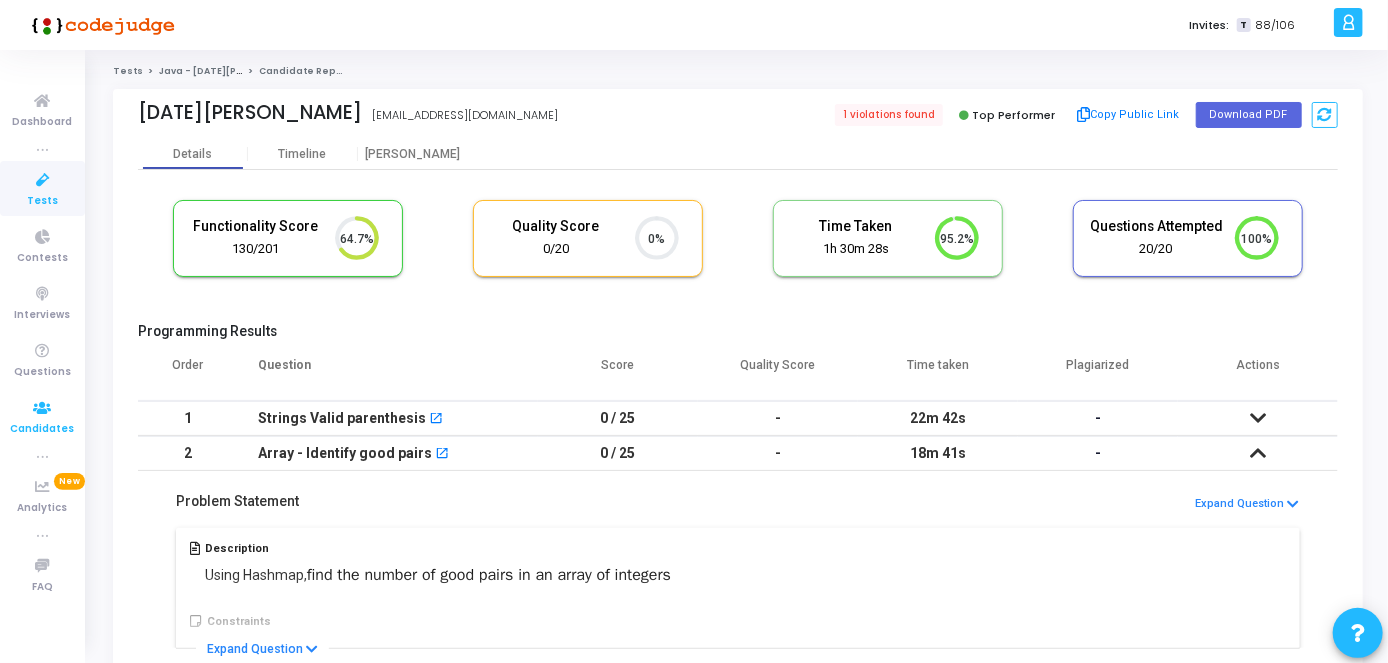 click at bounding box center (43, 408) 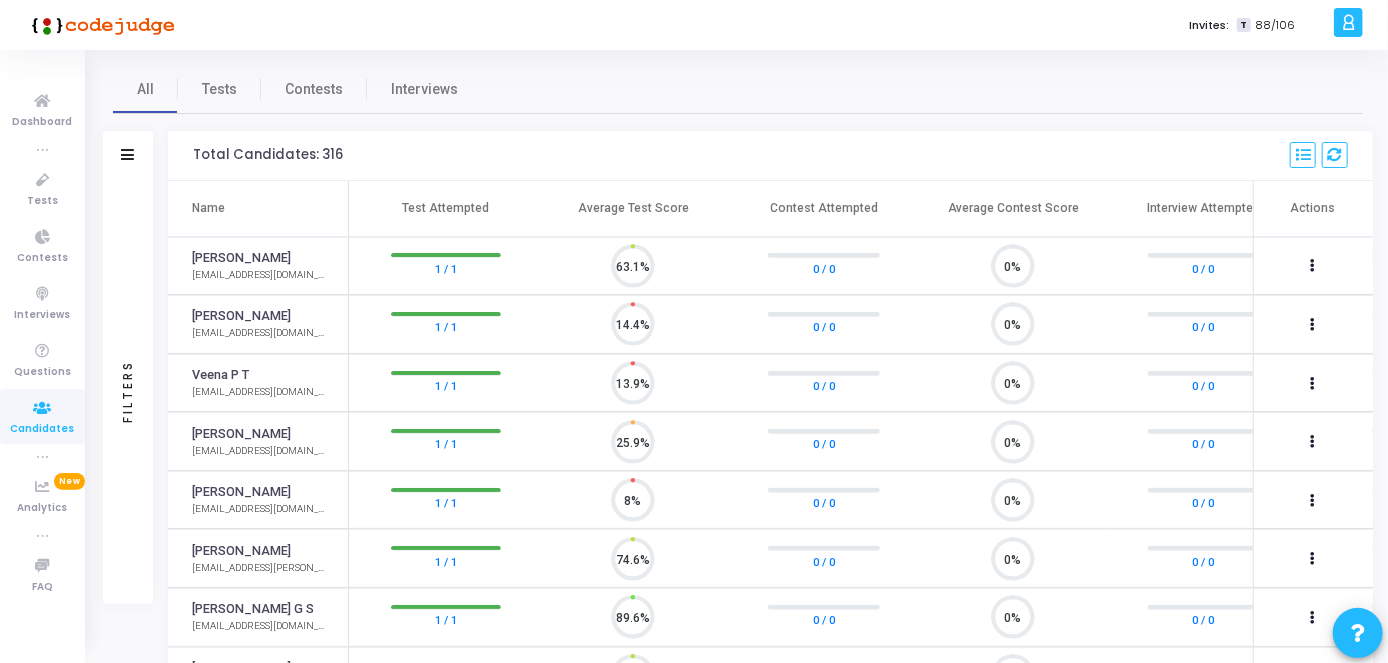 scroll, scrollTop: 8, scrollLeft: 9, axis: both 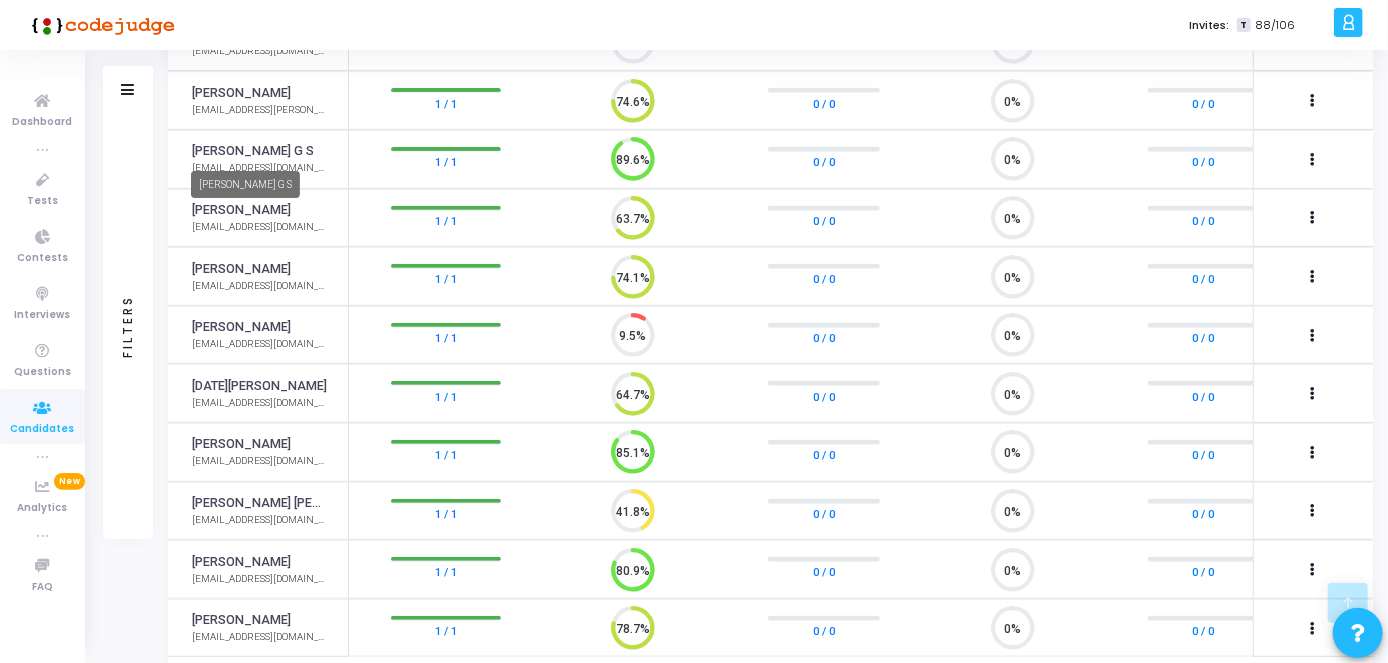click on "Thejas G S" at bounding box center (253, 151) 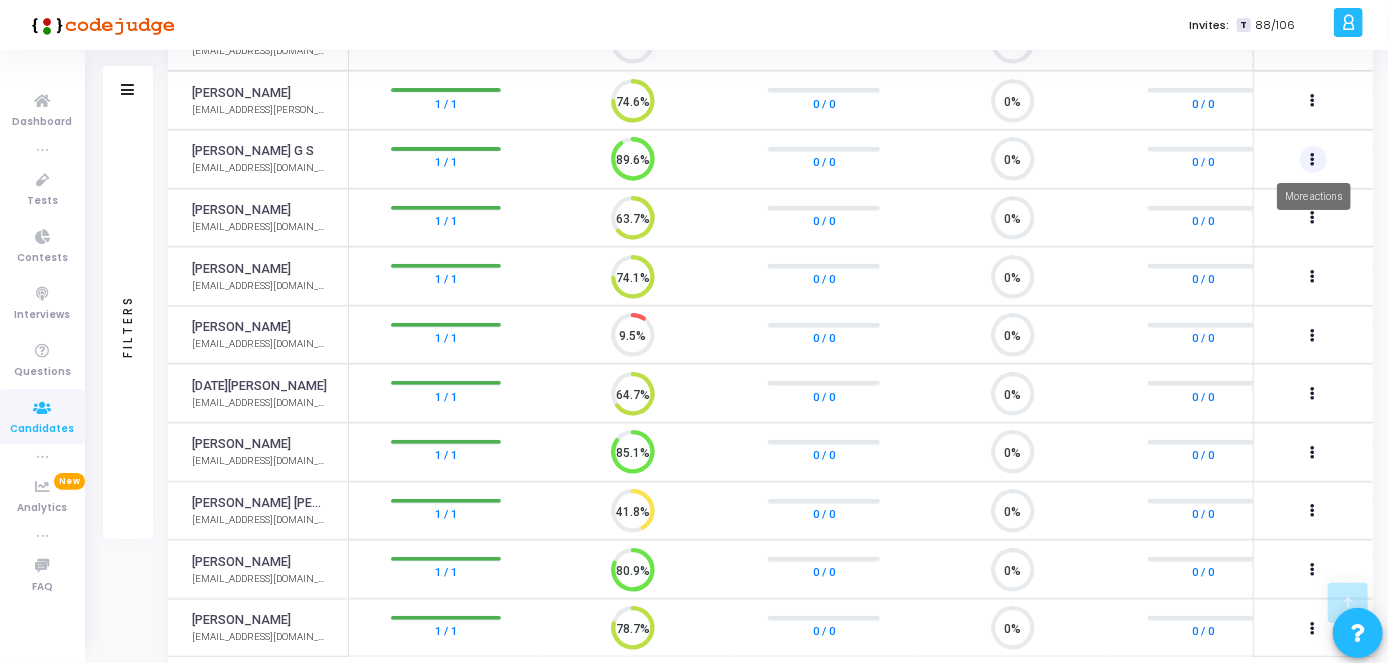 click at bounding box center (1314, 160) 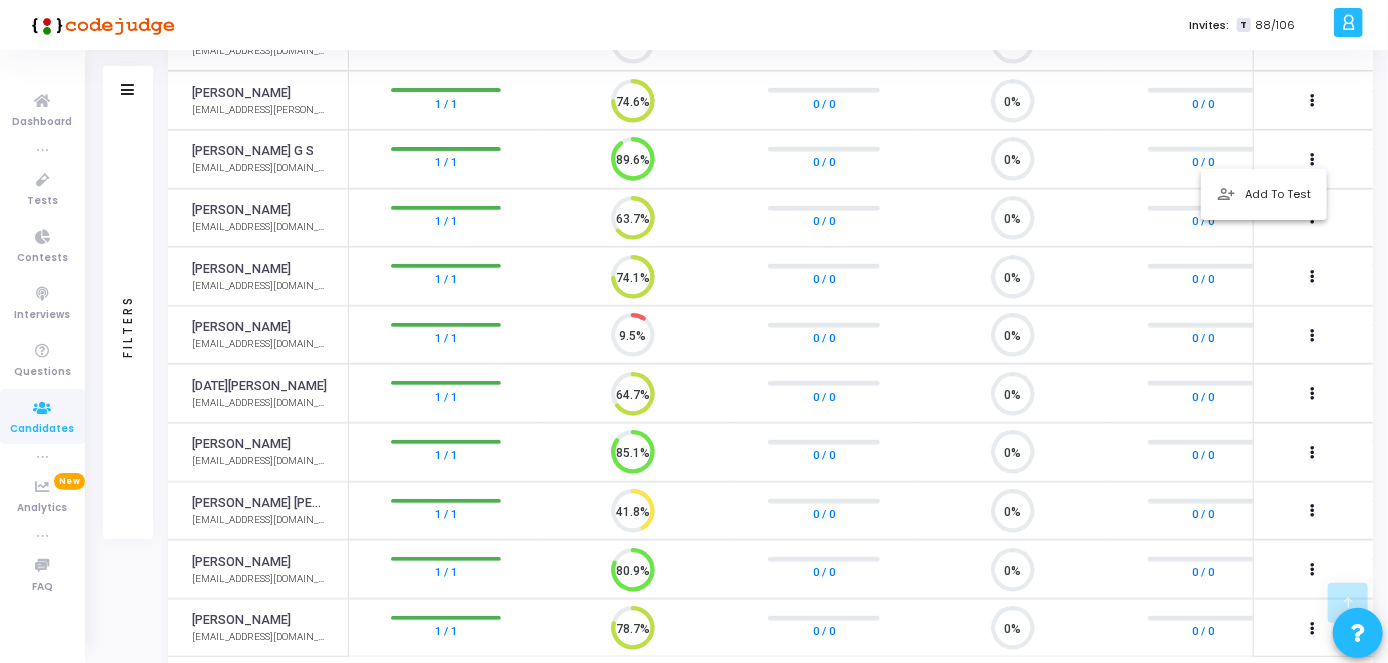 click at bounding box center [694, 331] 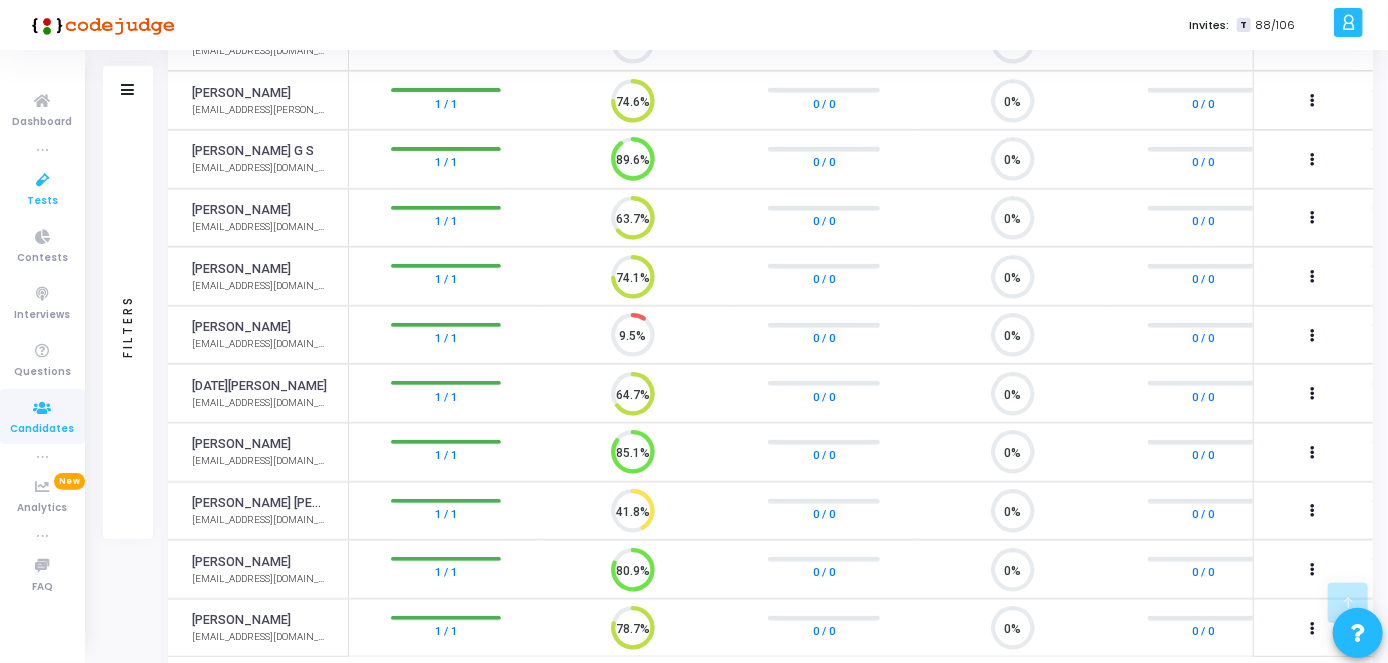 click on "Tests" at bounding box center [42, 201] 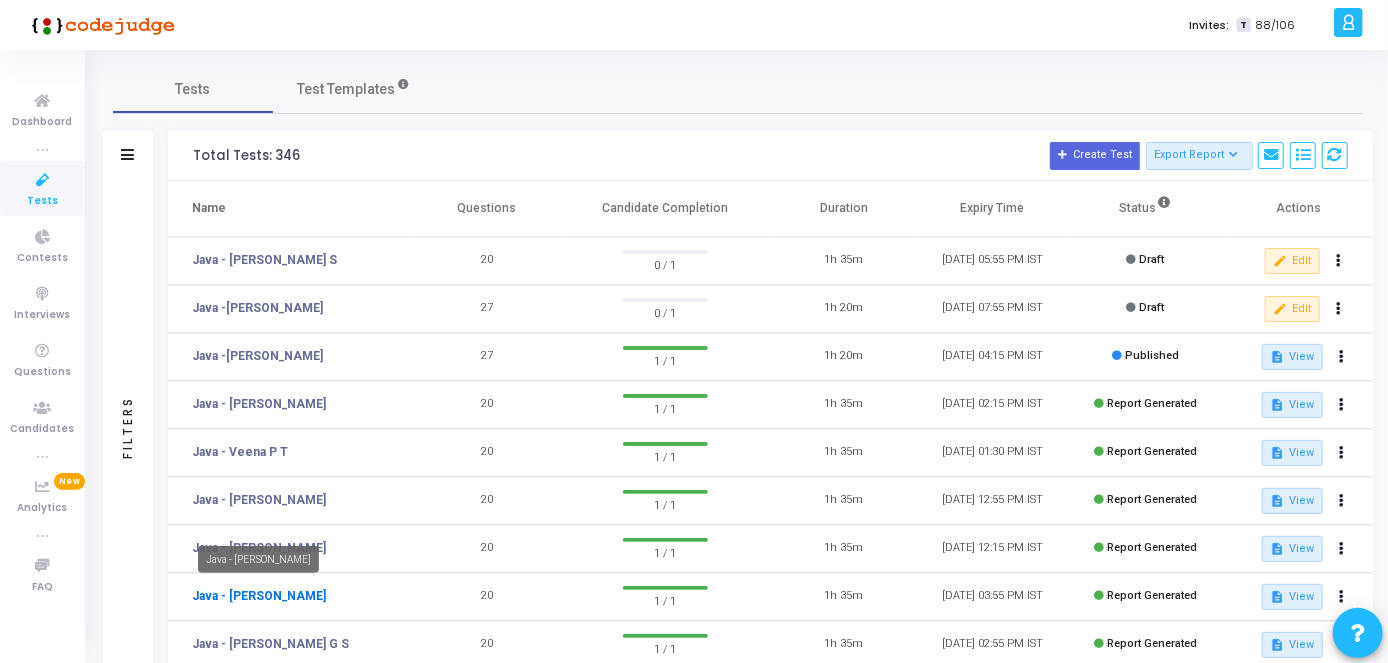 click on "Java - Sahalya Chaluvadi" 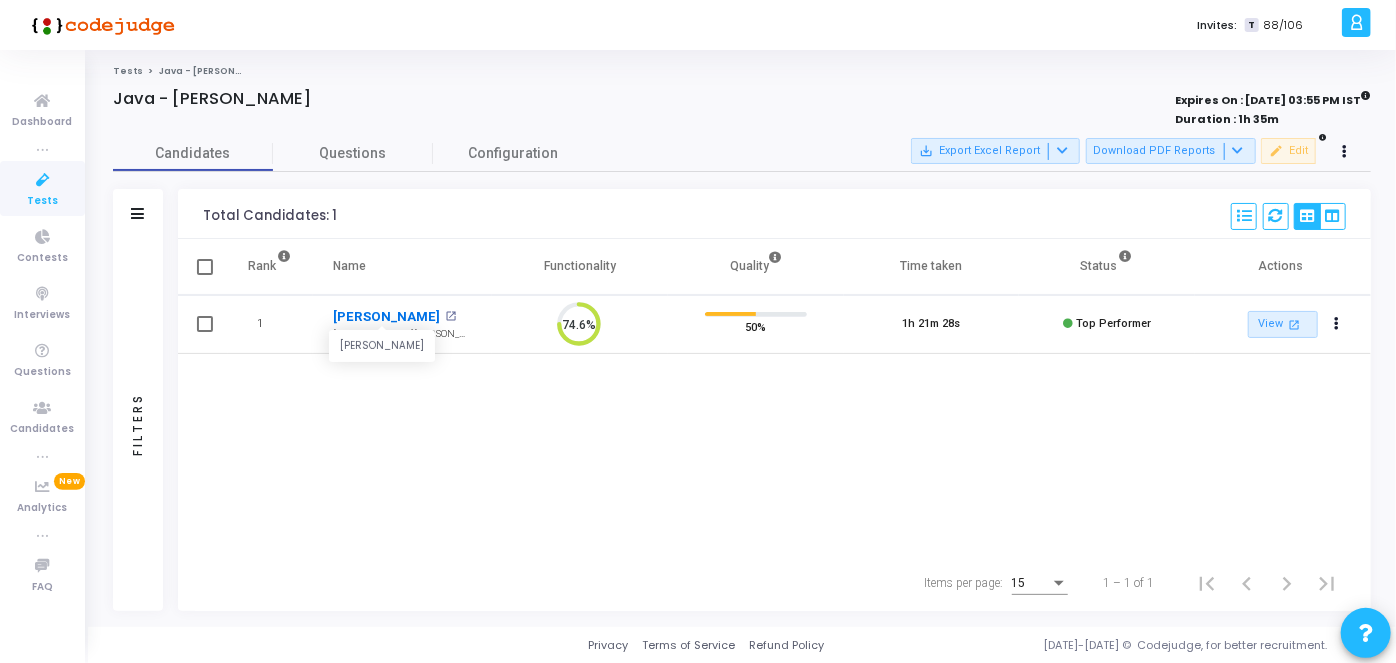click on "Sahalya Chaluvadi" at bounding box center [386, 317] 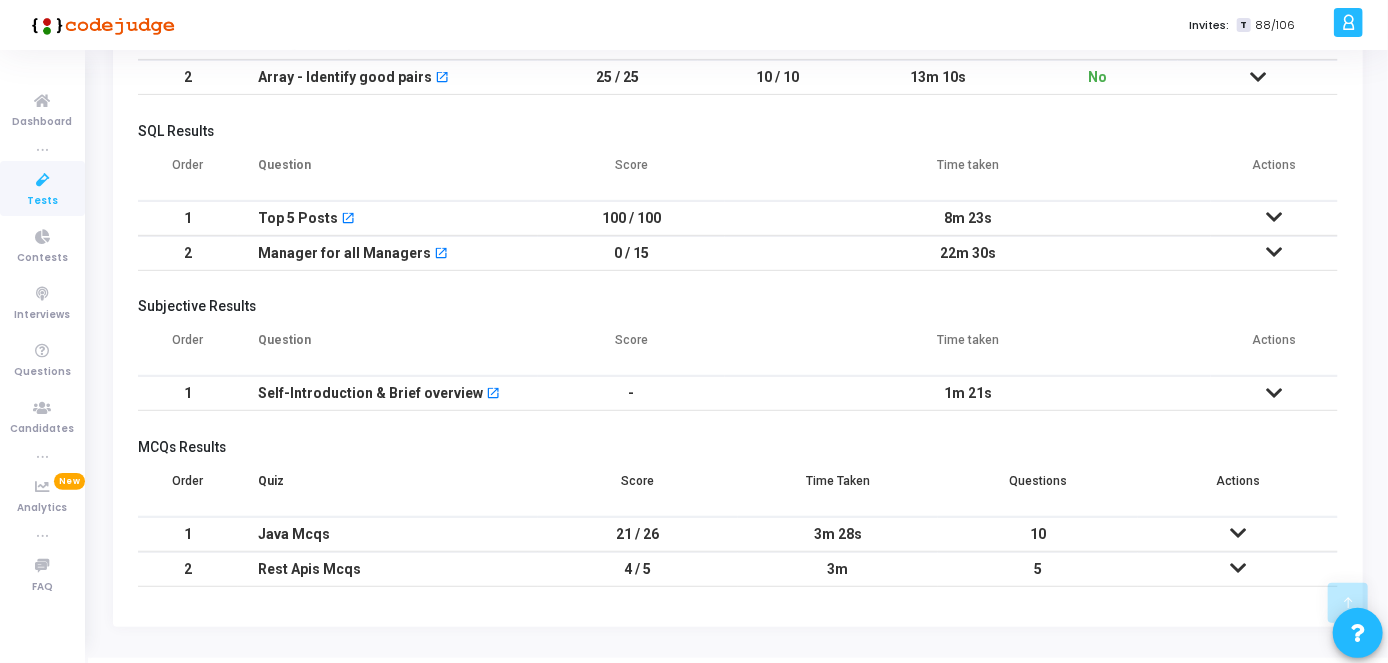 click at bounding box center [1275, 393] 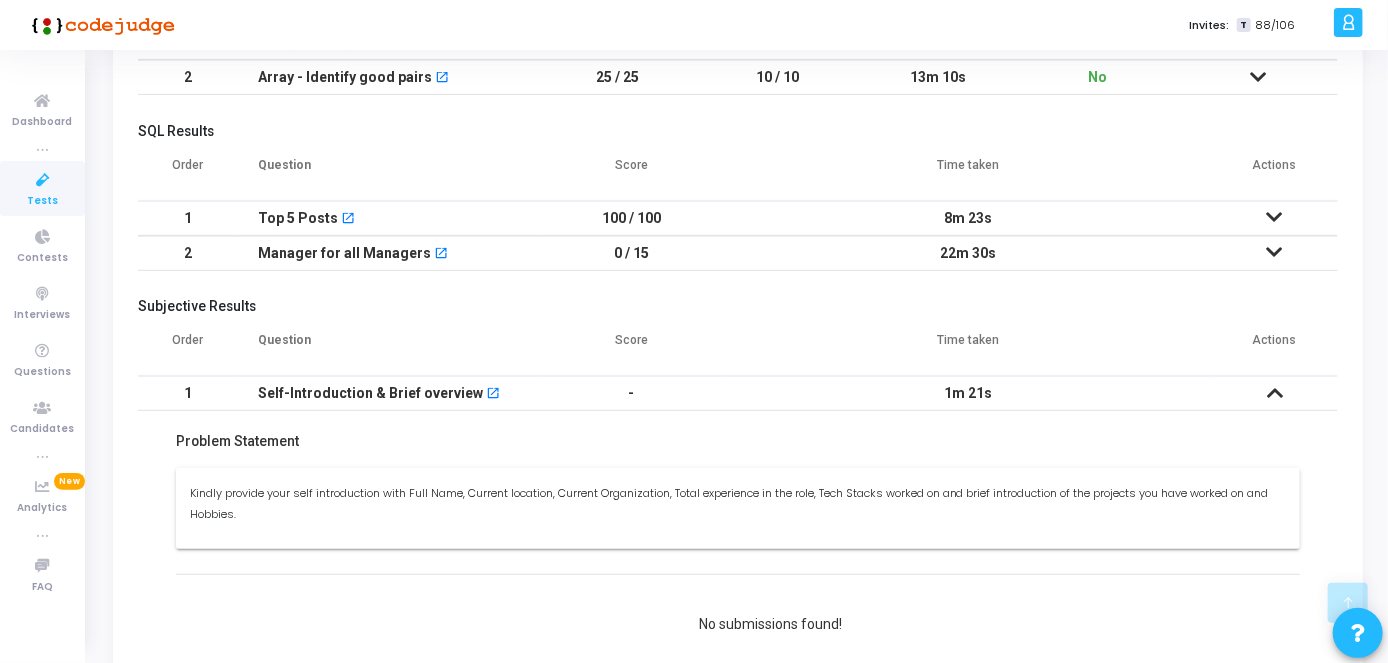 scroll, scrollTop: 130, scrollLeft: 0, axis: vertical 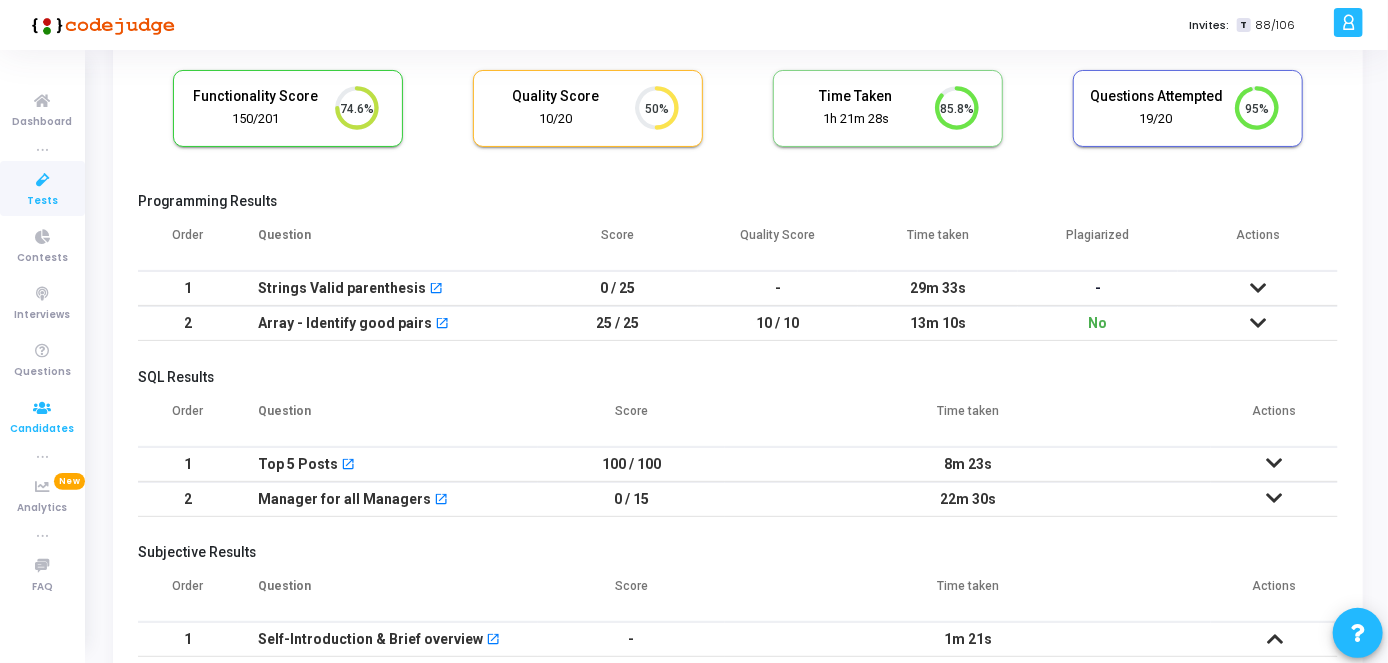 click on "Candidates" at bounding box center [43, 429] 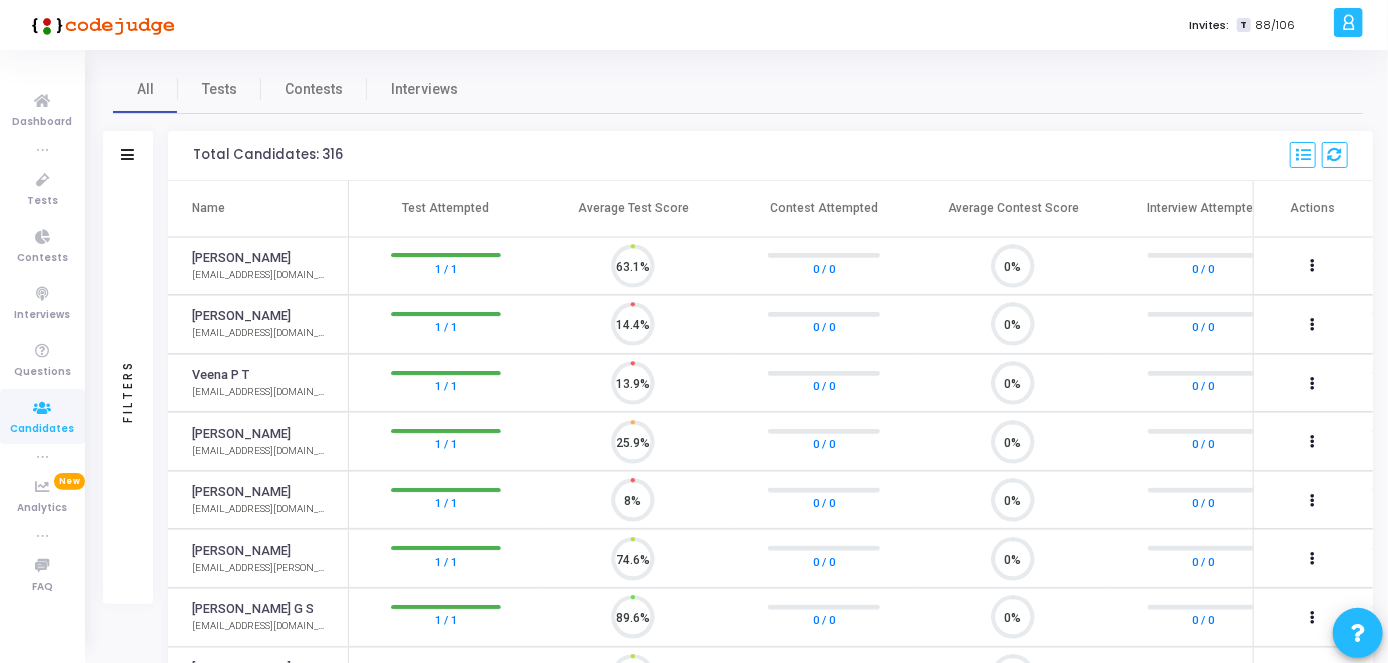 scroll, scrollTop: 8, scrollLeft: 9, axis: both 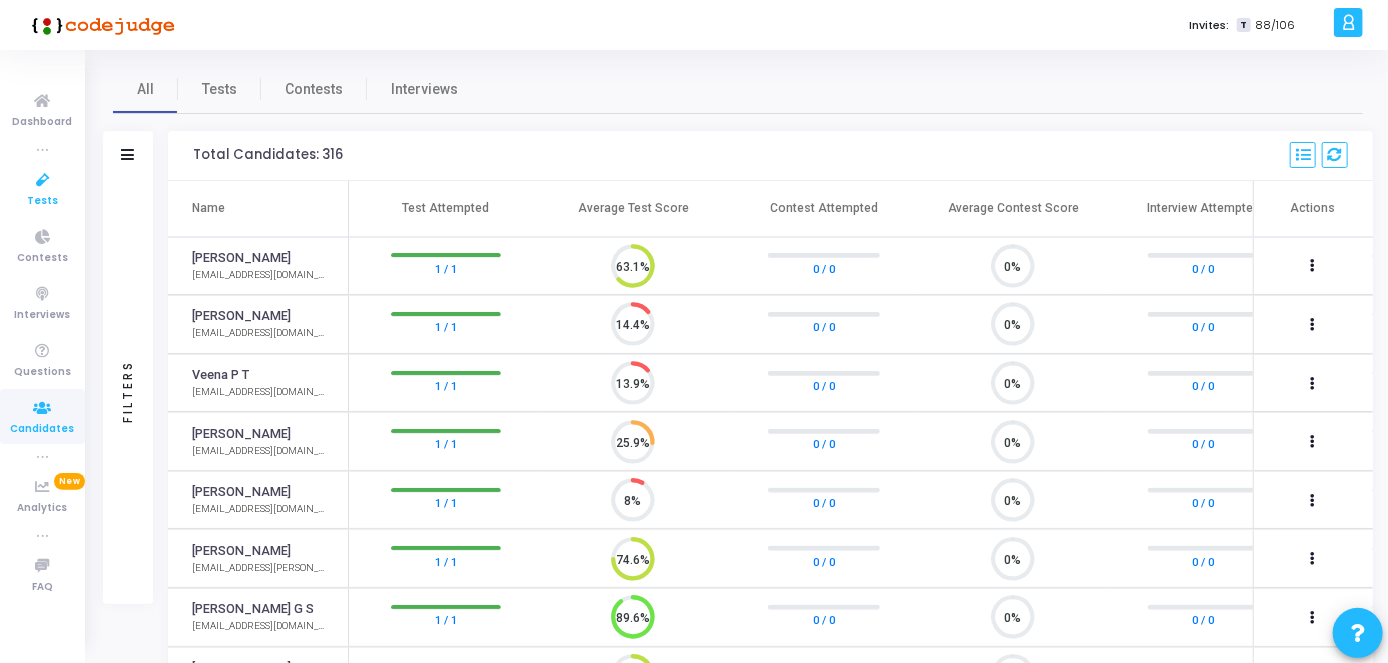 click at bounding box center (43, 180) 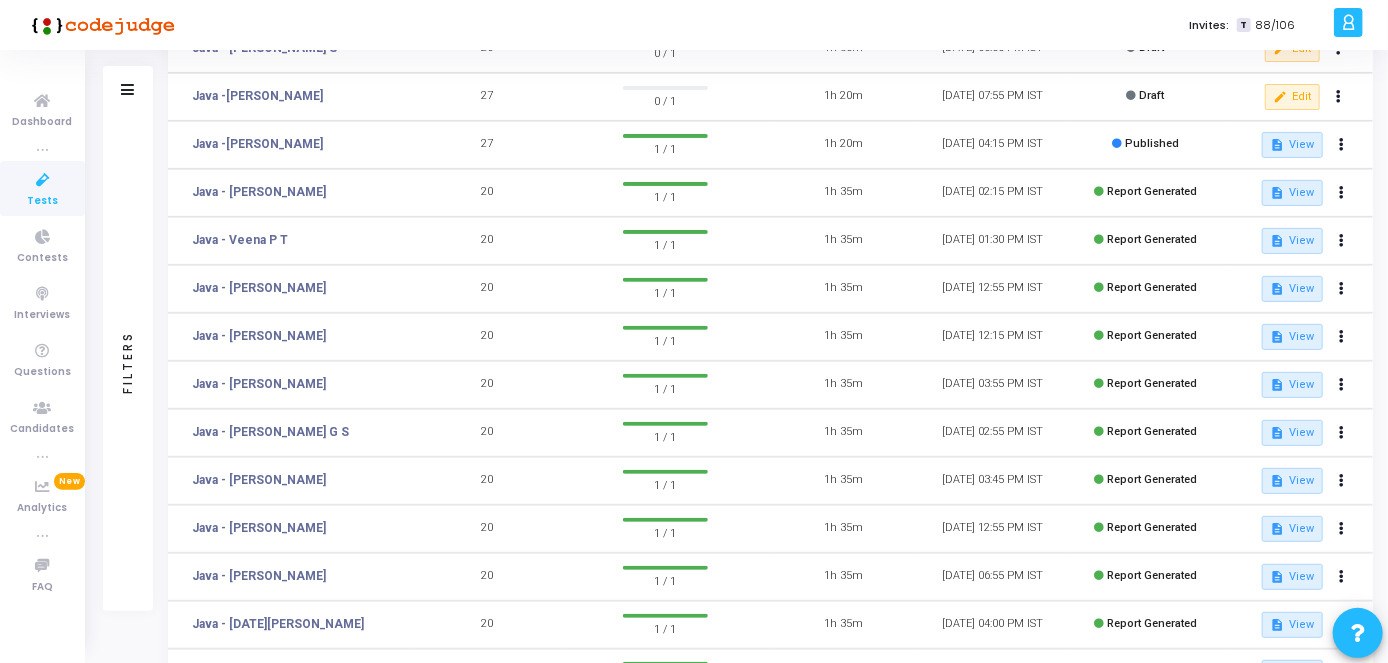 scroll, scrollTop: 215, scrollLeft: 0, axis: vertical 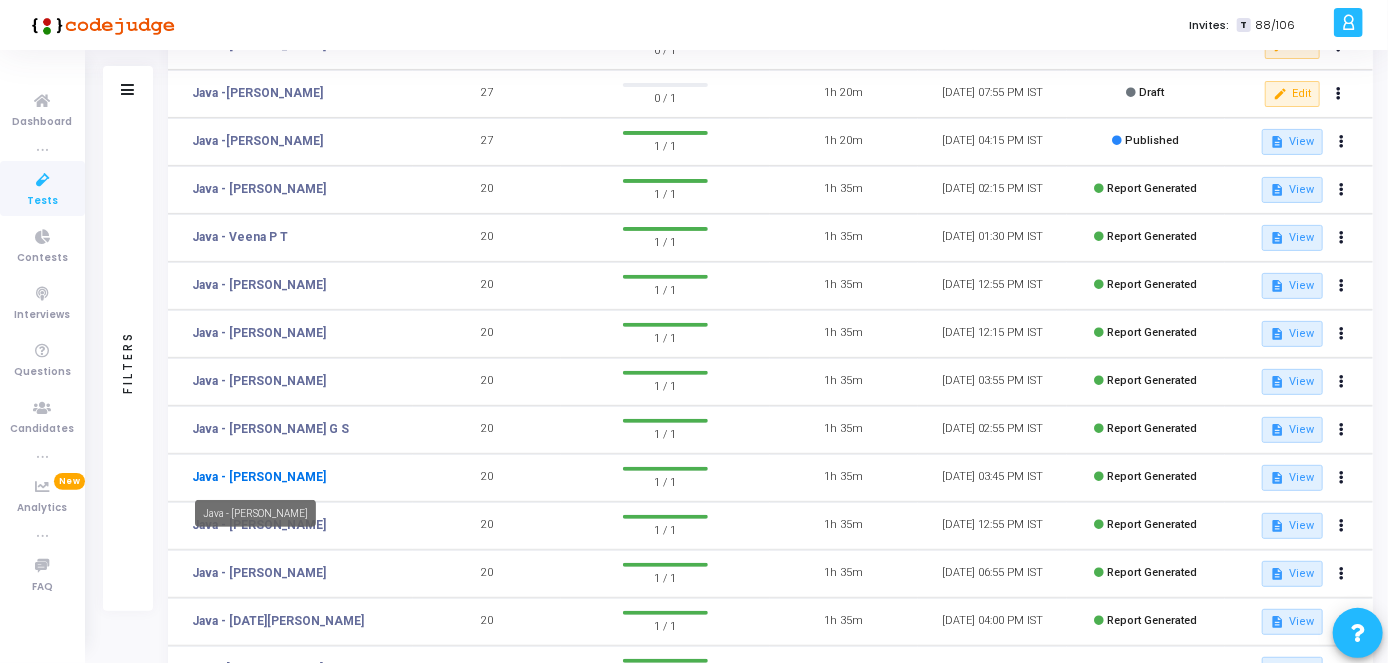 click on "Java - Shivam Kumar" 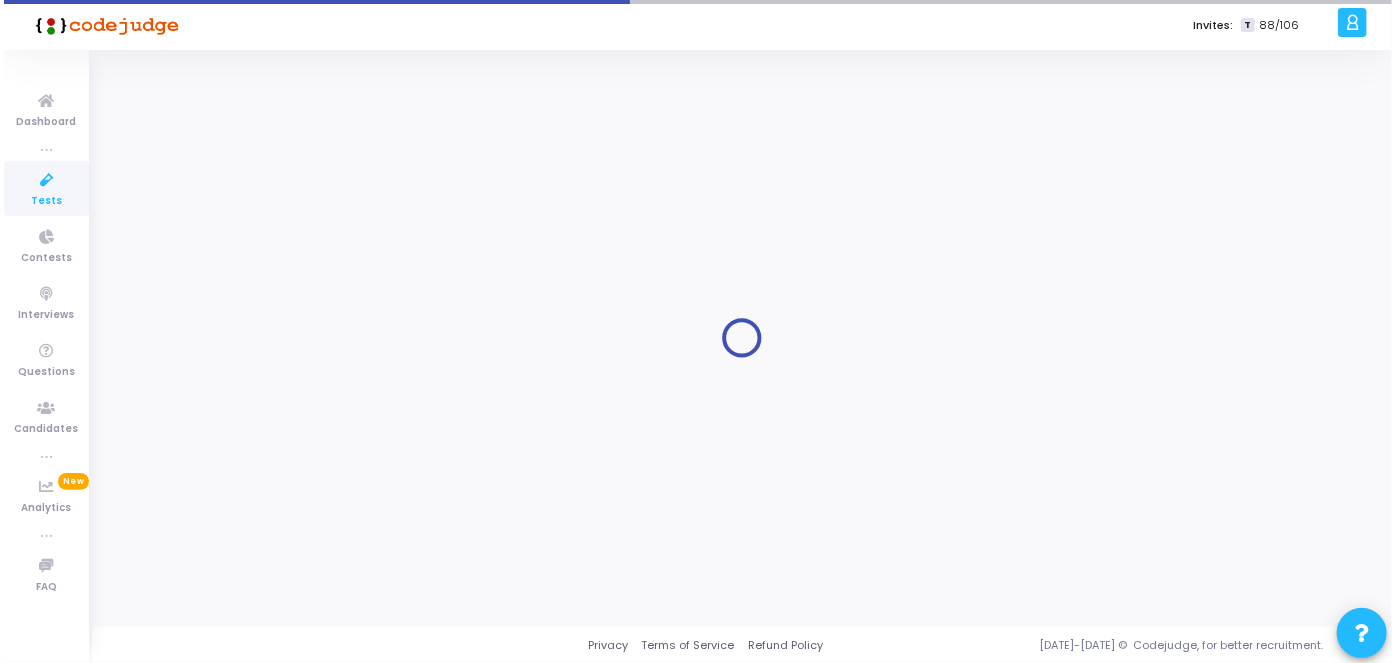 scroll, scrollTop: 0, scrollLeft: 0, axis: both 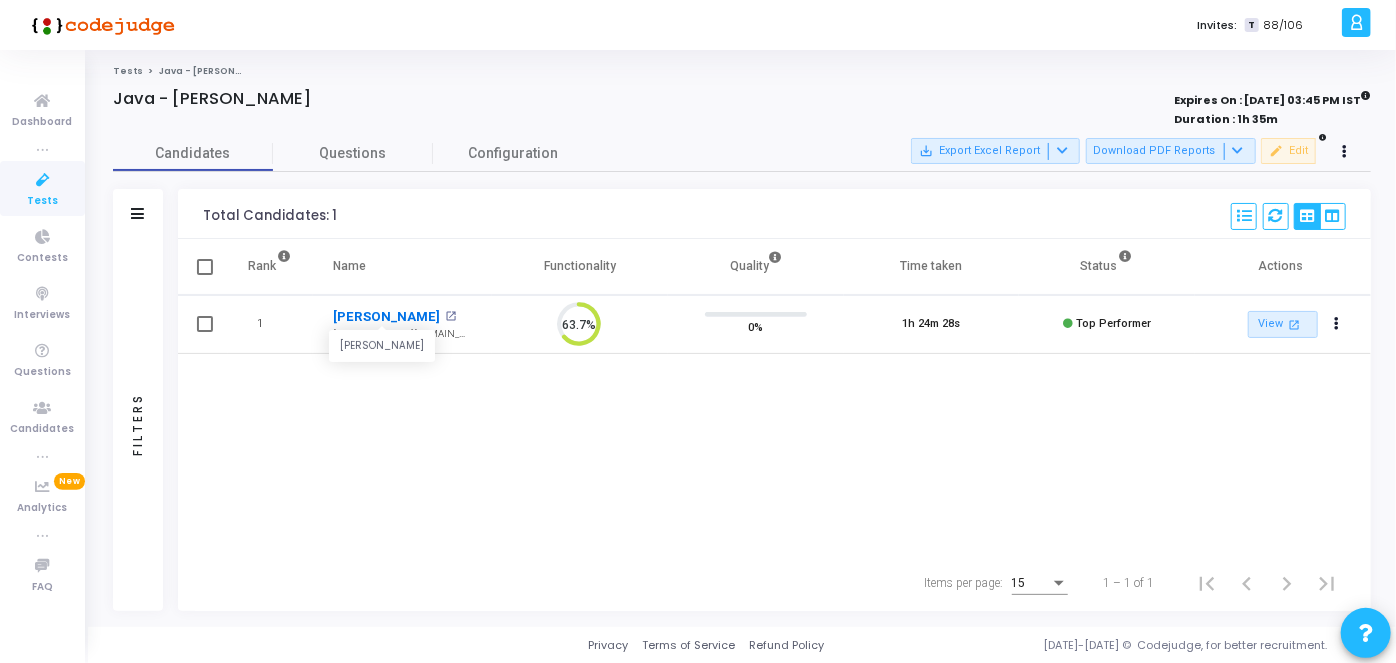click on "Shivam Kumar" at bounding box center [386, 317] 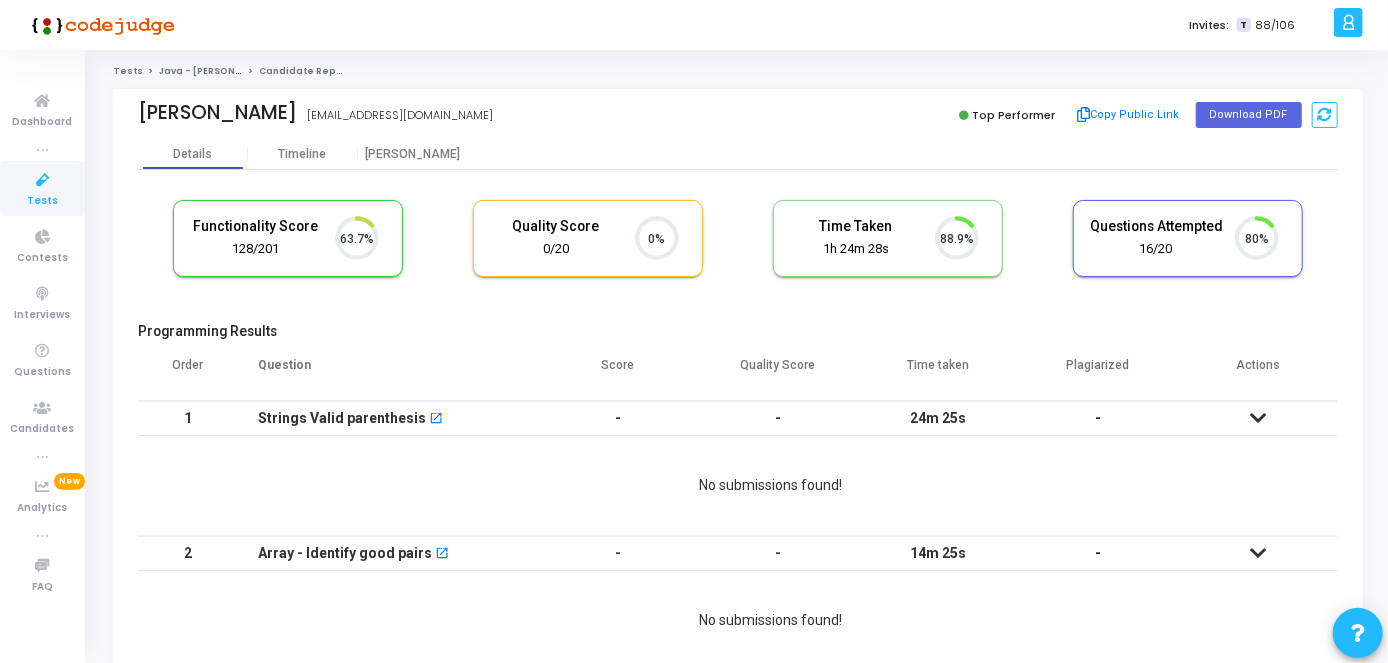 scroll, scrollTop: 8, scrollLeft: 9, axis: both 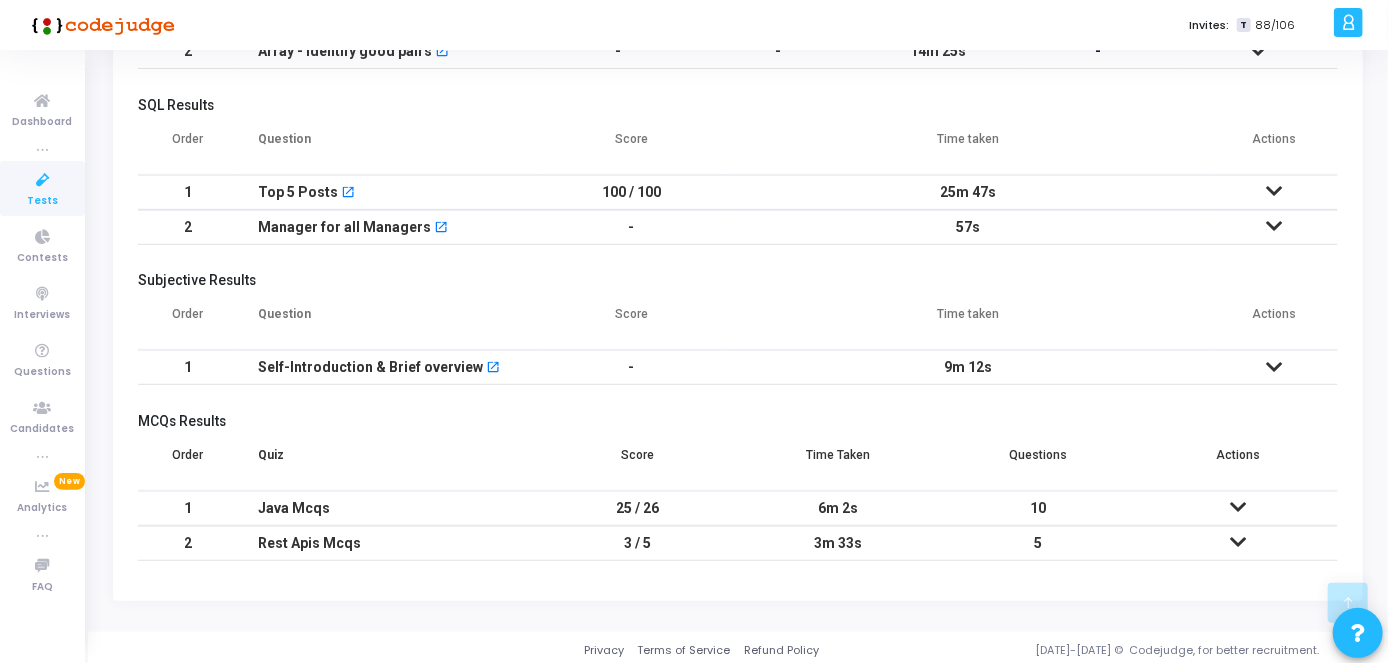 click at bounding box center [1274, 367] 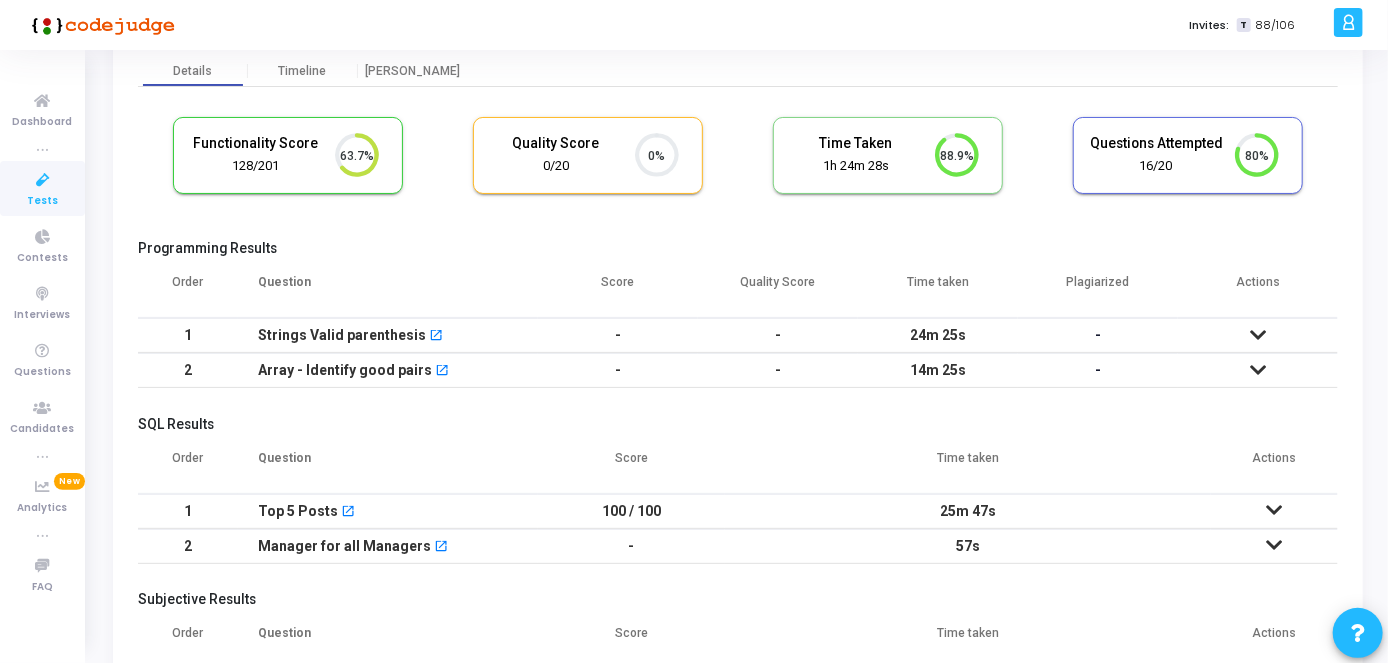scroll, scrollTop: 0, scrollLeft: 0, axis: both 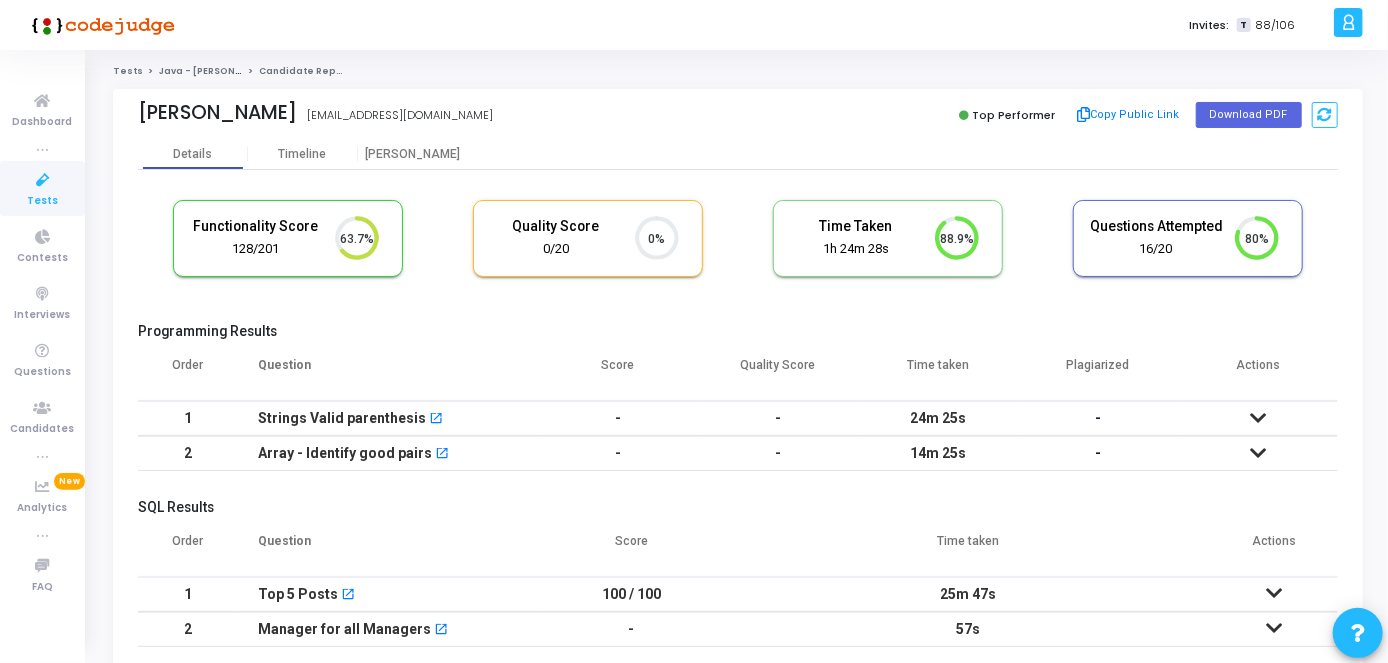 click at bounding box center [1258, 418] 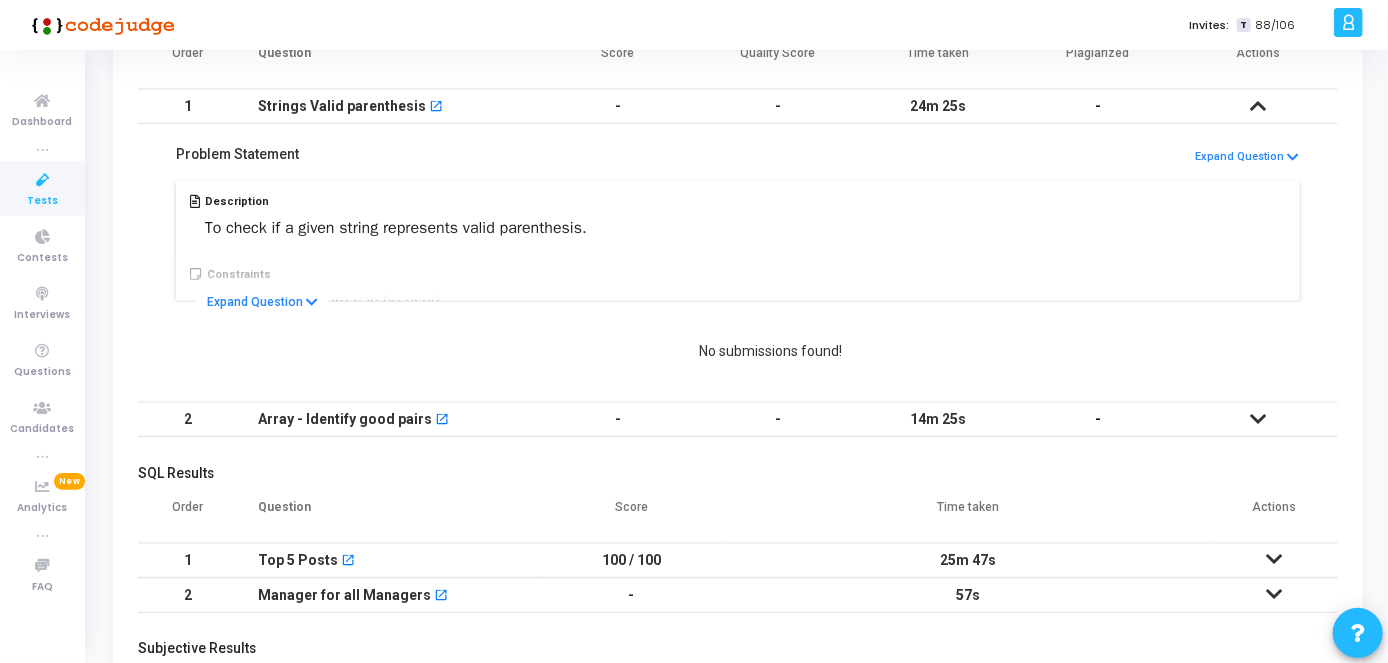 scroll, scrollTop: 326, scrollLeft: 0, axis: vertical 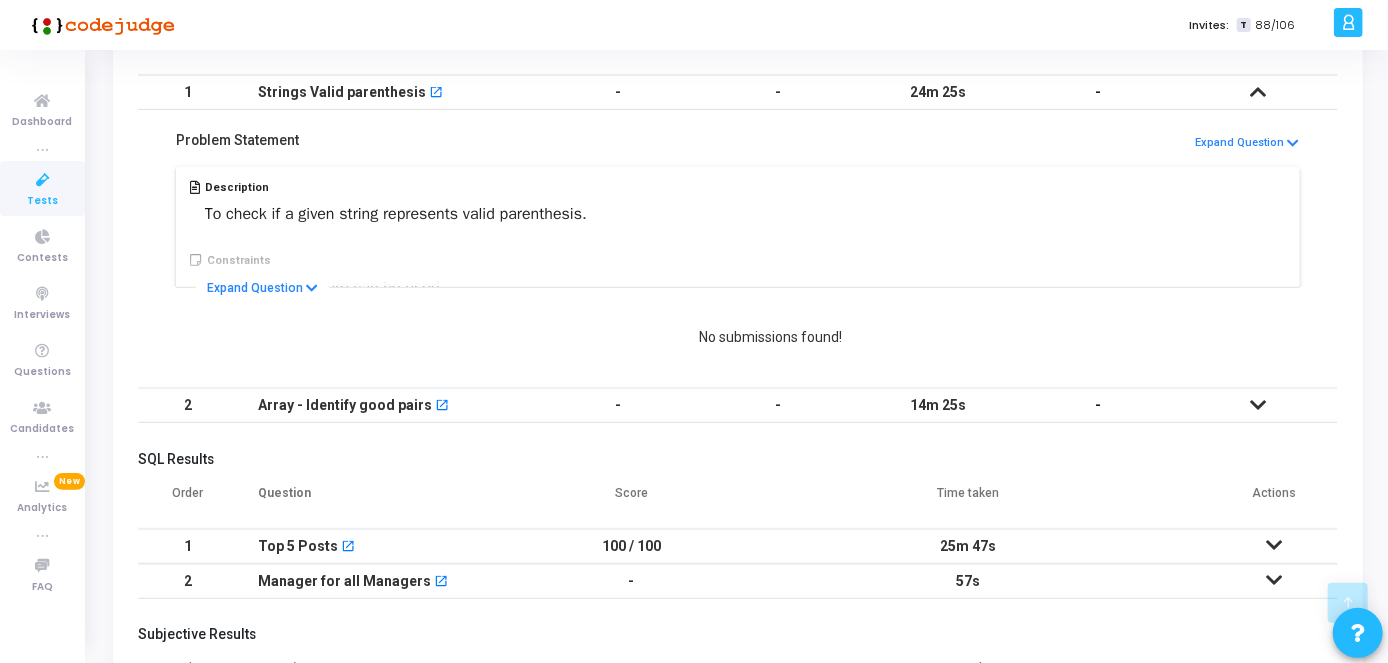 click at bounding box center (1258, 405) 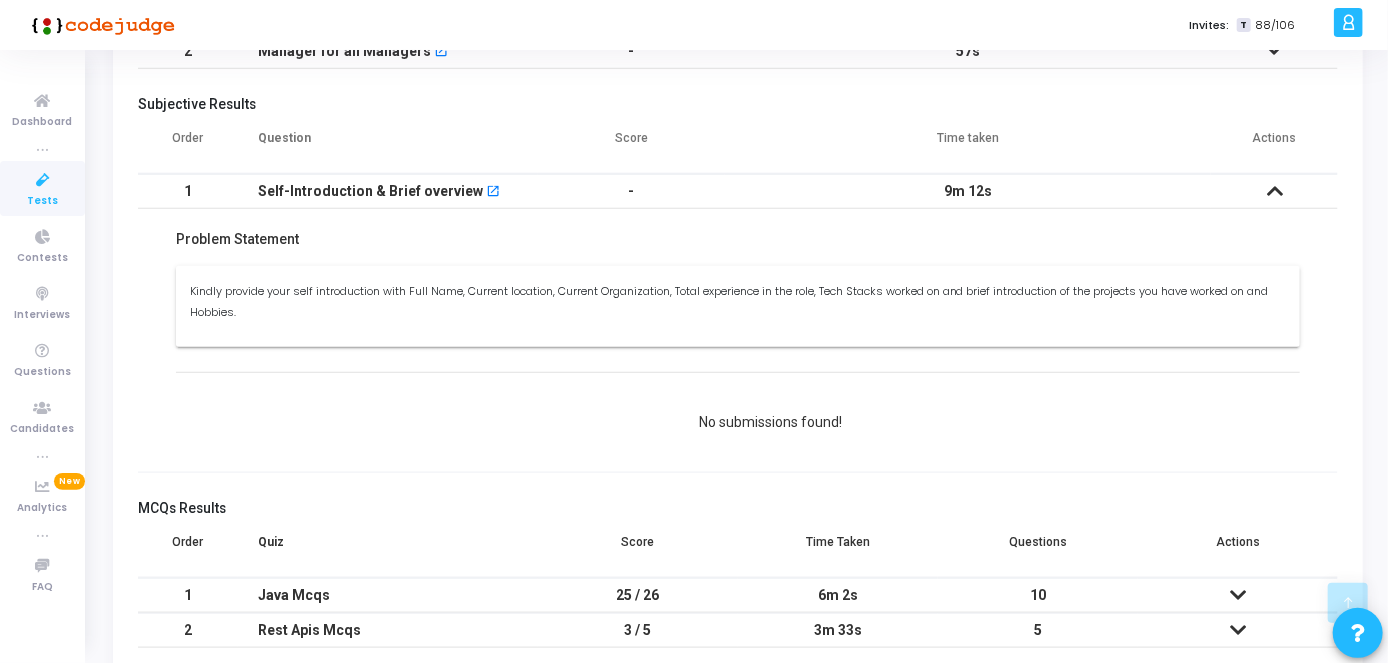 scroll, scrollTop: 943, scrollLeft: 0, axis: vertical 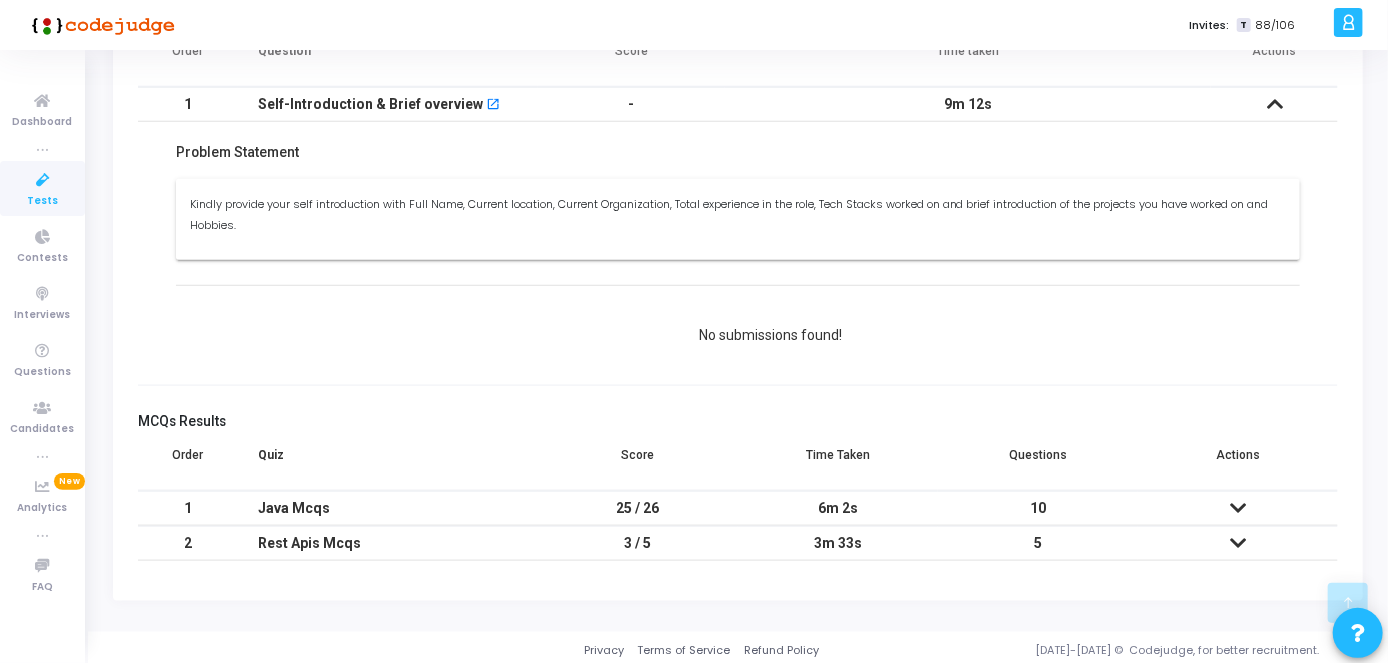 click at bounding box center [43, 180] 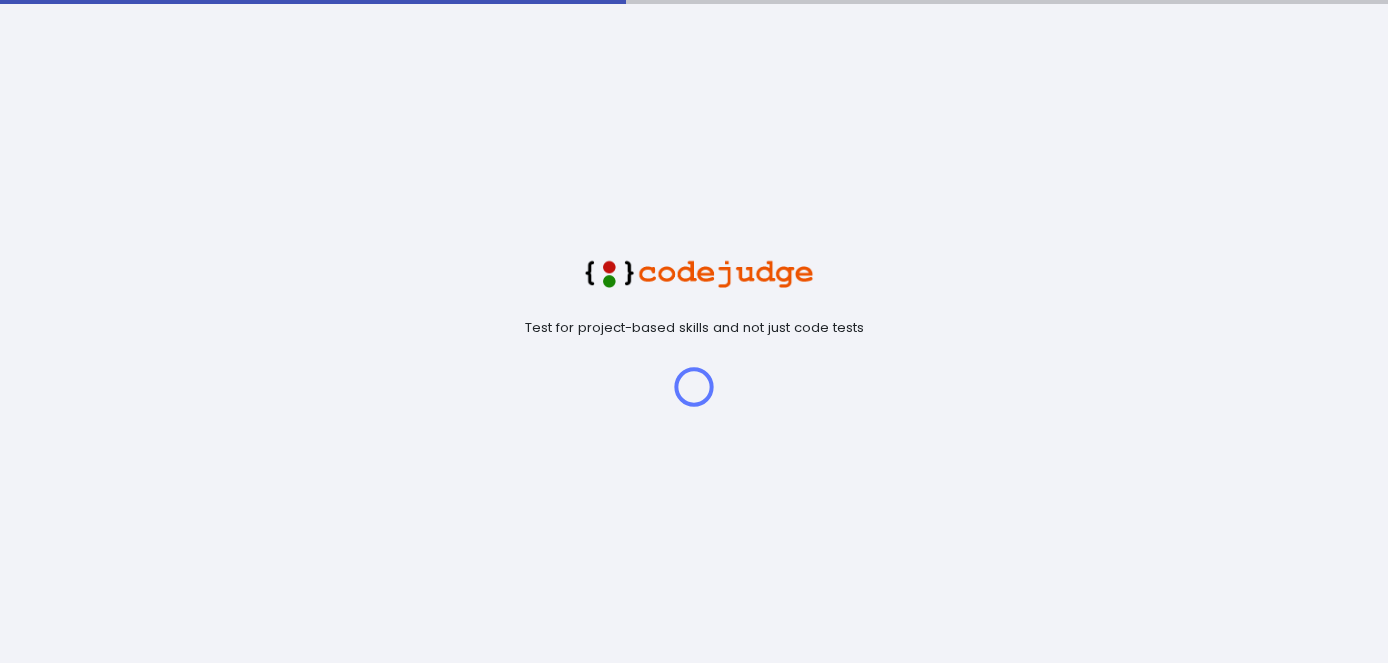 scroll, scrollTop: 0, scrollLeft: 0, axis: both 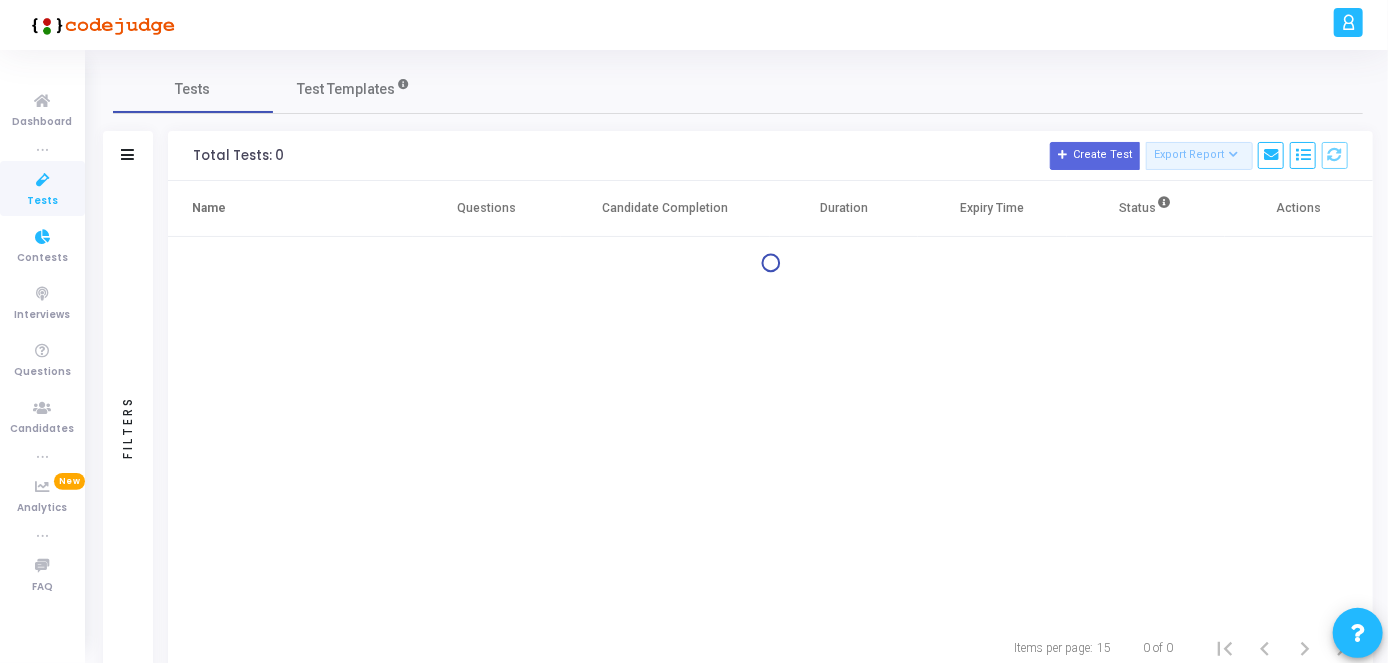 click at bounding box center [43, 180] 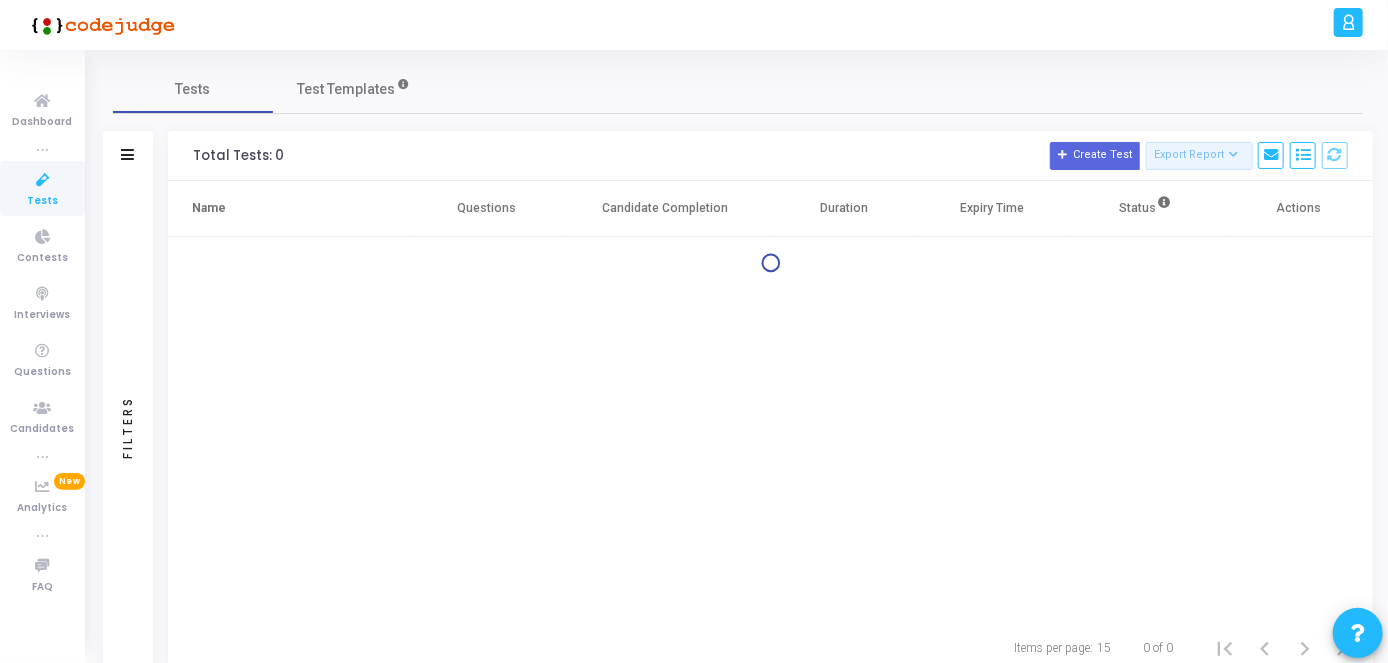 click at bounding box center [43, 180] 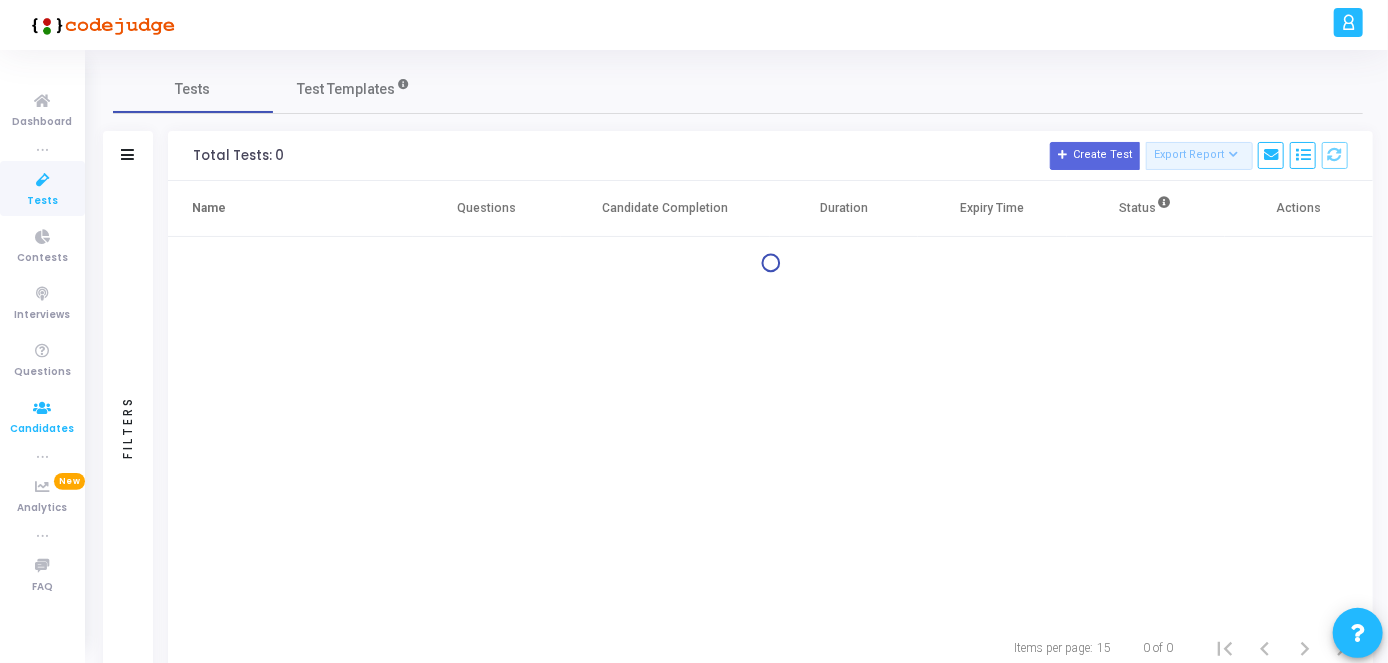 click at bounding box center (43, 408) 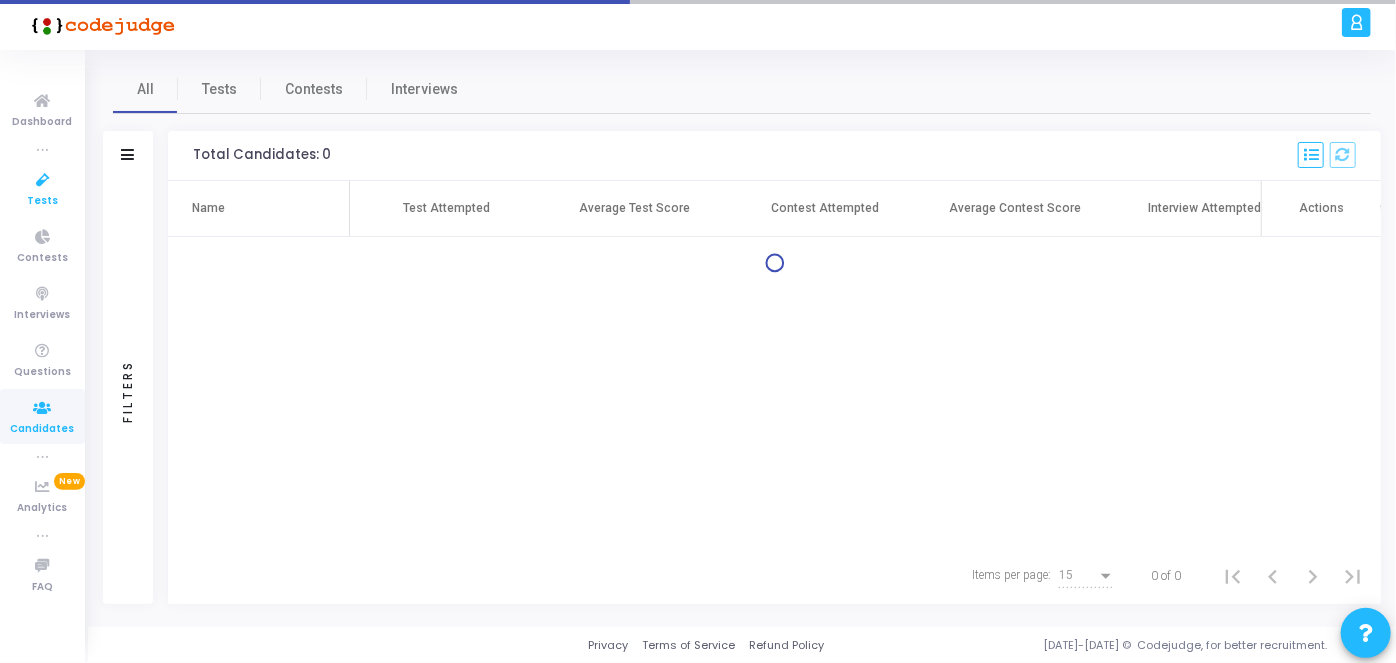 click at bounding box center (43, 180) 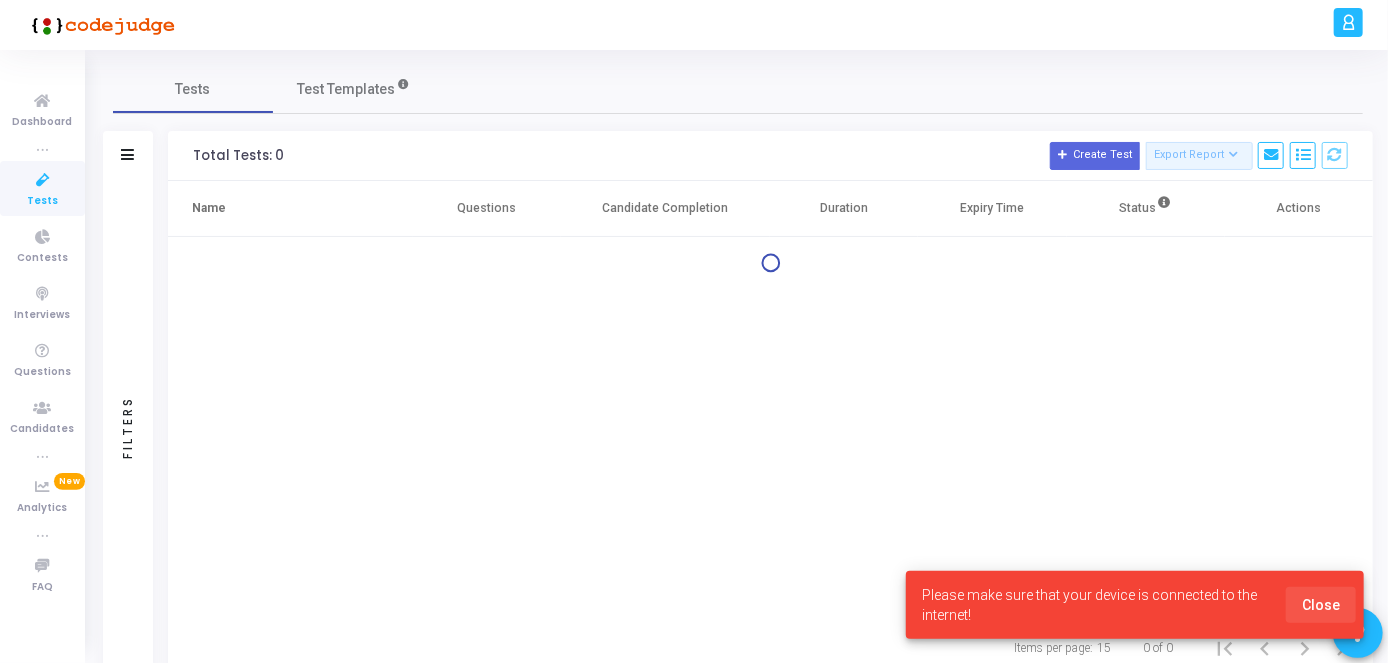 click on "Close" at bounding box center [1321, 605] 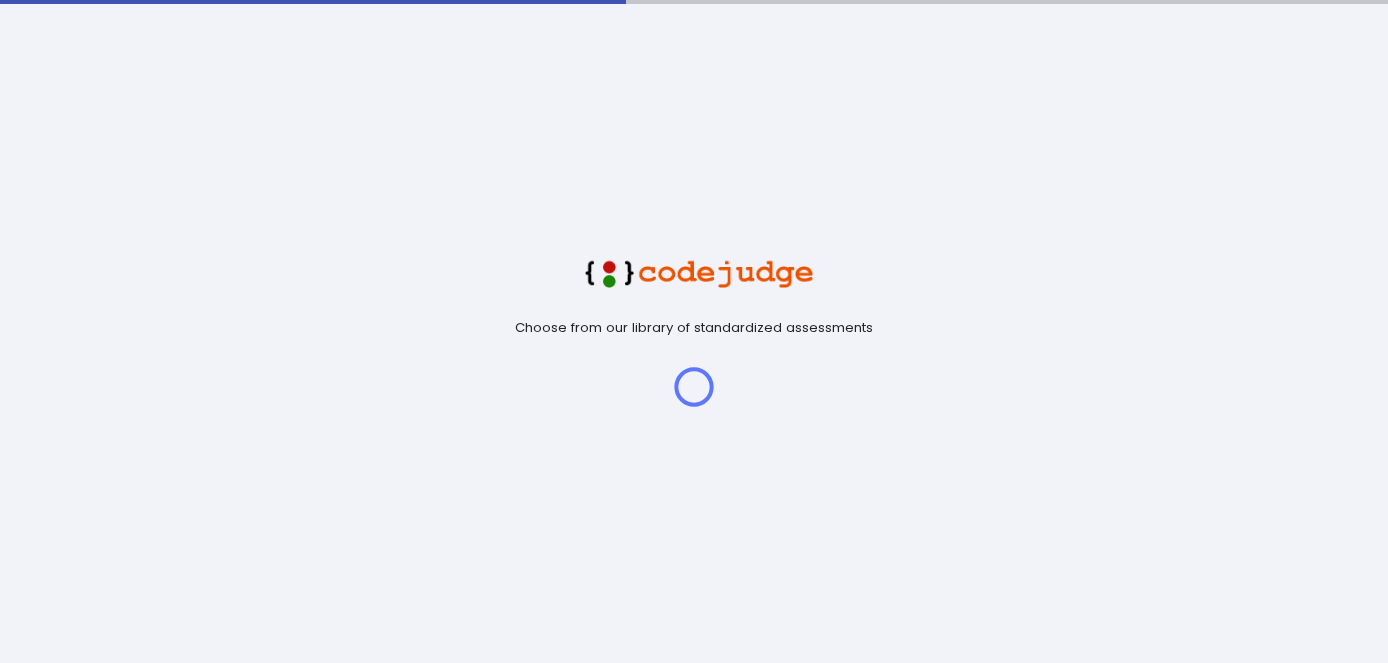 scroll, scrollTop: 0, scrollLeft: 0, axis: both 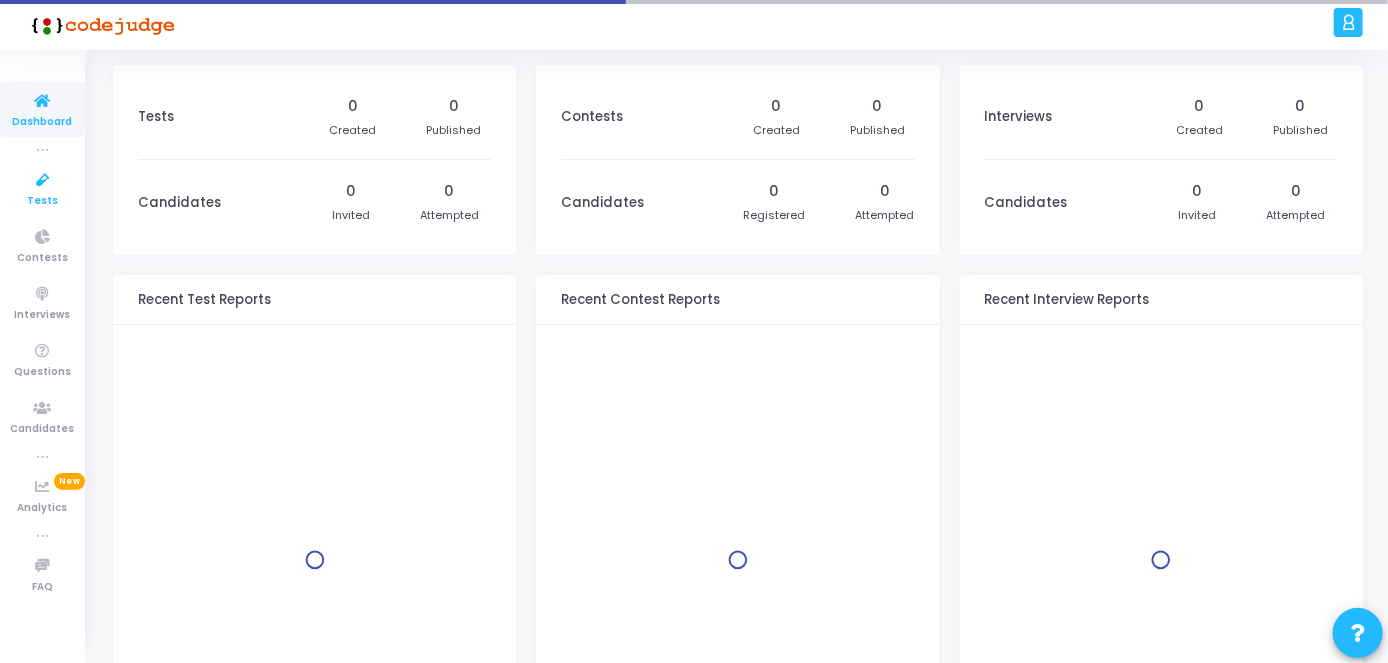 click on "Tests" at bounding box center (42, 201) 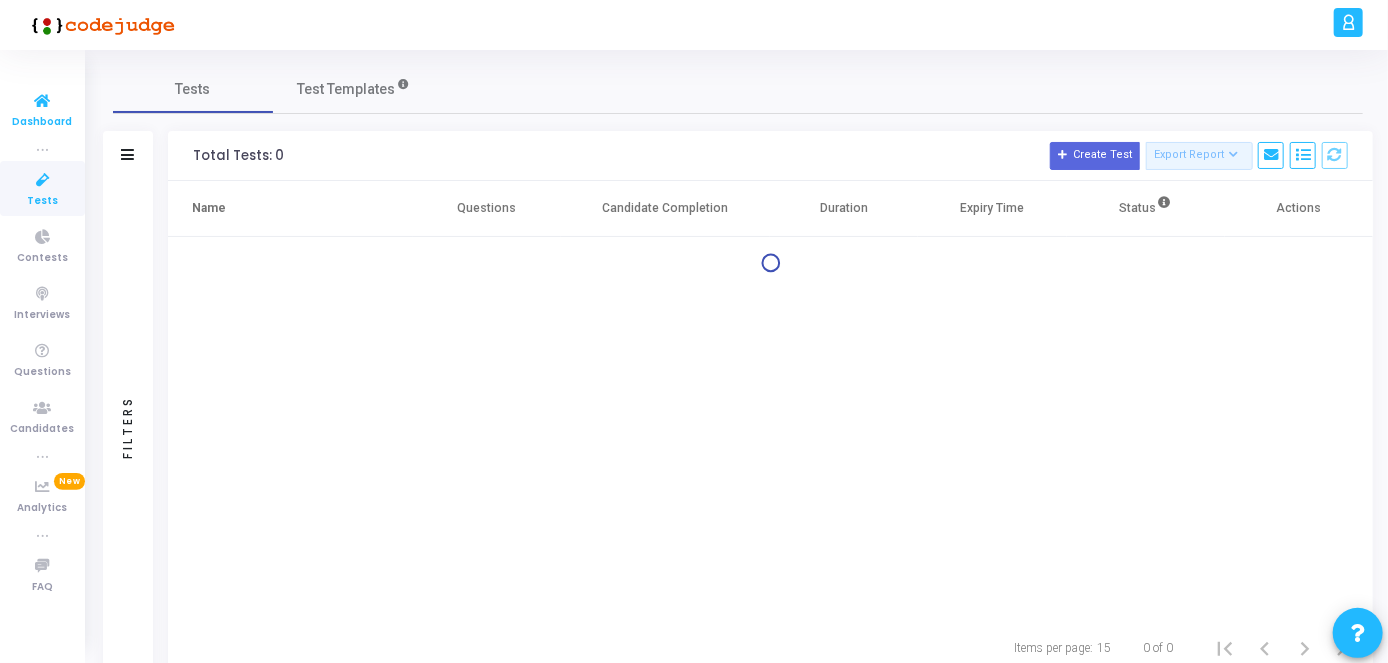 click on "Dashboard" at bounding box center (43, 122) 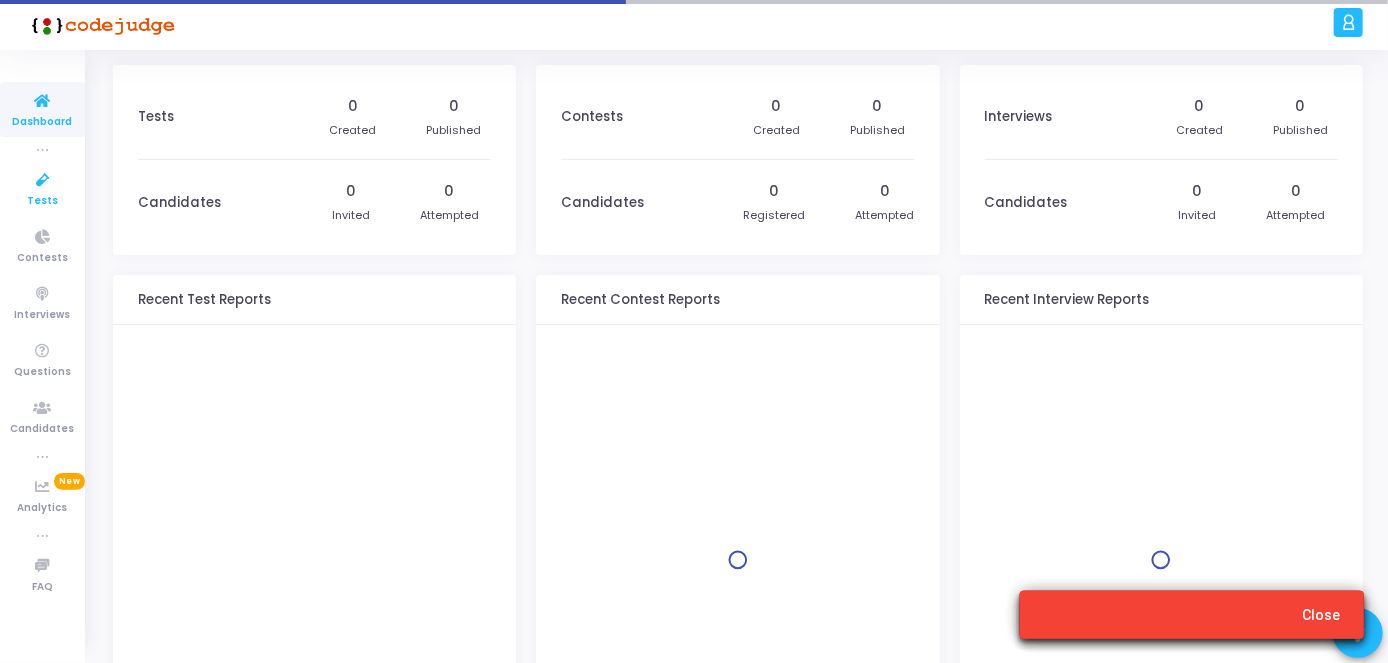 click on "Tests" at bounding box center (42, 201) 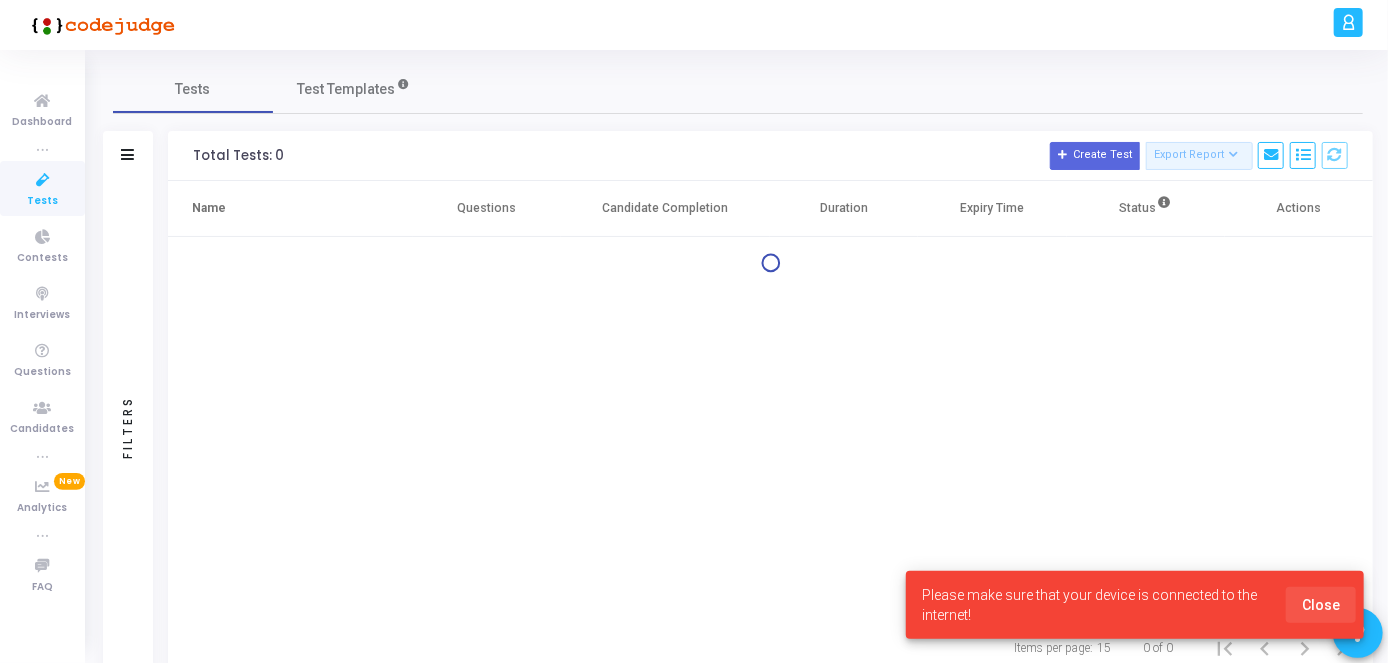 click on "Close" at bounding box center (1321, 605) 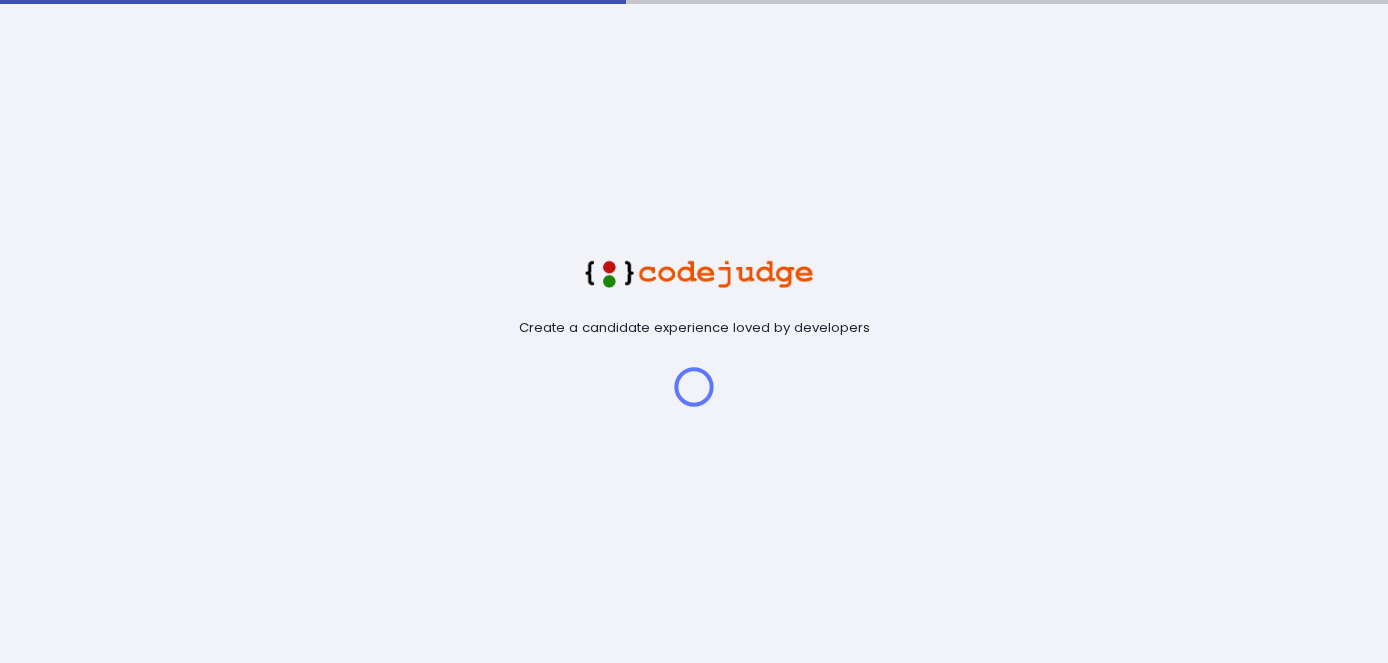 scroll, scrollTop: 0, scrollLeft: 0, axis: both 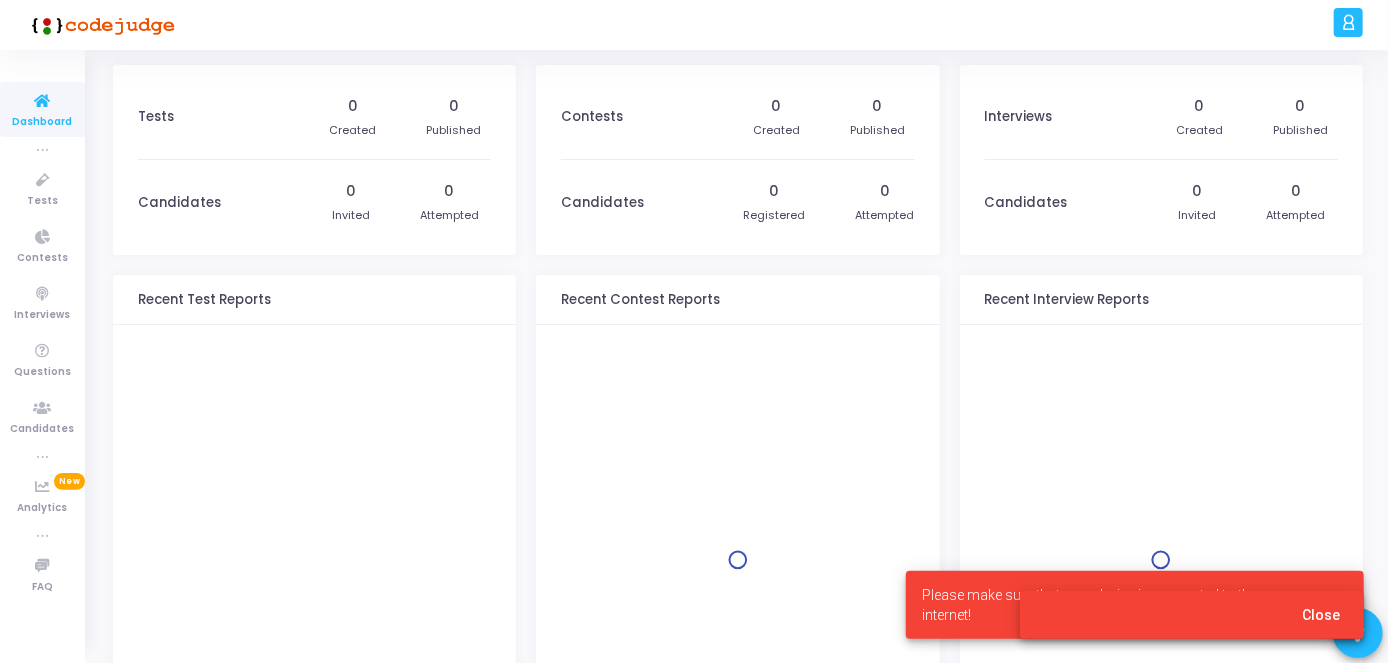 click on "Close" at bounding box center (1321, 615) 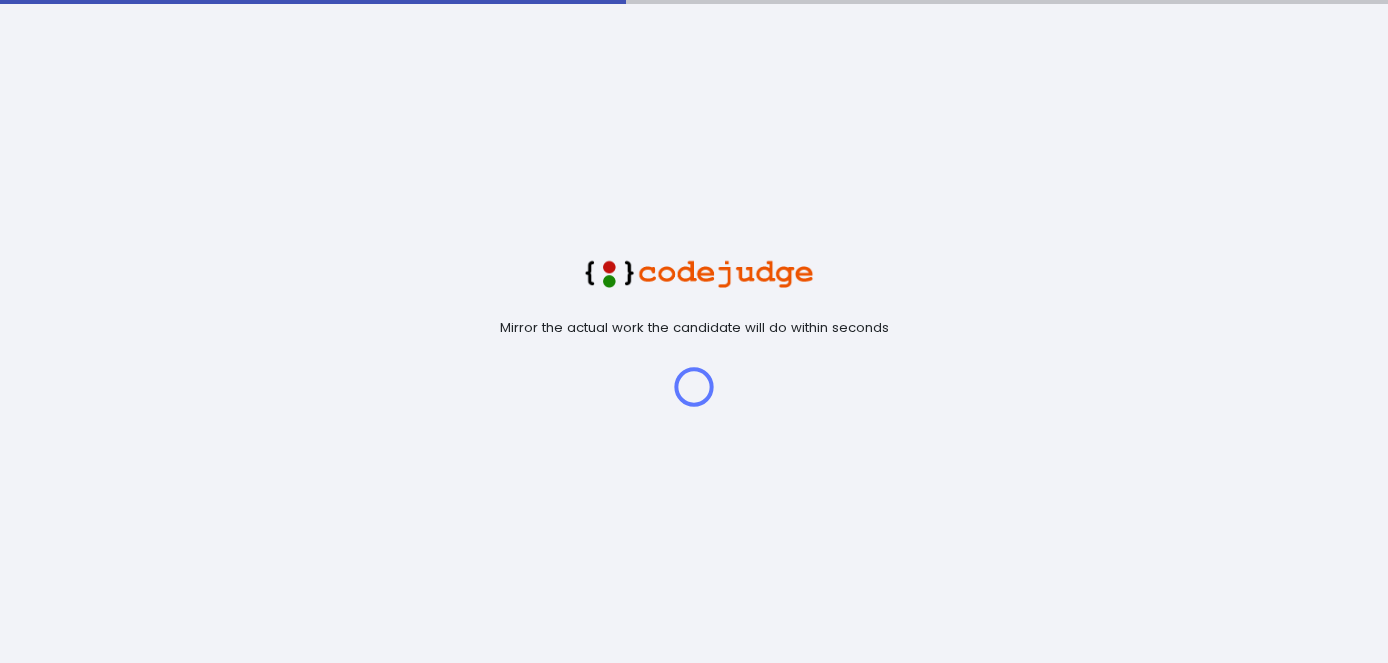 scroll, scrollTop: 0, scrollLeft: 0, axis: both 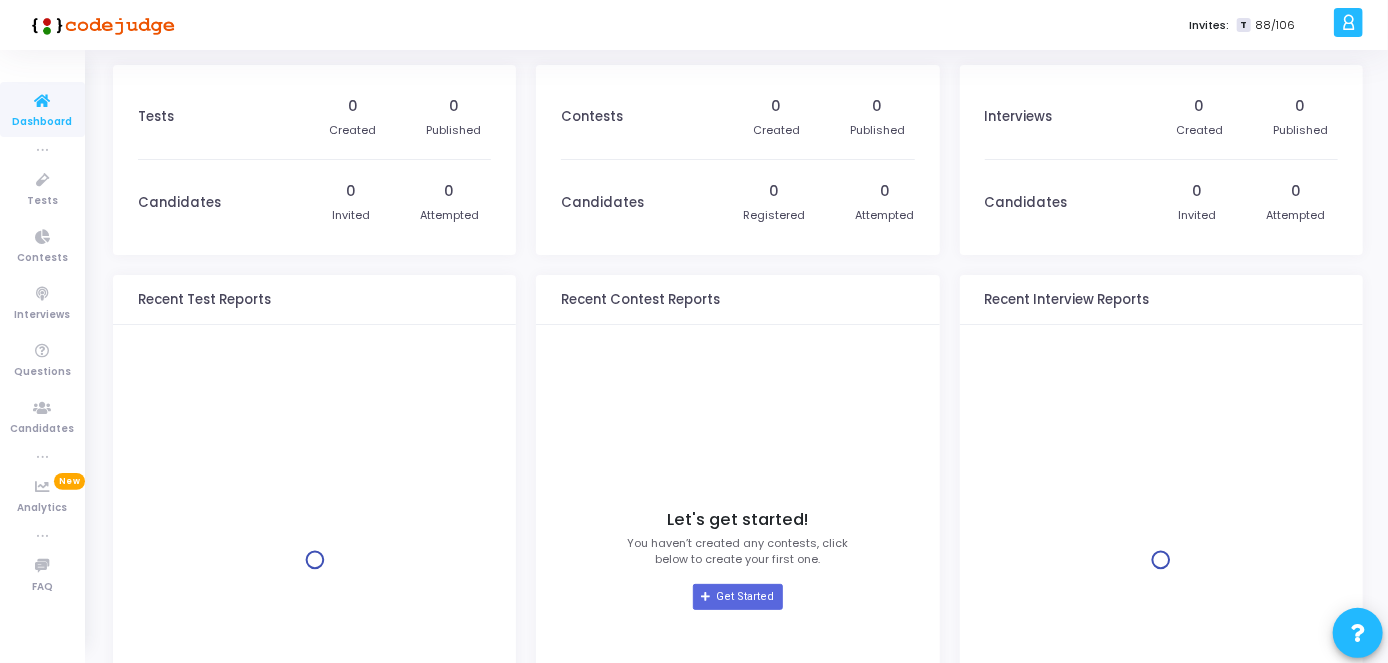 click 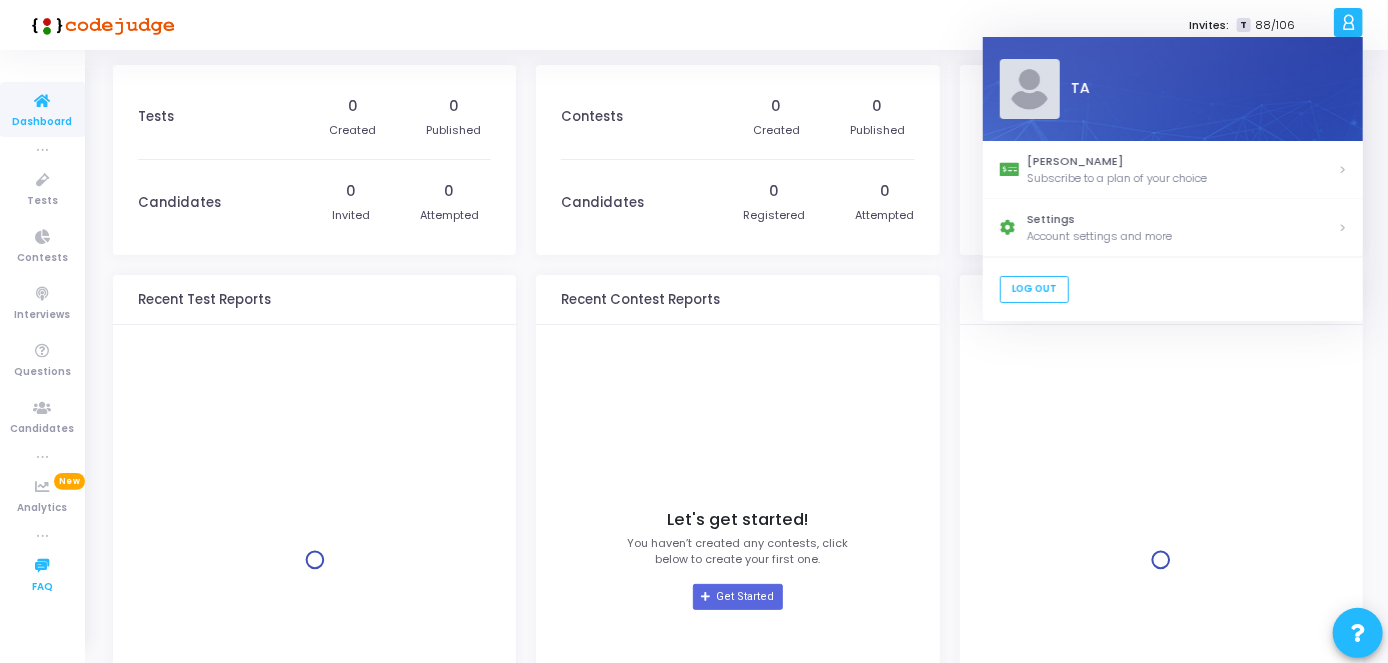 click on "FAQ" at bounding box center [42, 587] 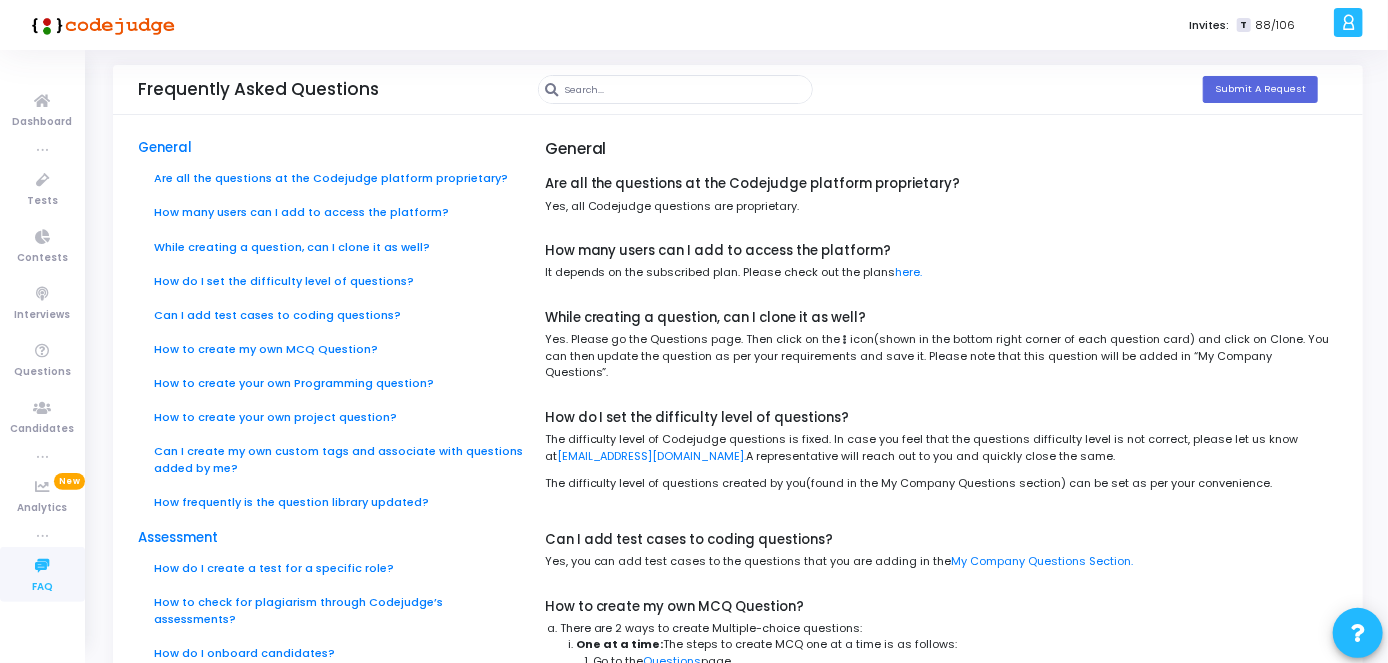 click 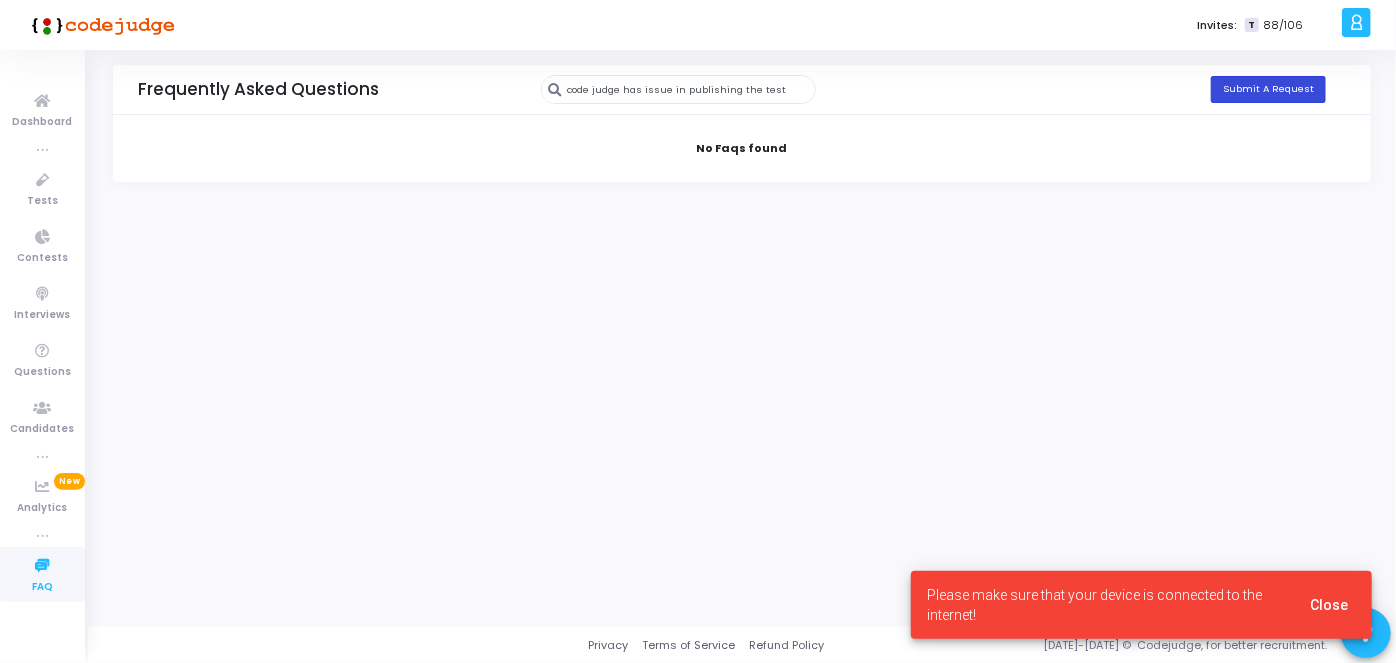 type on "code judge has issue in publishing the test" 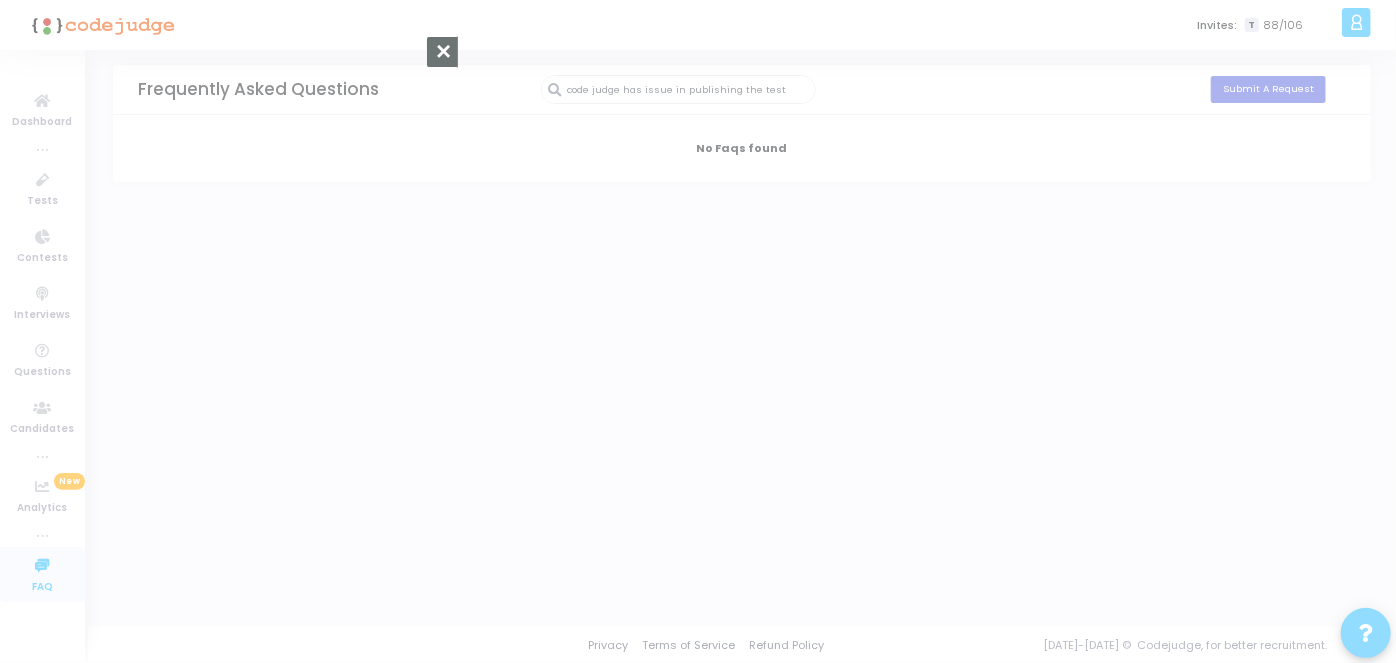 click at bounding box center (698, 331) 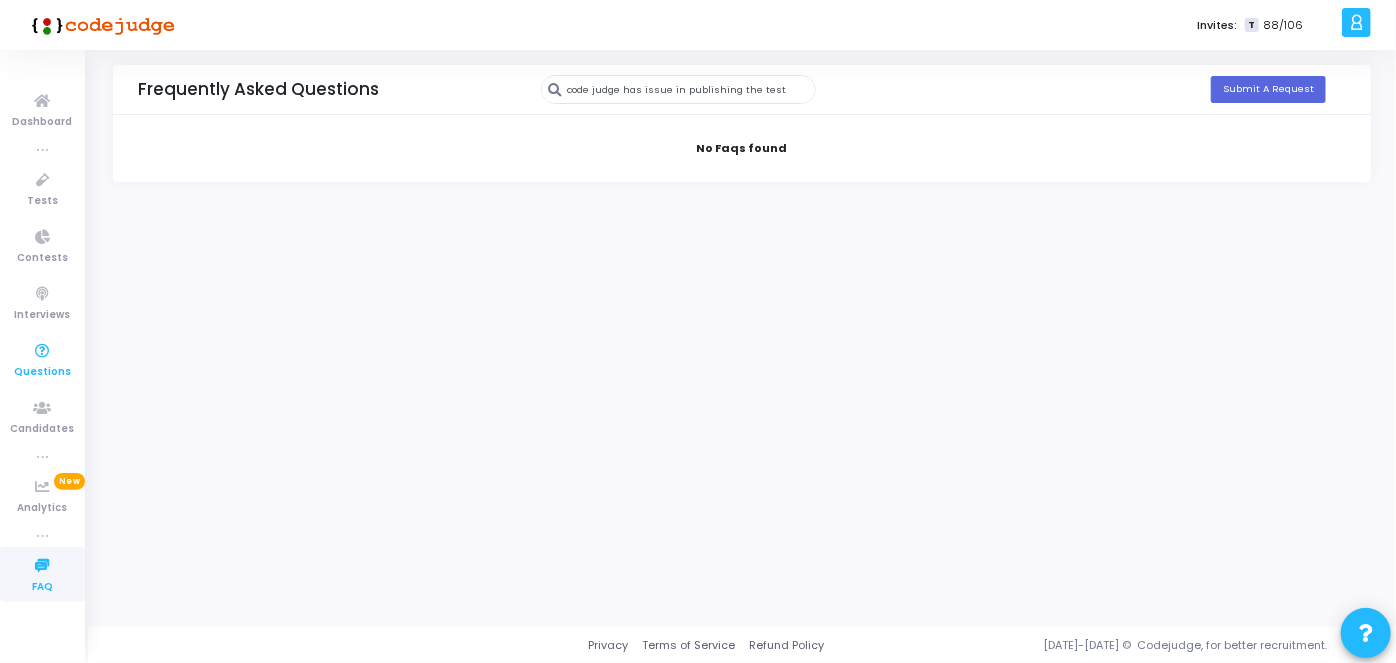 click on "Questions" at bounding box center (42, 372) 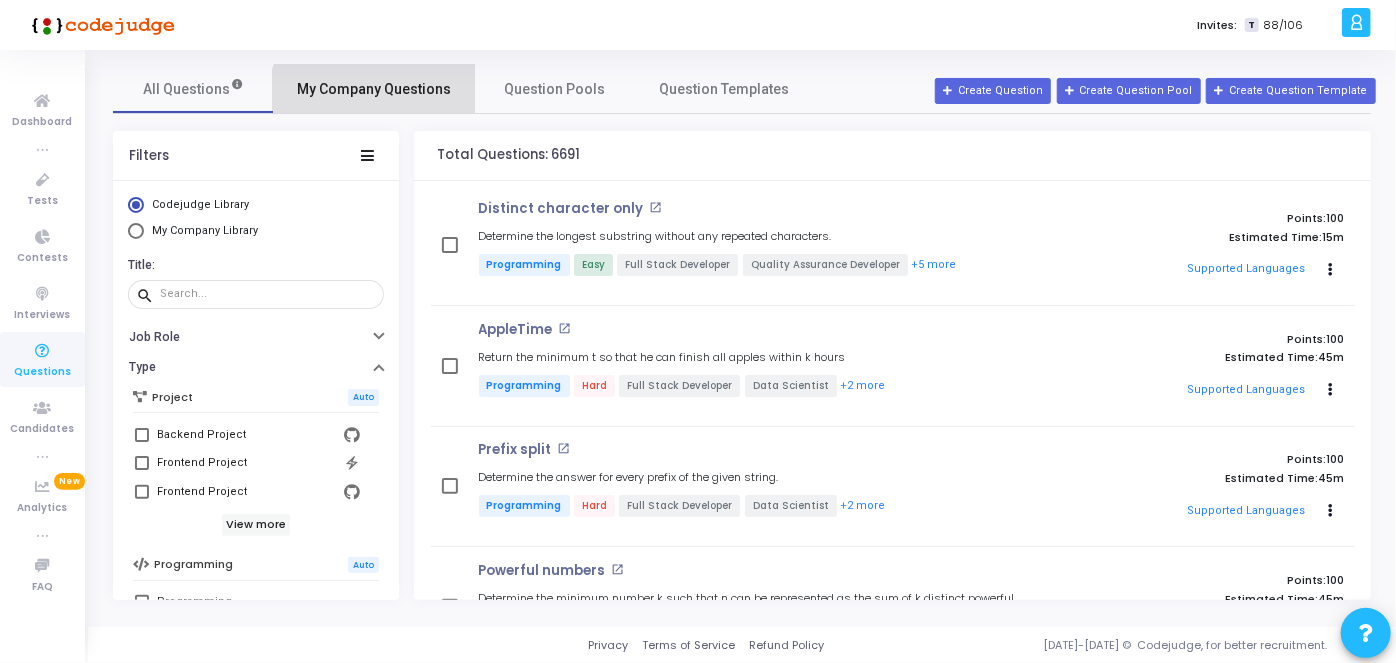 click on "My Company Questions" at bounding box center [374, 89] 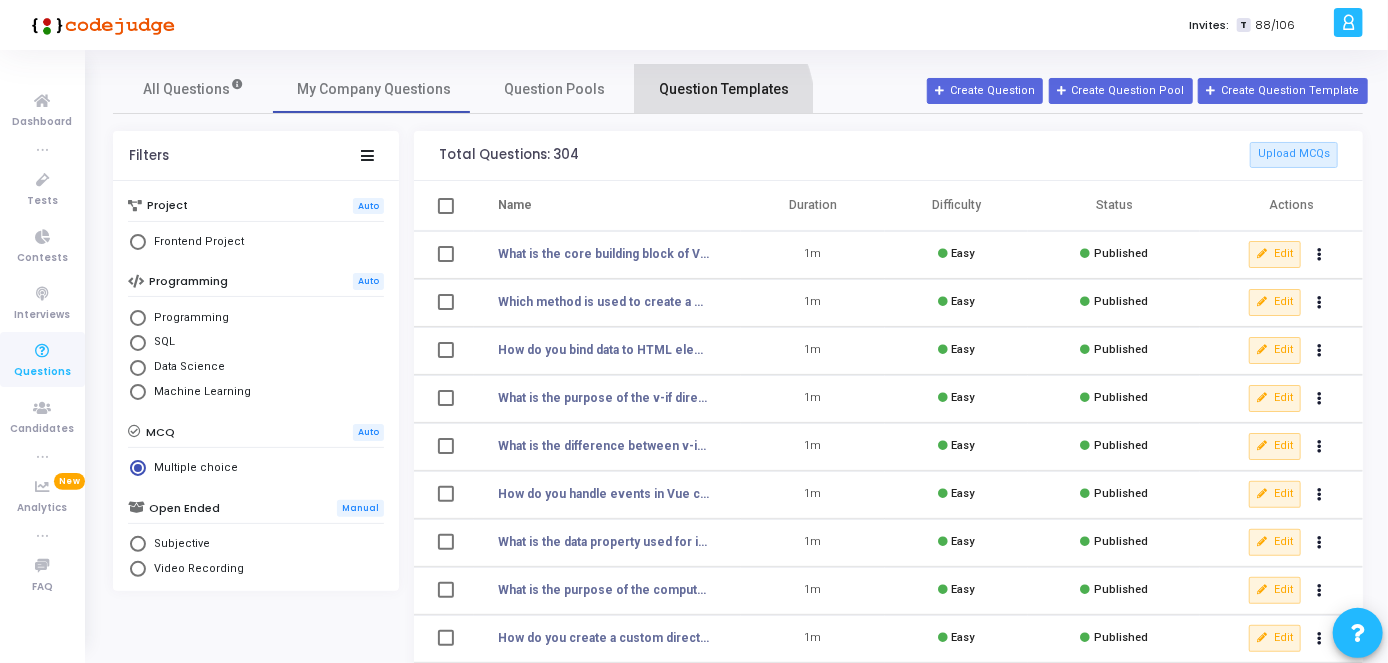 click on "Question Templates" at bounding box center [724, 89] 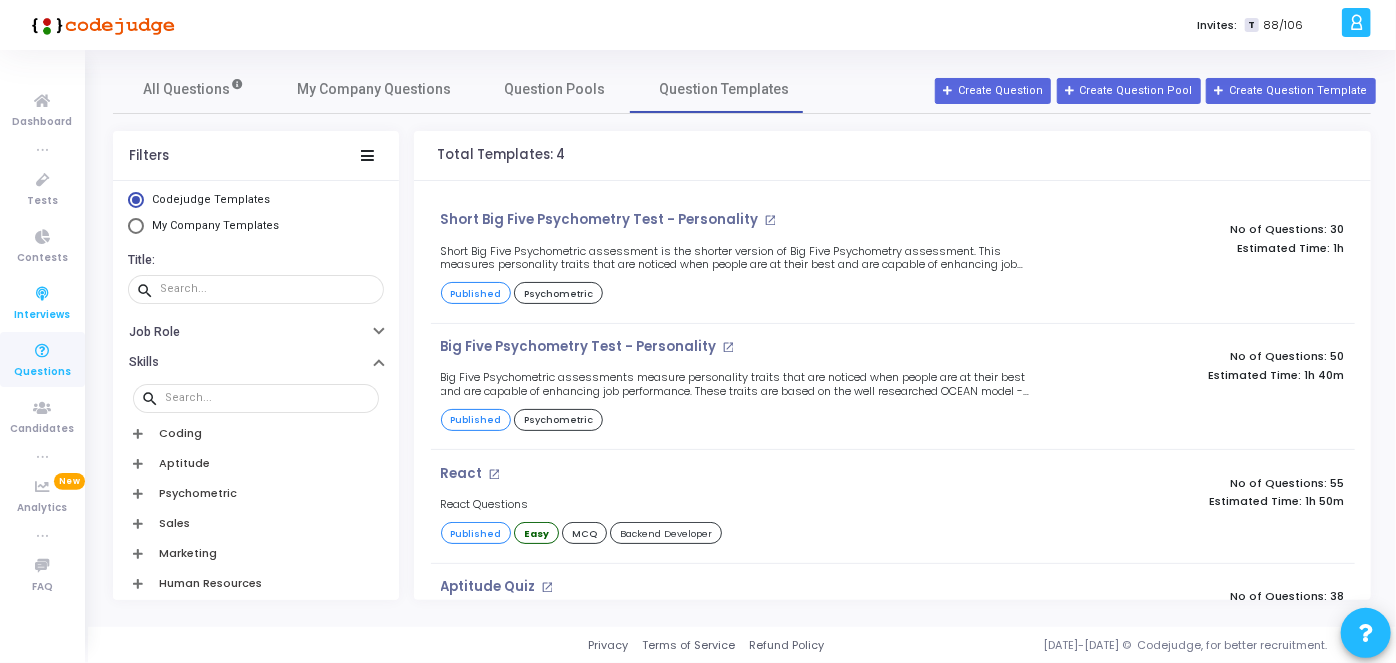 click on "Interviews" at bounding box center [43, 315] 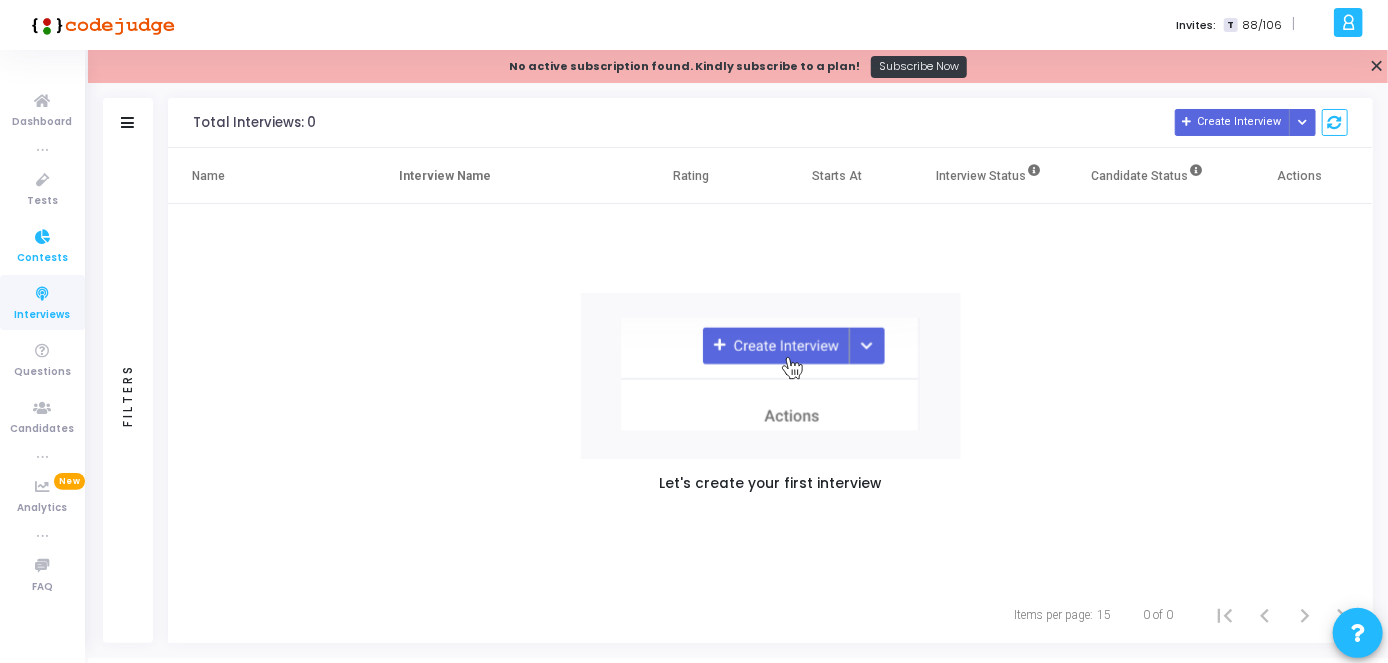 click at bounding box center [43, 237] 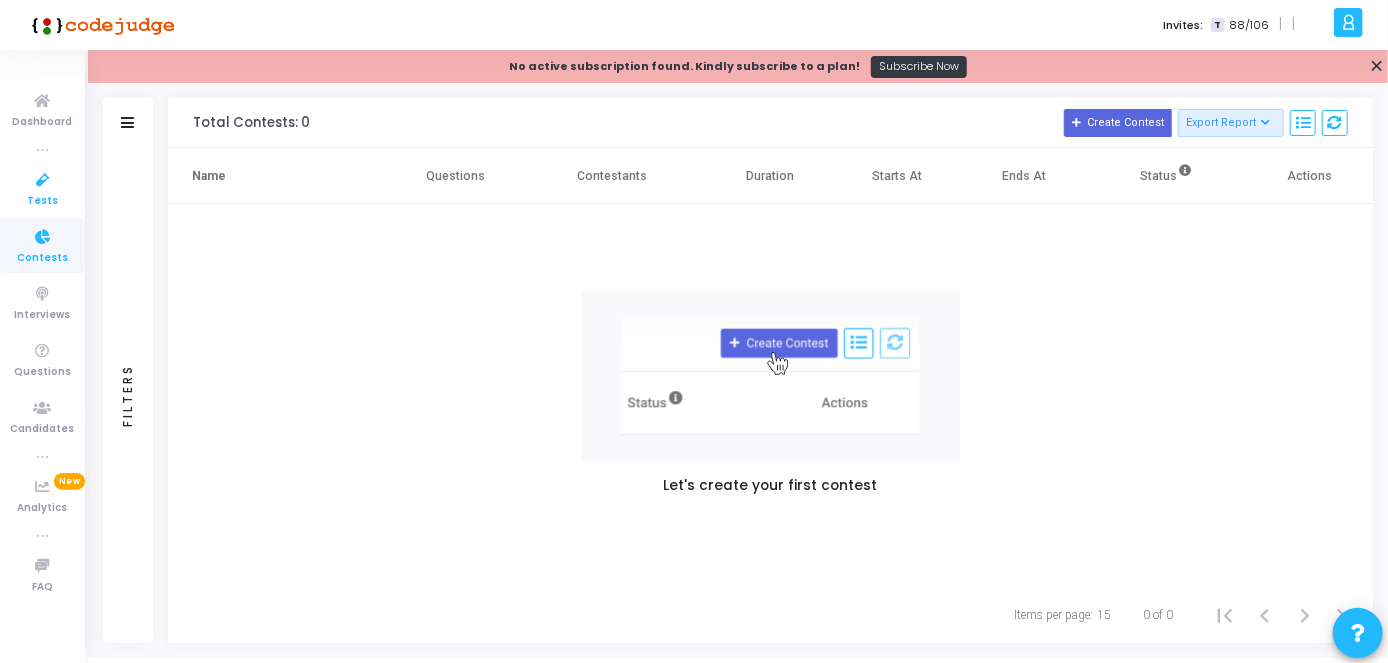click at bounding box center [43, 180] 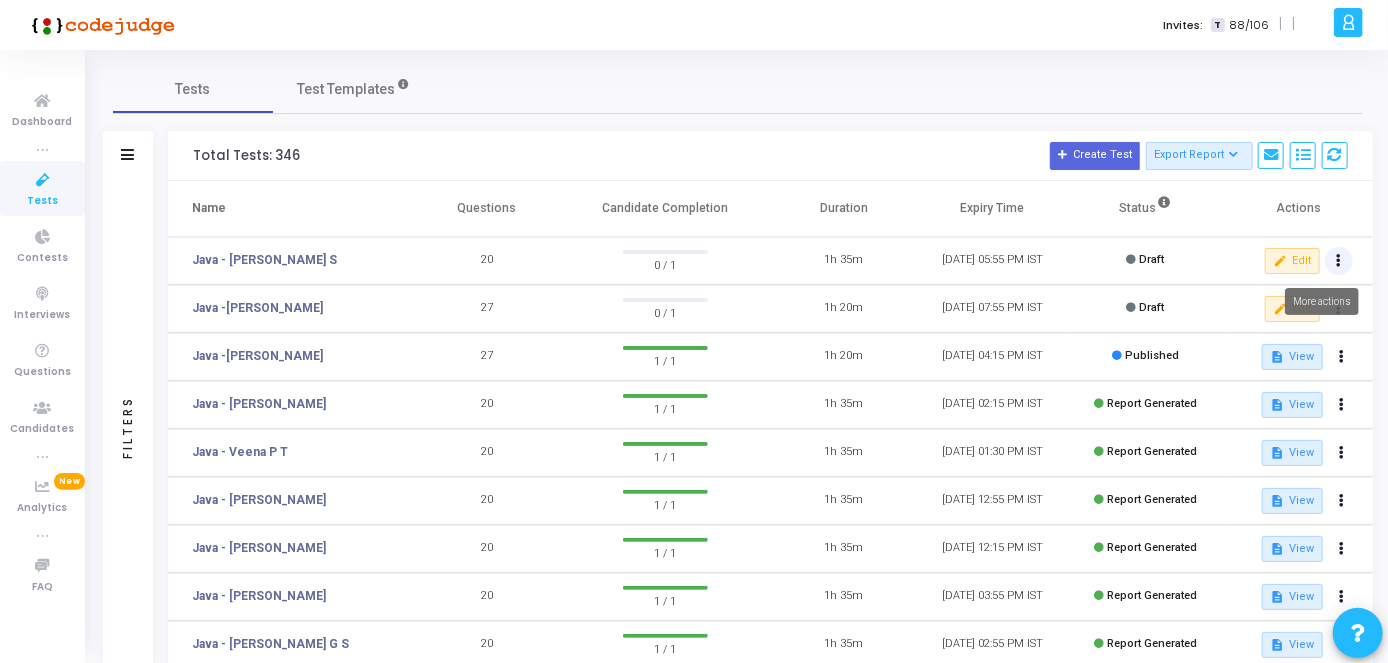 click at bounding box center (1339, 261) 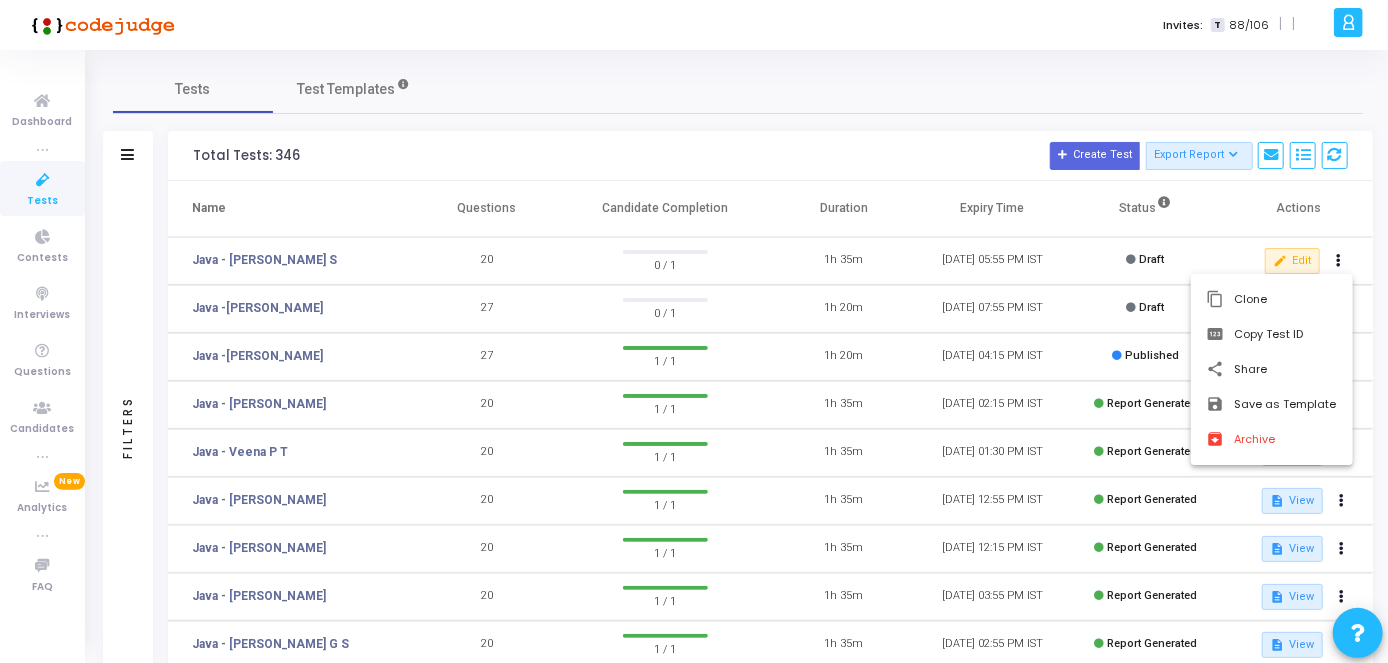 click at bounding box center (694, 331) 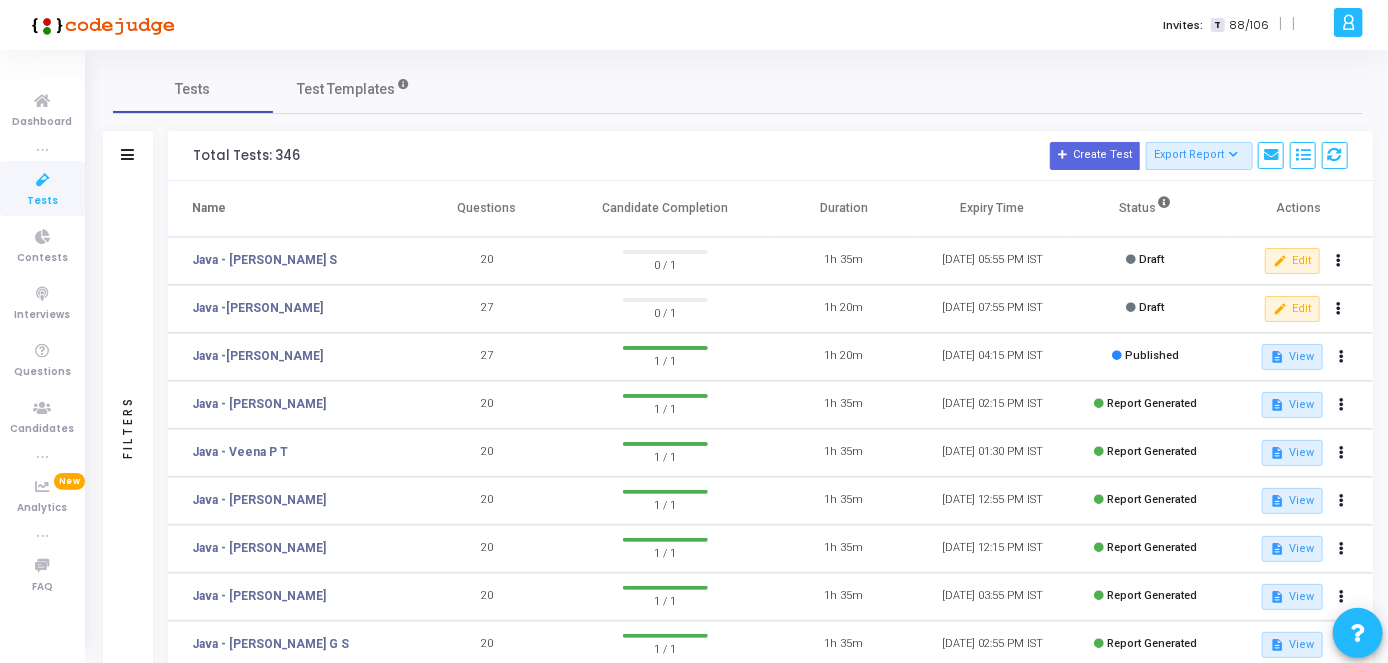 click on "edit  Edit" at bounding box center [1292, 261] 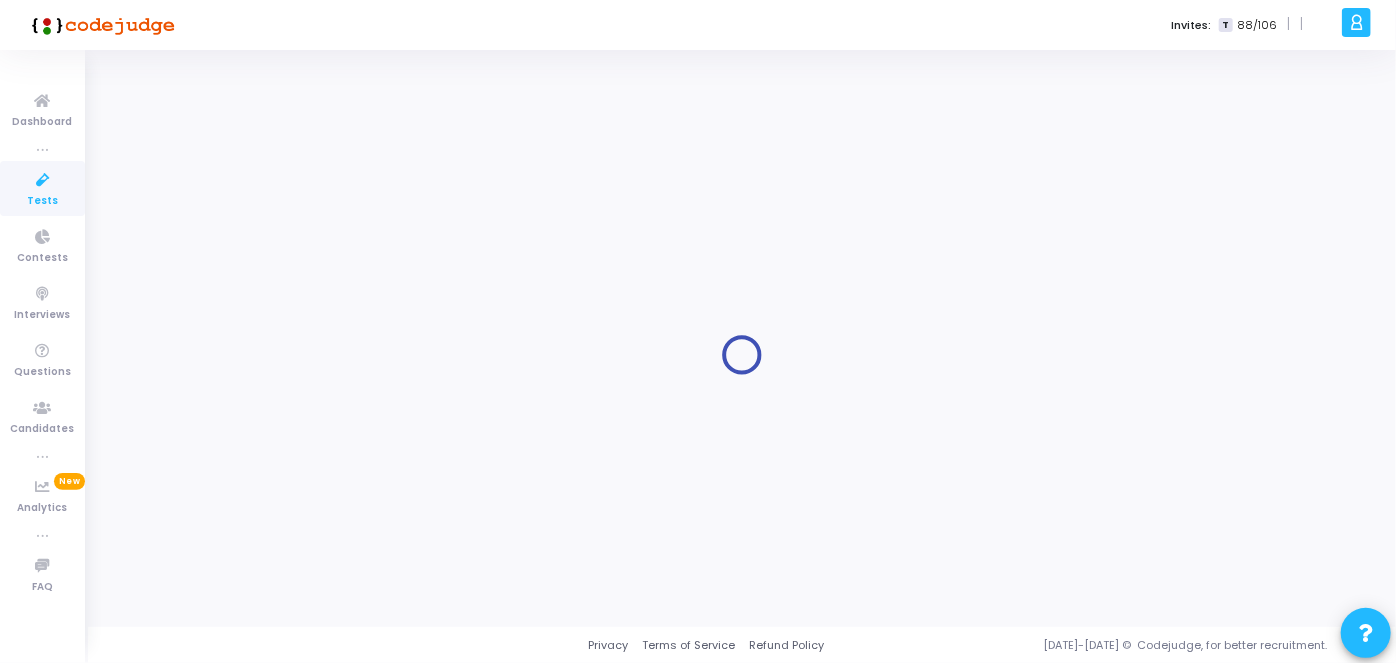 type on "7/21/2025, 4:05 PM" 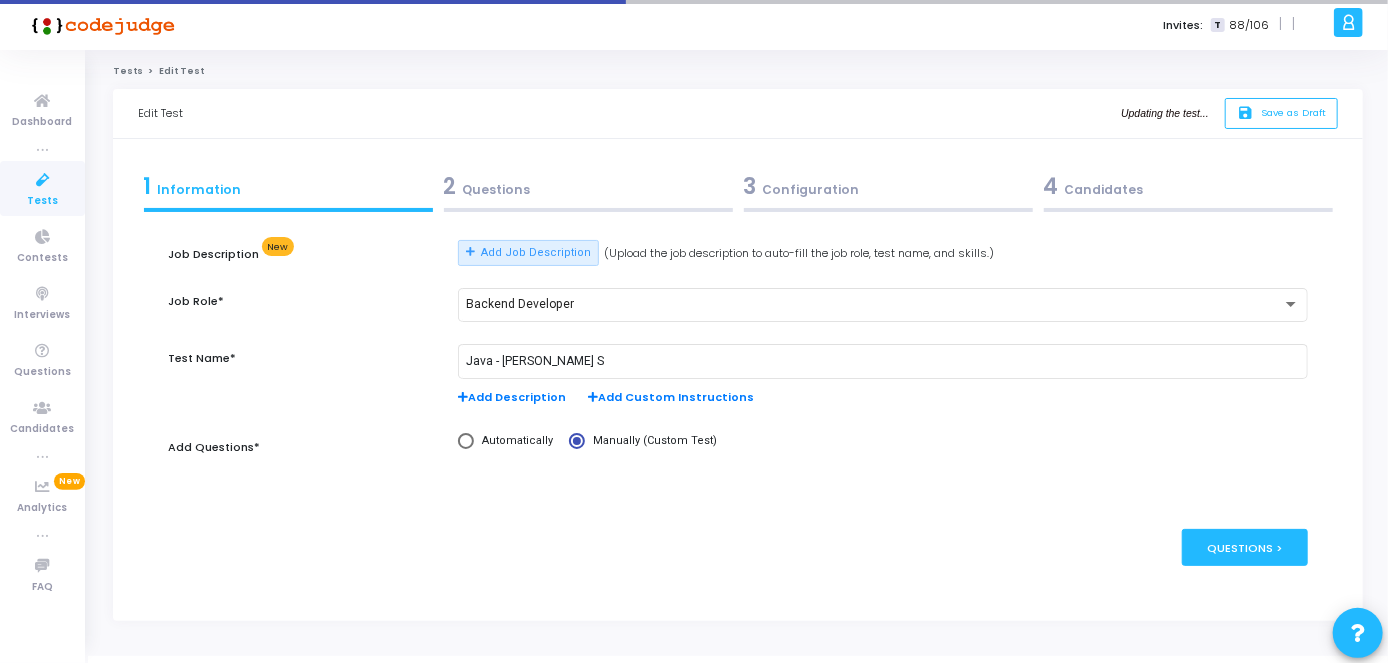 click on "3  Configuration" at bounding box center [888, 186] 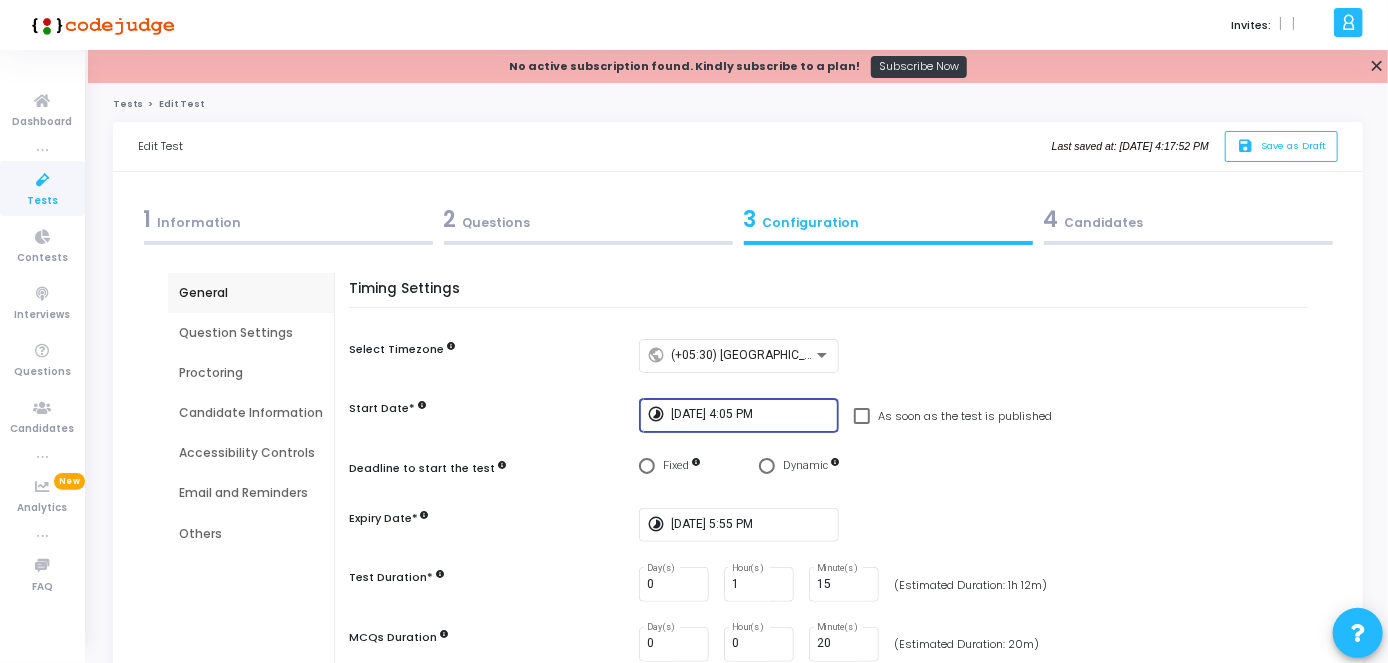 click on "7/21/2025, 4:05 PM" at bounding box center (751, 415) 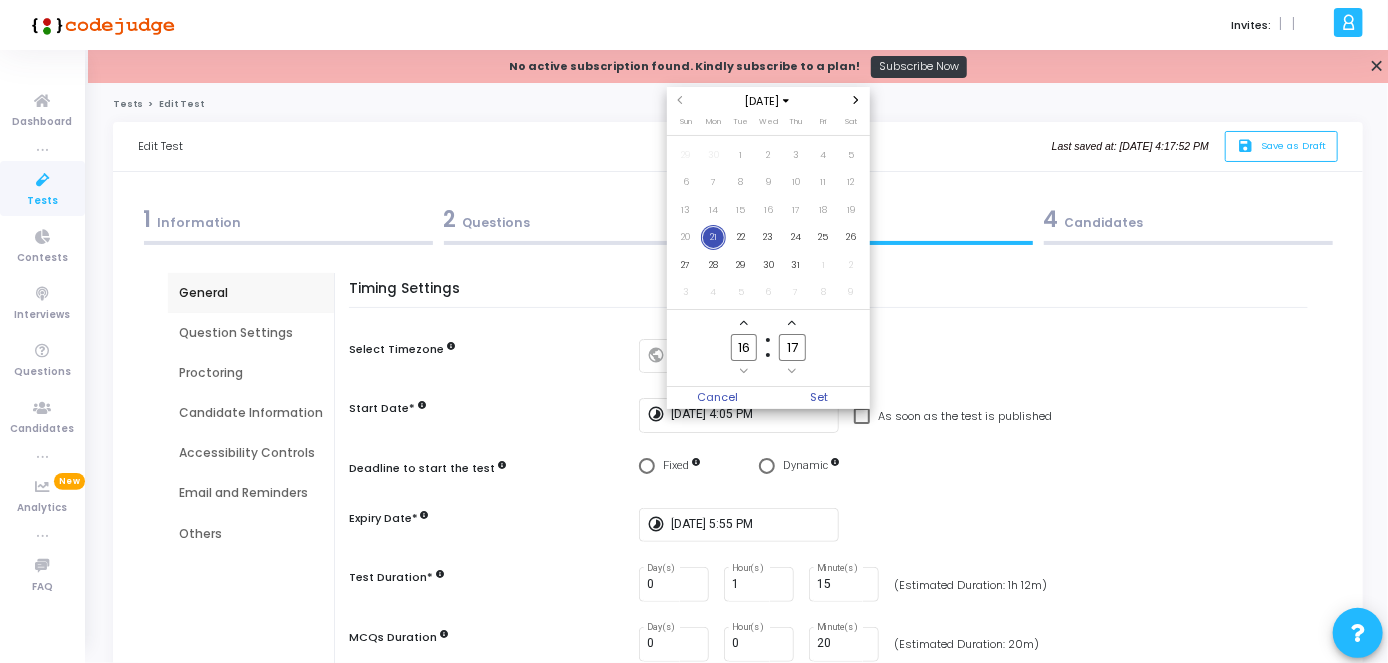 click on "17" 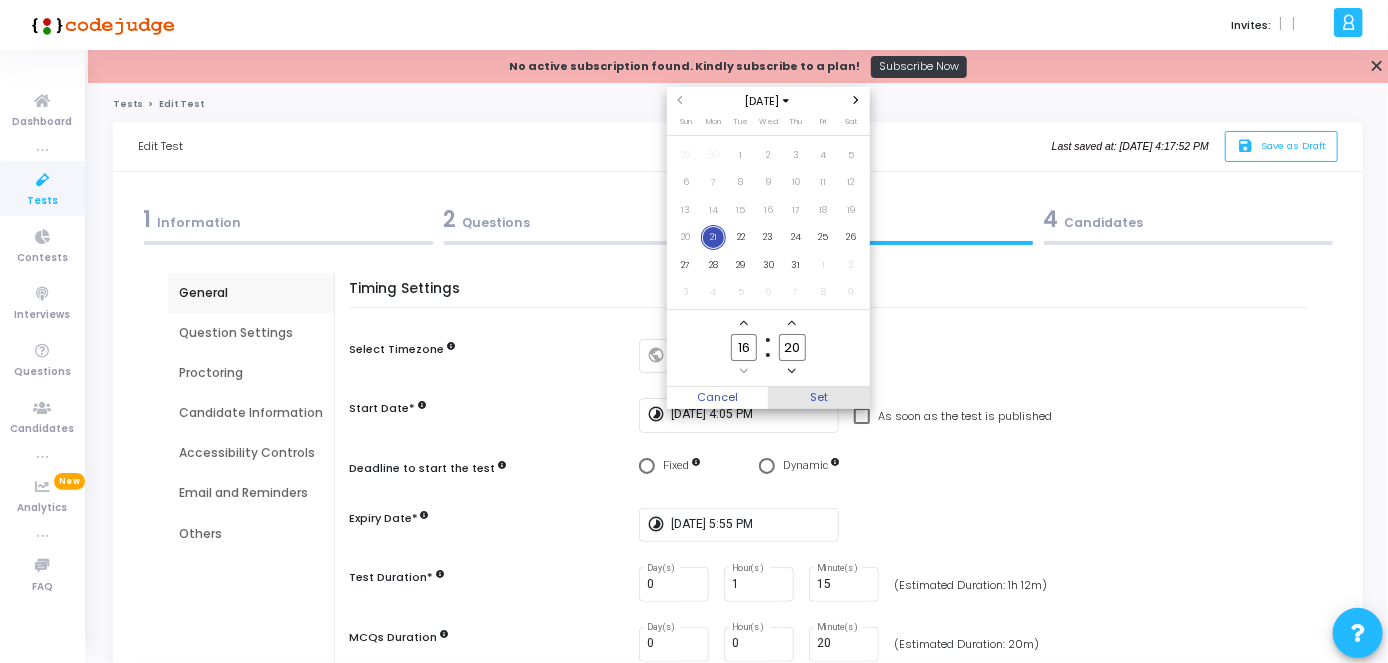 type on "20" 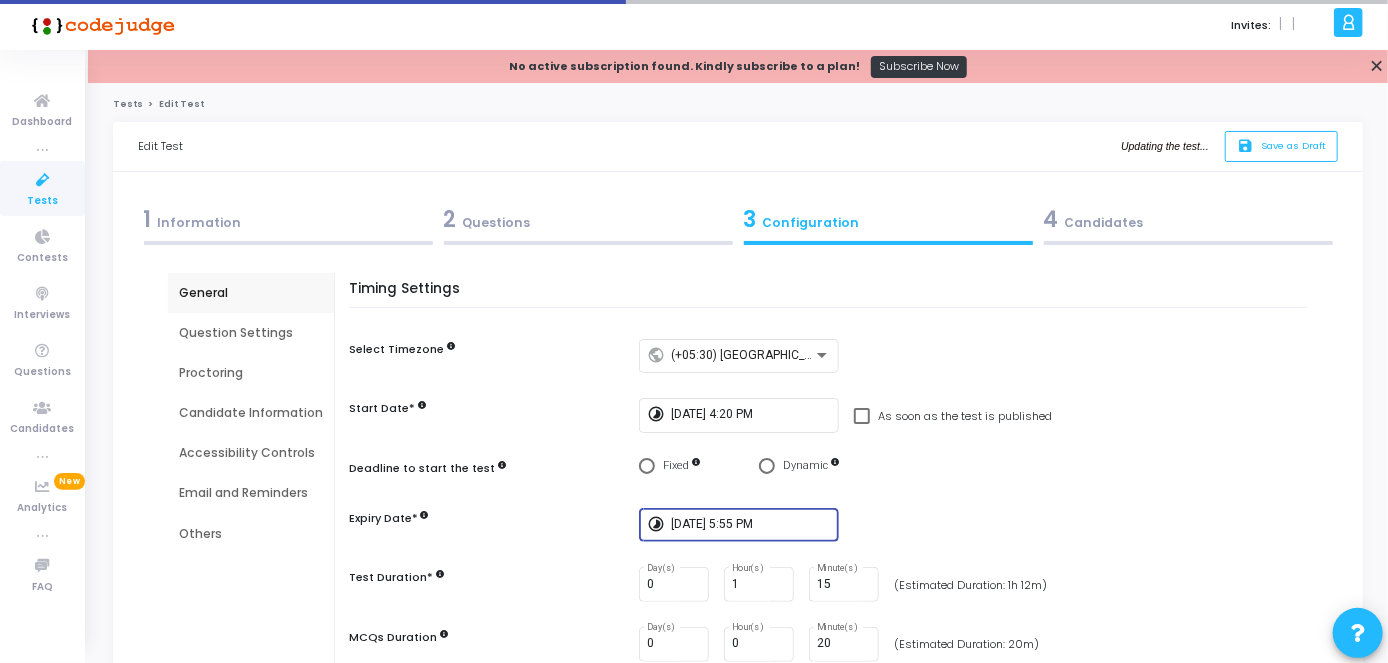 click on "7/21/2025, 5:55 PM" at bounding box center [751, 525] 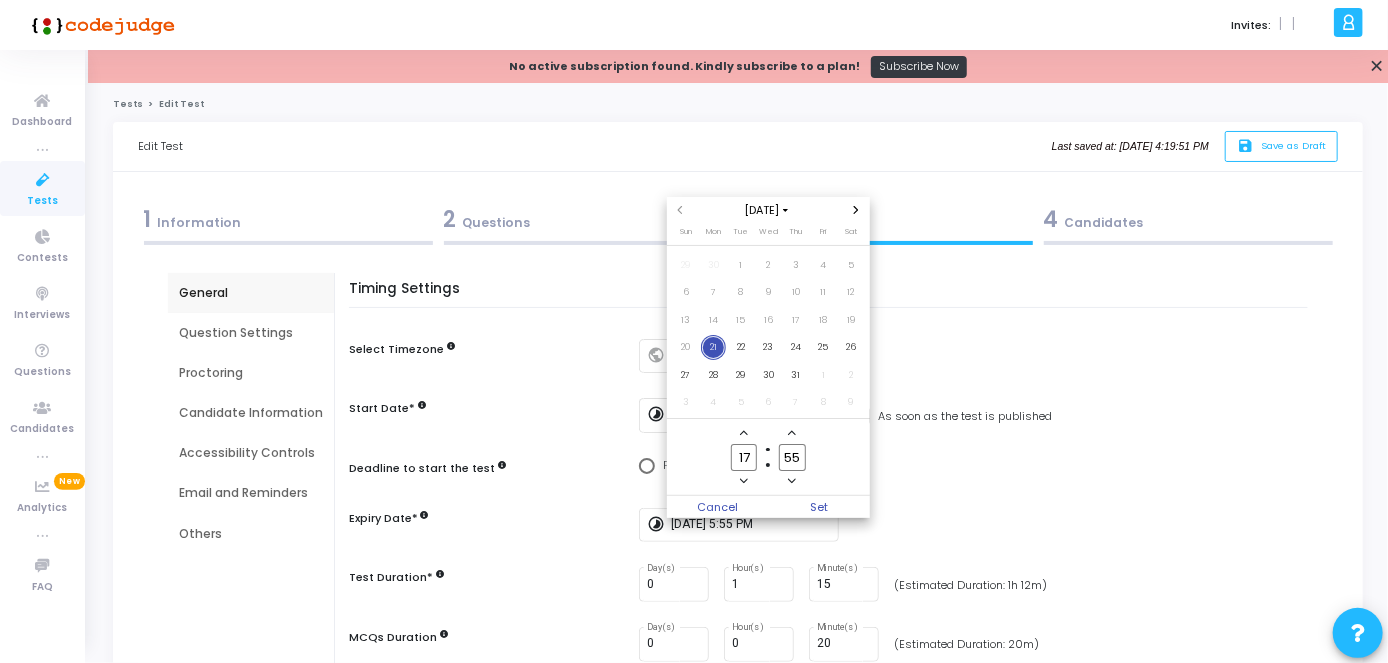 click at bounding box center [694, 331] 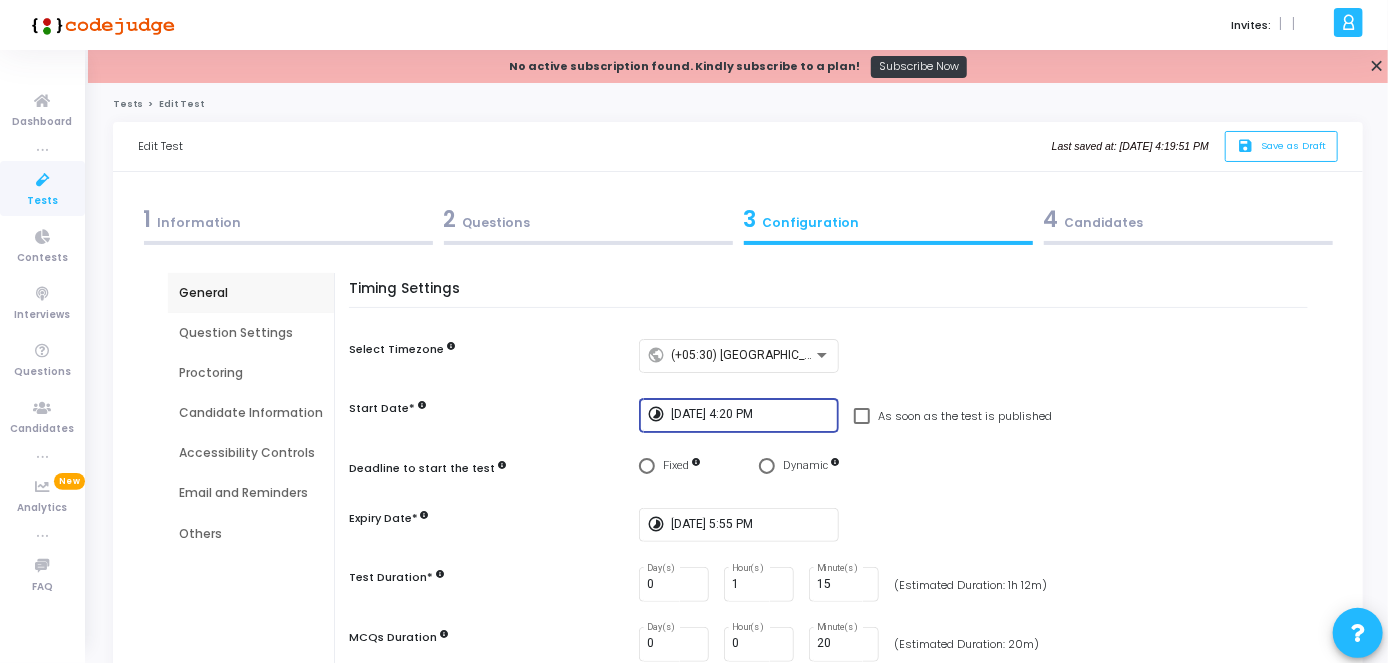 click on "7/21/2025, 4:20 PM" at bounding box center [751, 415] 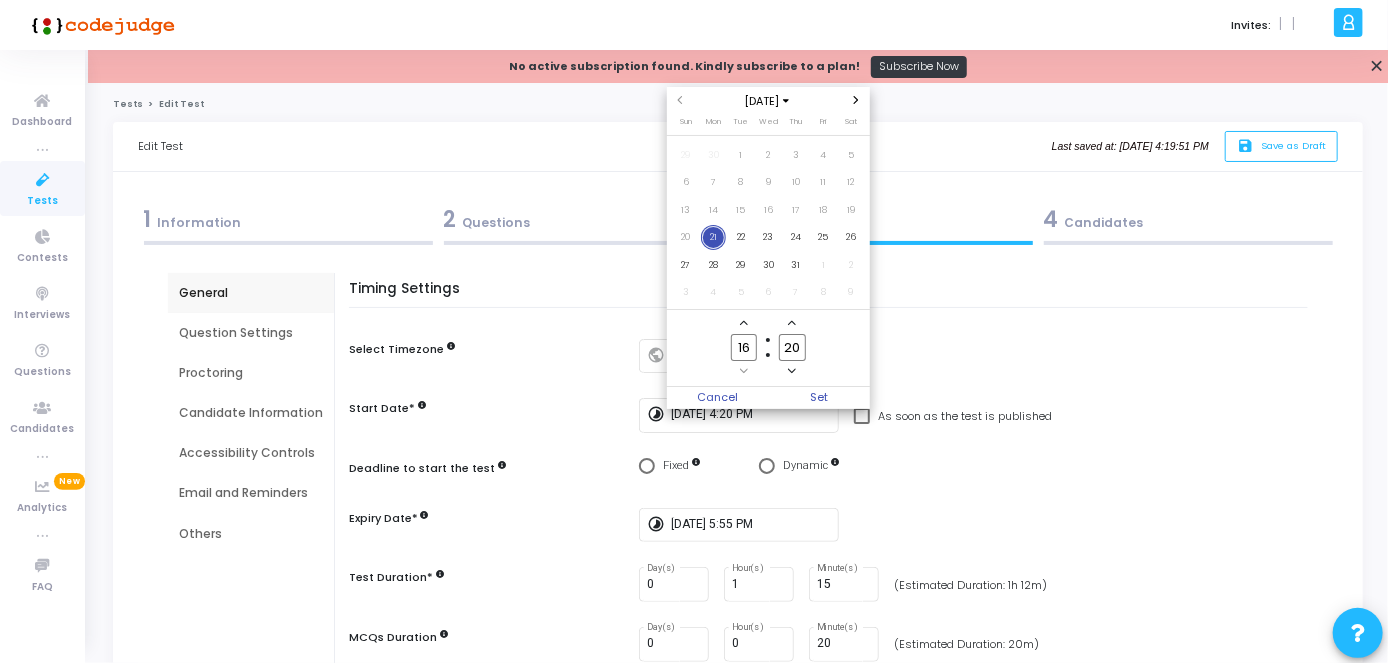 click on "20" 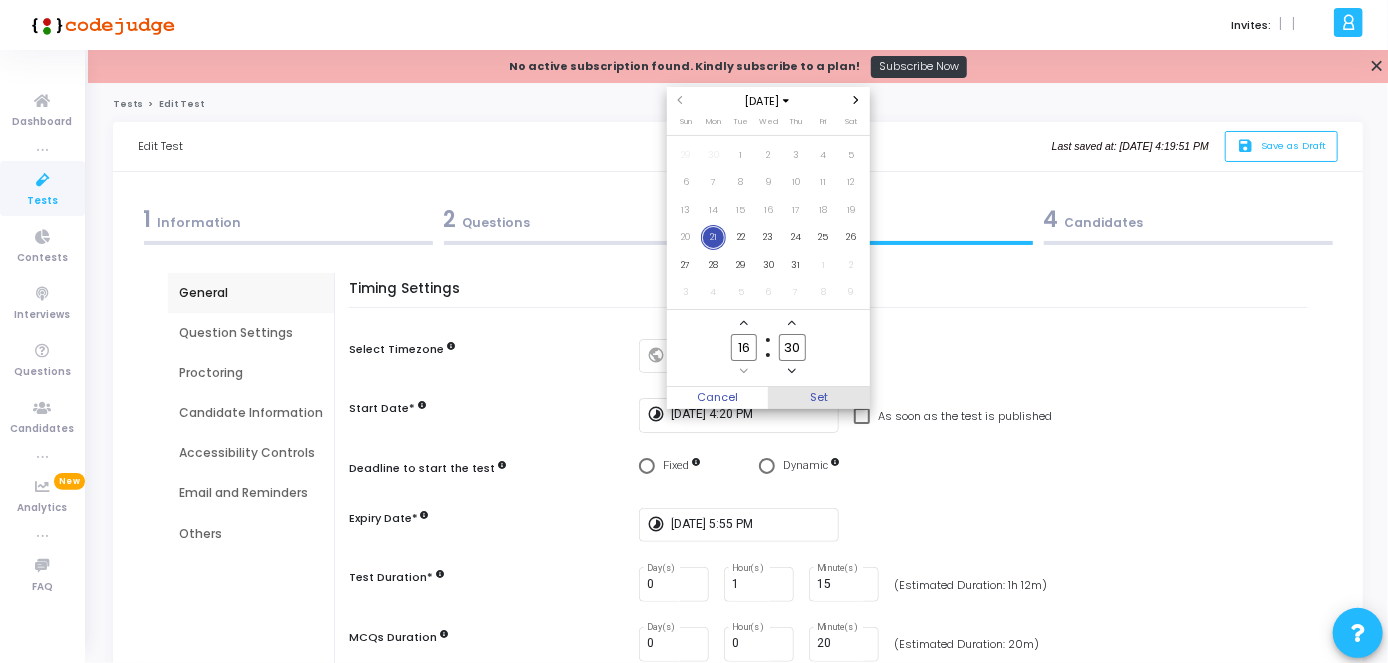 type on "30" 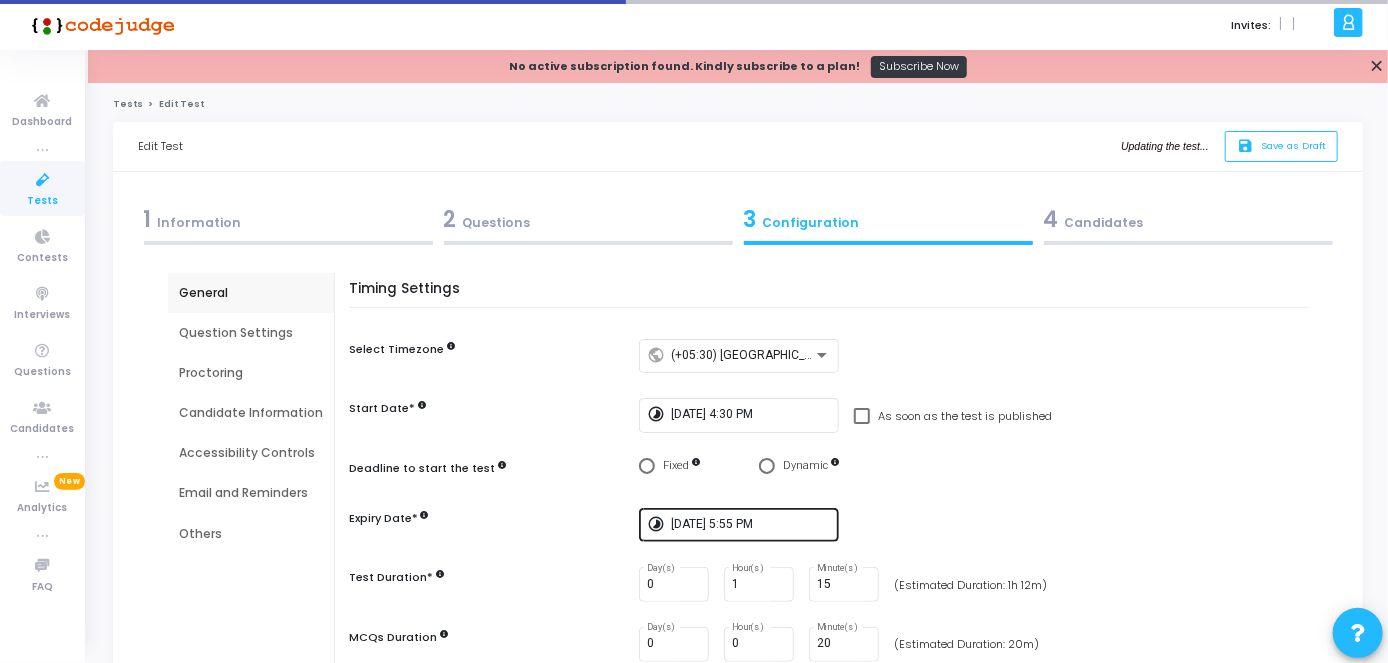 click on "7/21/2025, 5:55 PM" at bounding box center (751, 523) 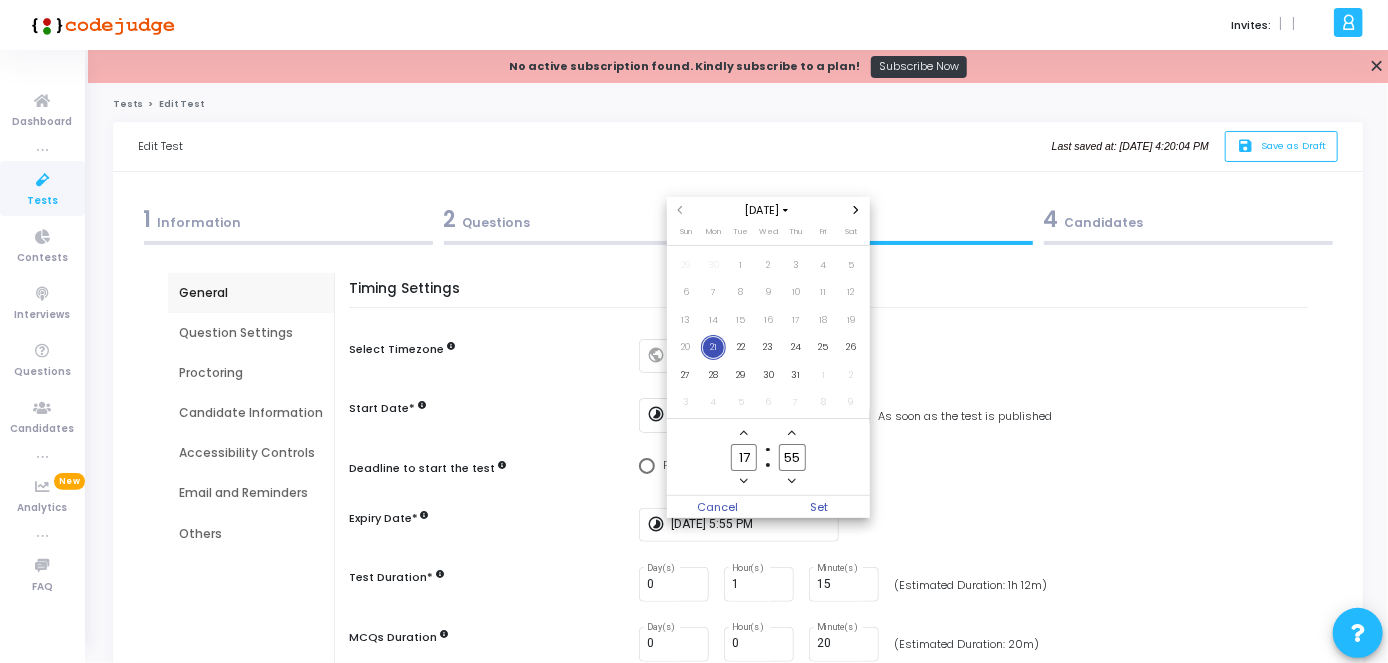click on "17" 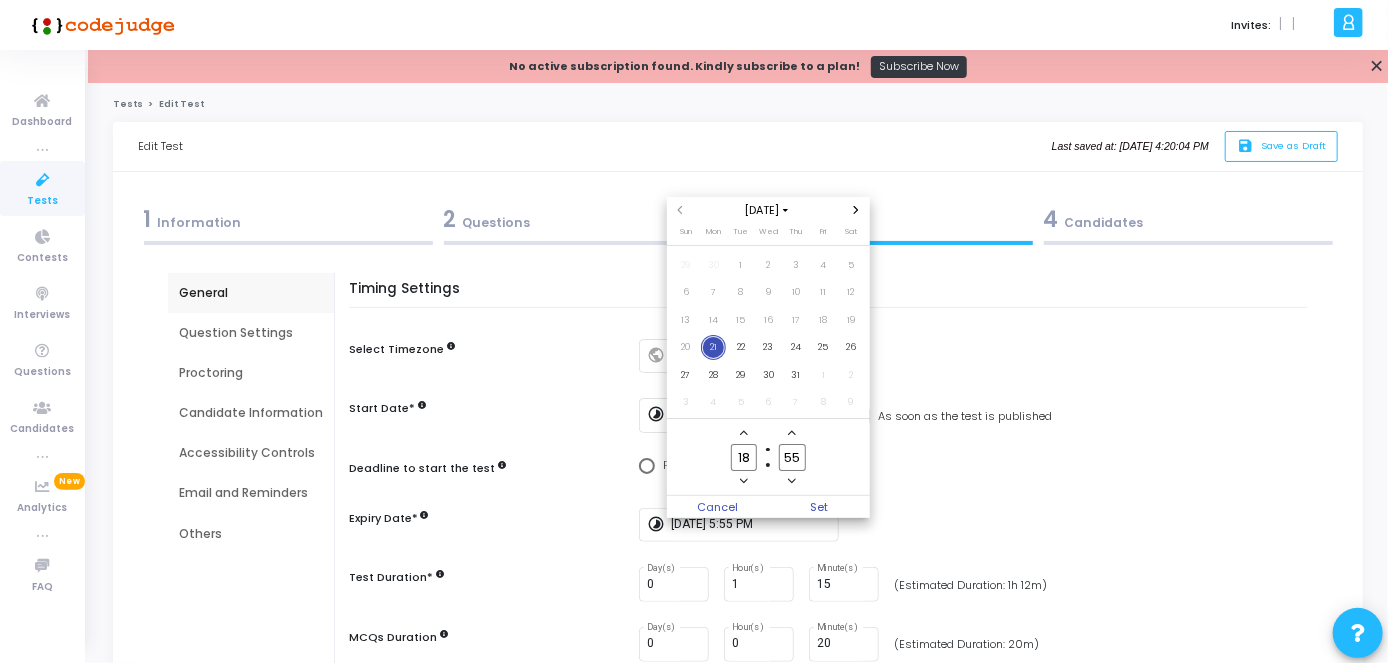 type on "18" 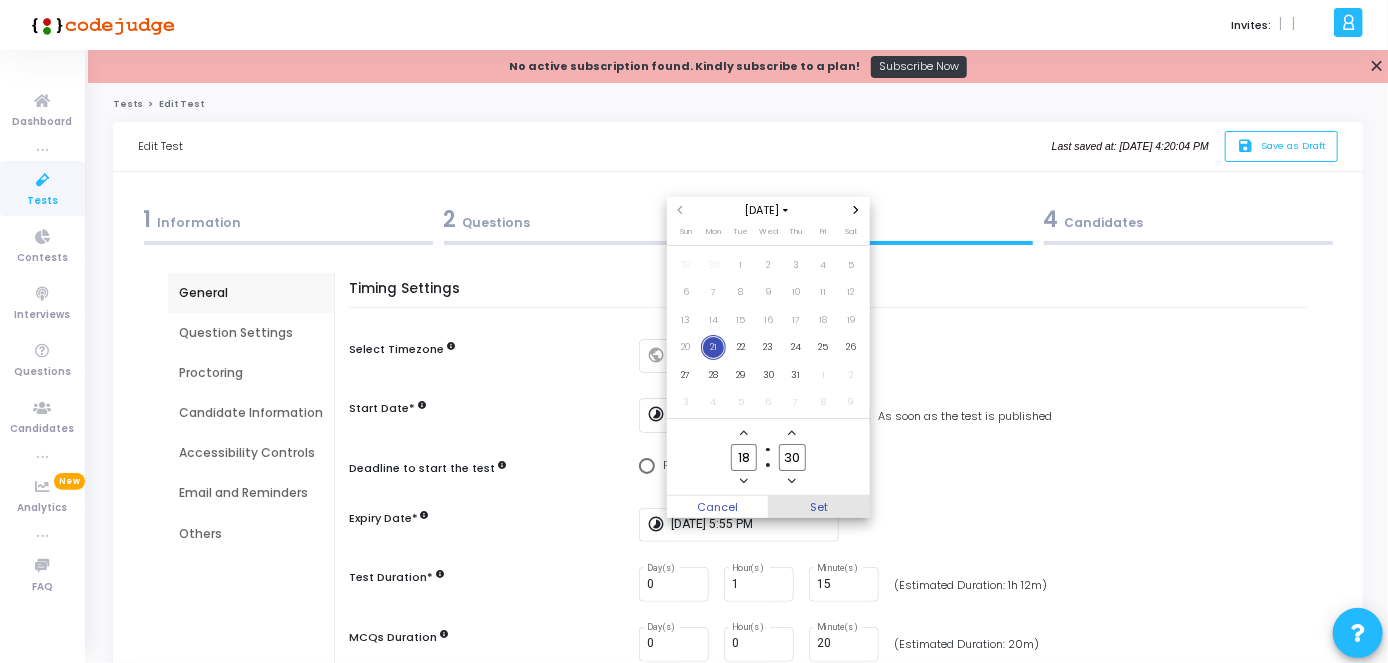 type on "30" 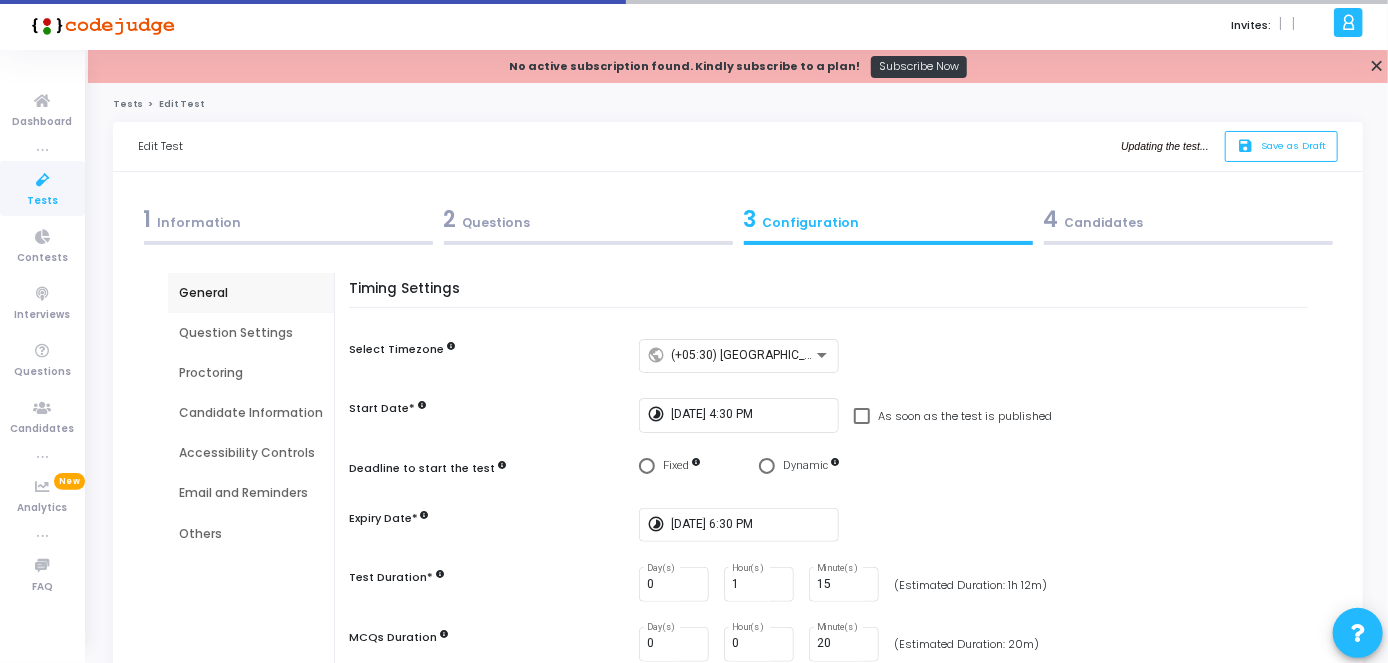 click on "4  Candidates" at bounding box center [1188, 224] 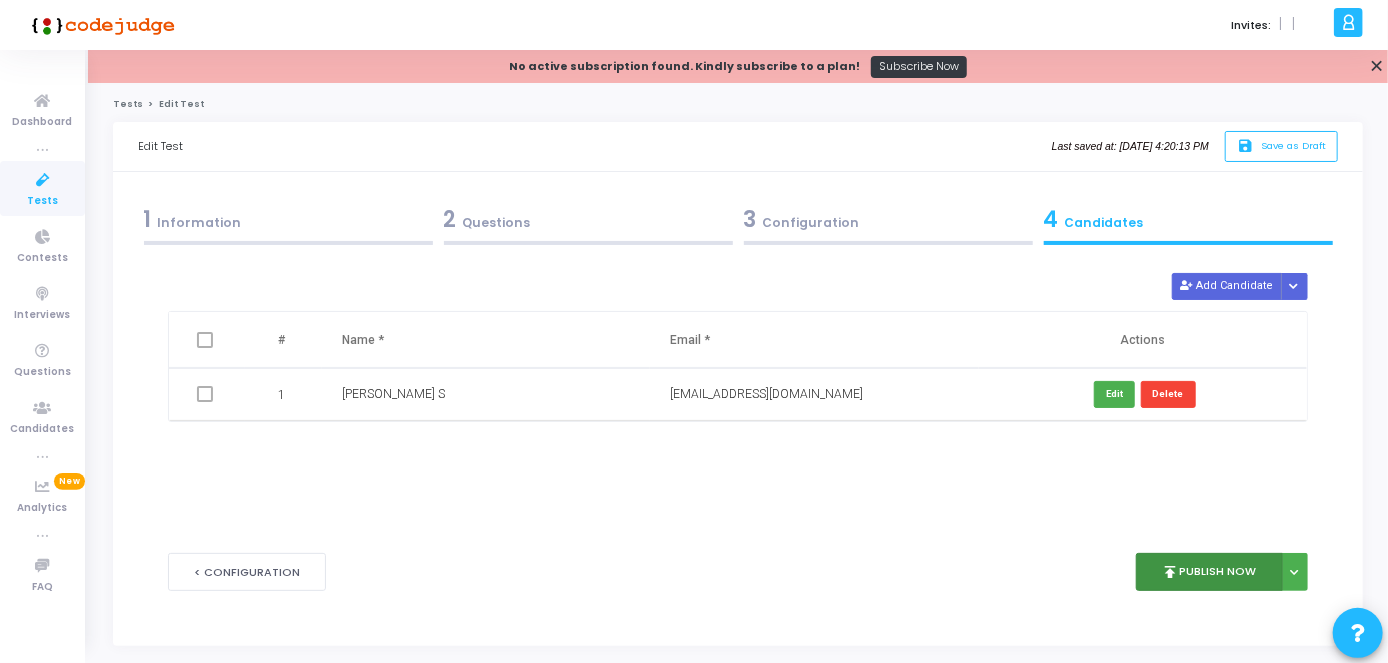 click on "publish  Publish Now" at bounding box center [1209, 572] 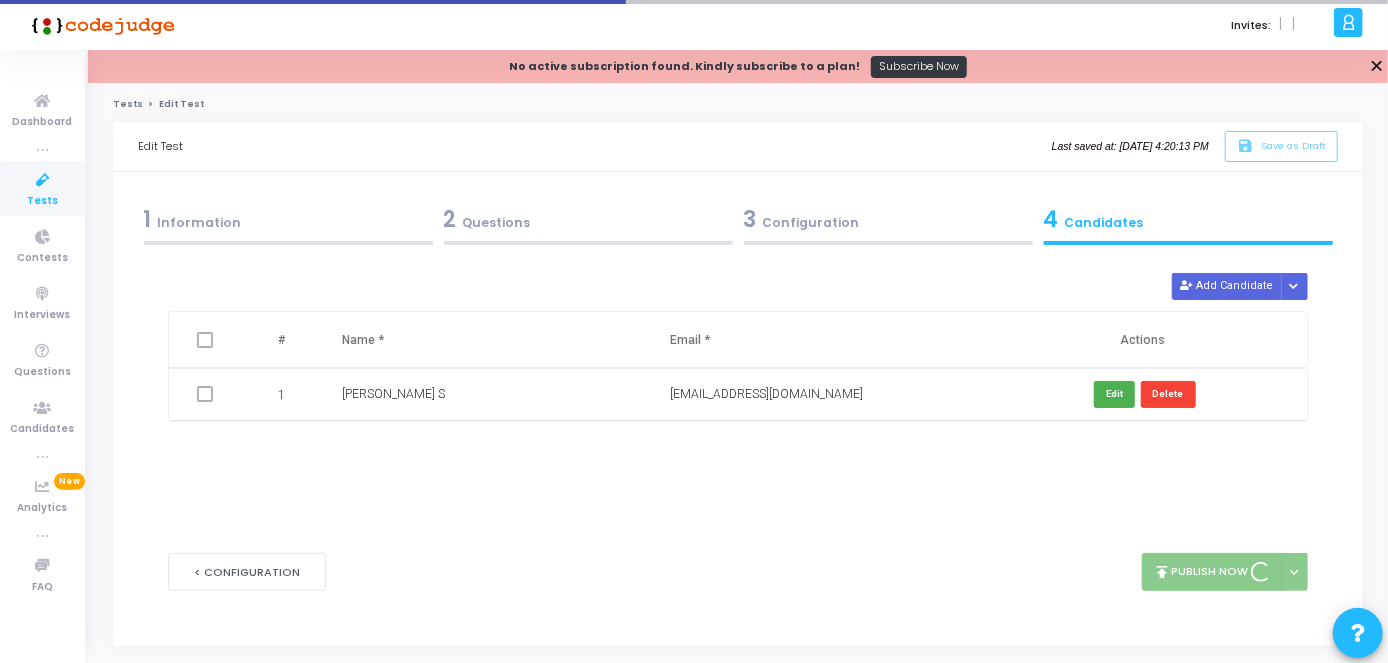 click on "✕" at bounding box center [1377, 66] 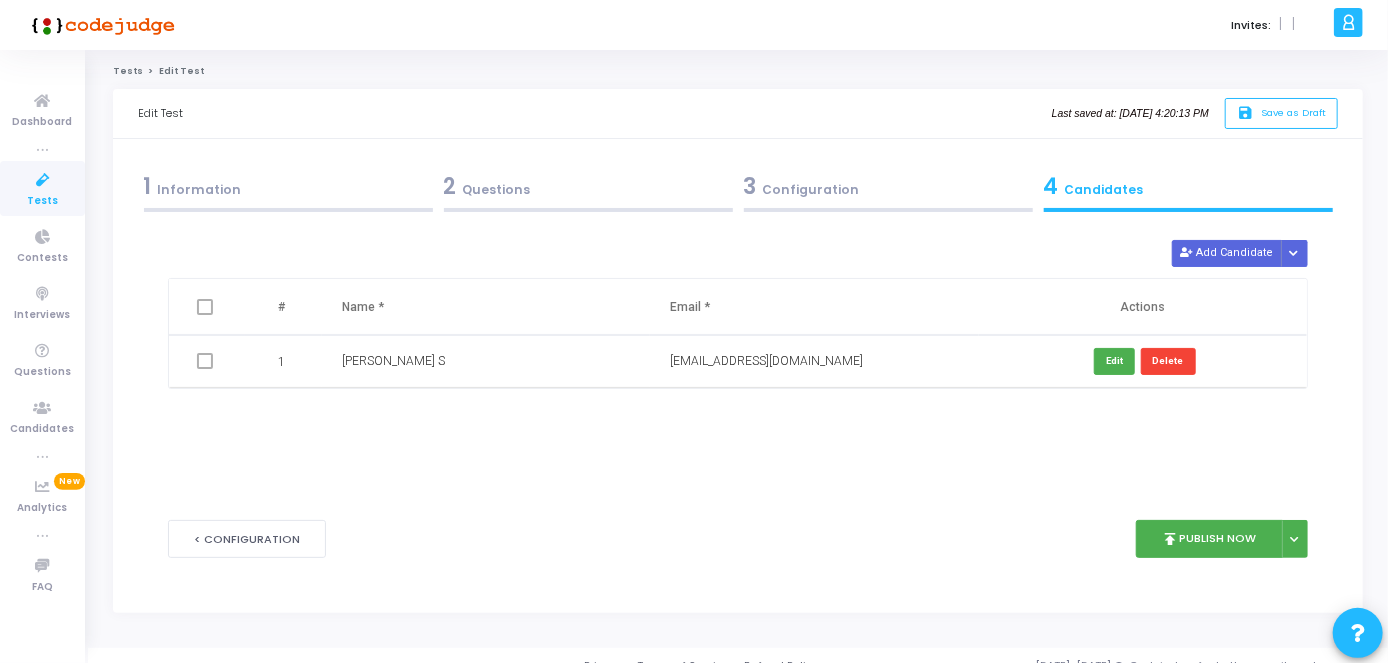click on "Delete   Add Candidate   Upload Candidate List     #   Name *   Email *   Actions    1  Vishruth S   vishruths2061@gmail.com  Edit  Delete" at bounding box center [738, 365] 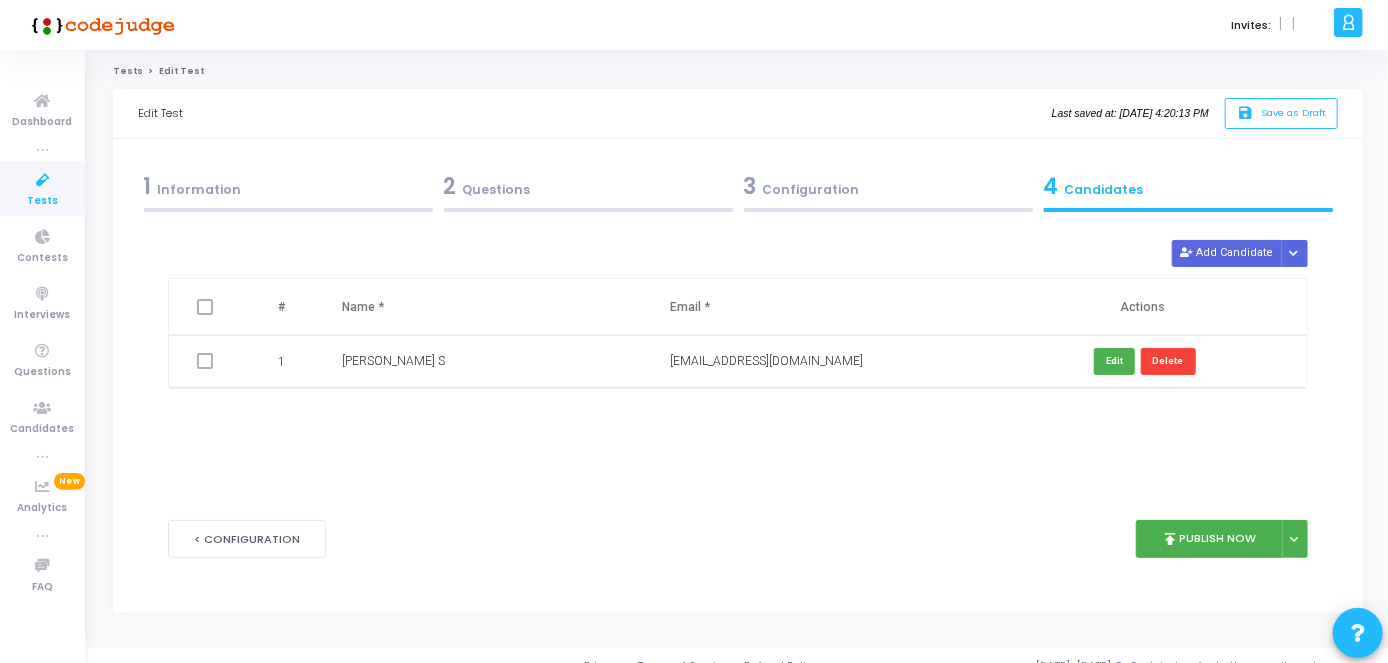 click at bounding box center [43, 180] 